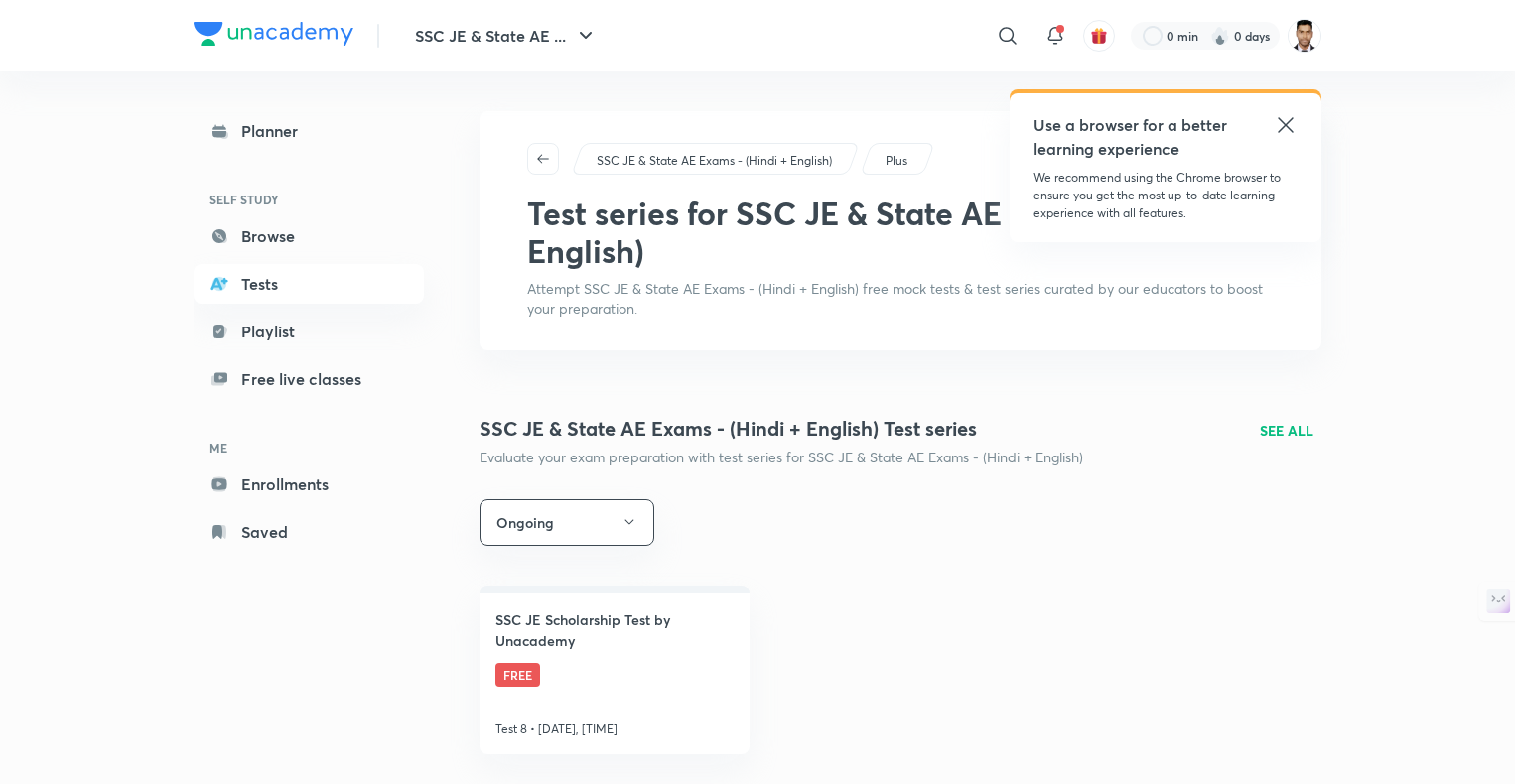 scroll, scrollTop: 0, scrollLeft: 0, axis: both 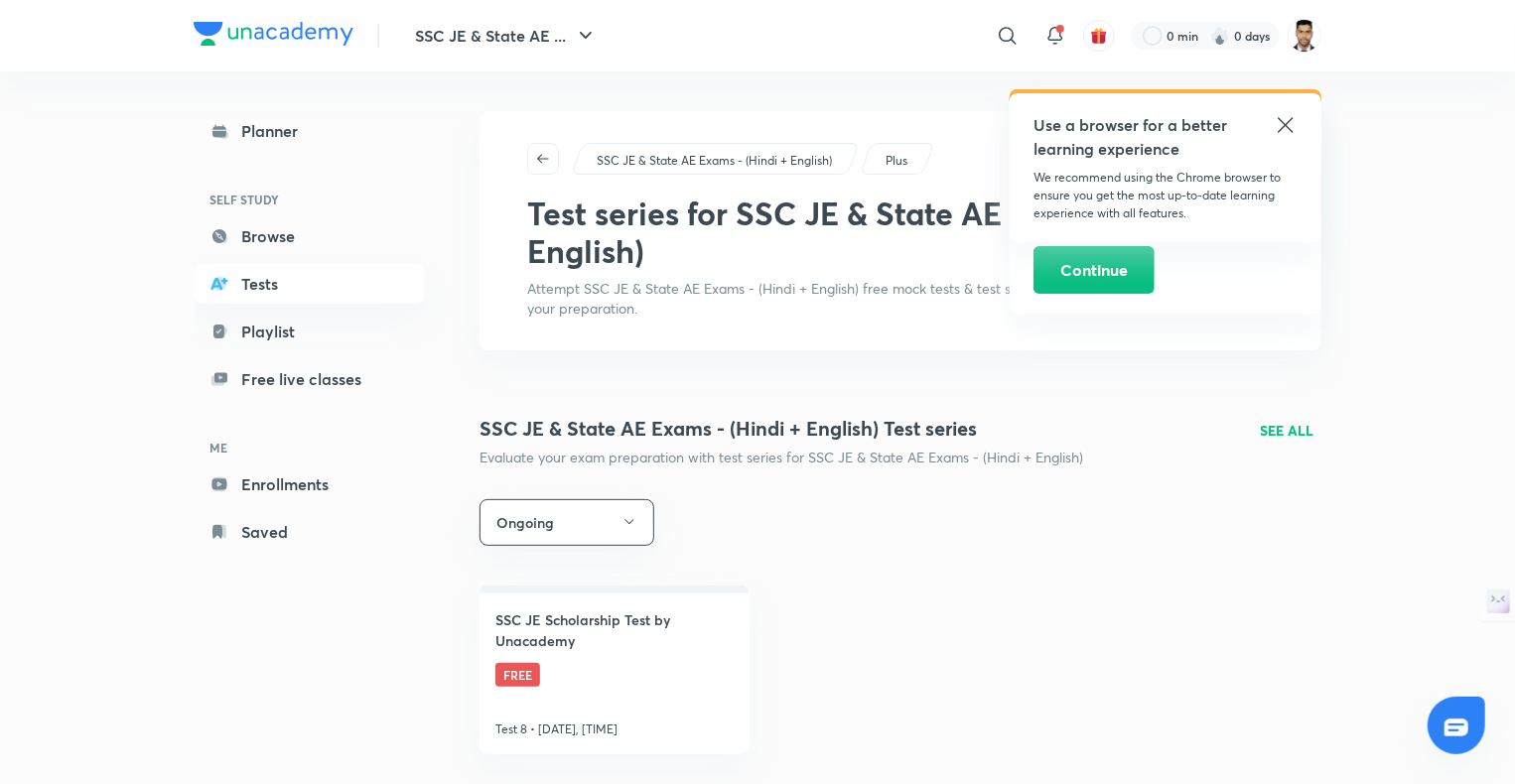click 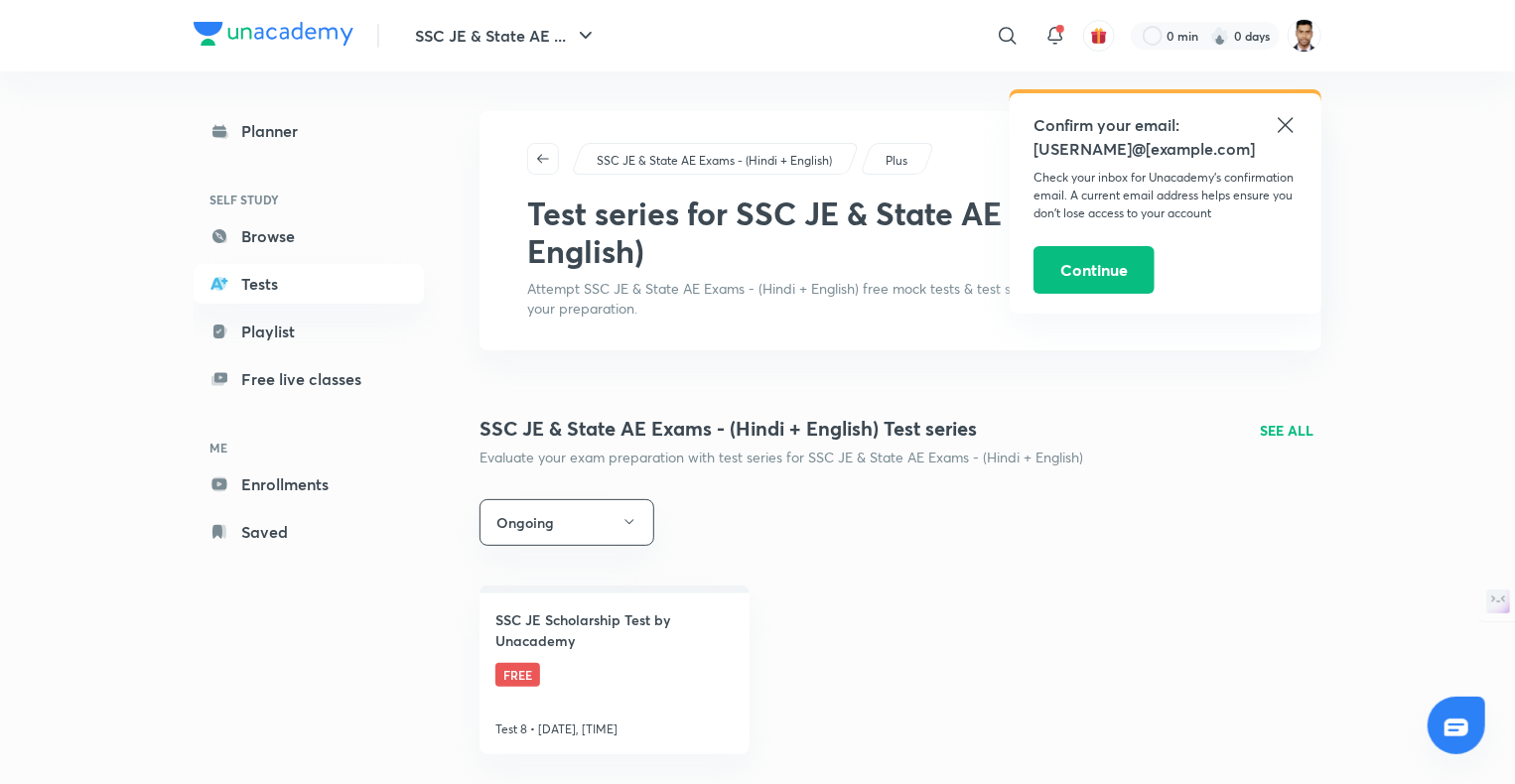 click 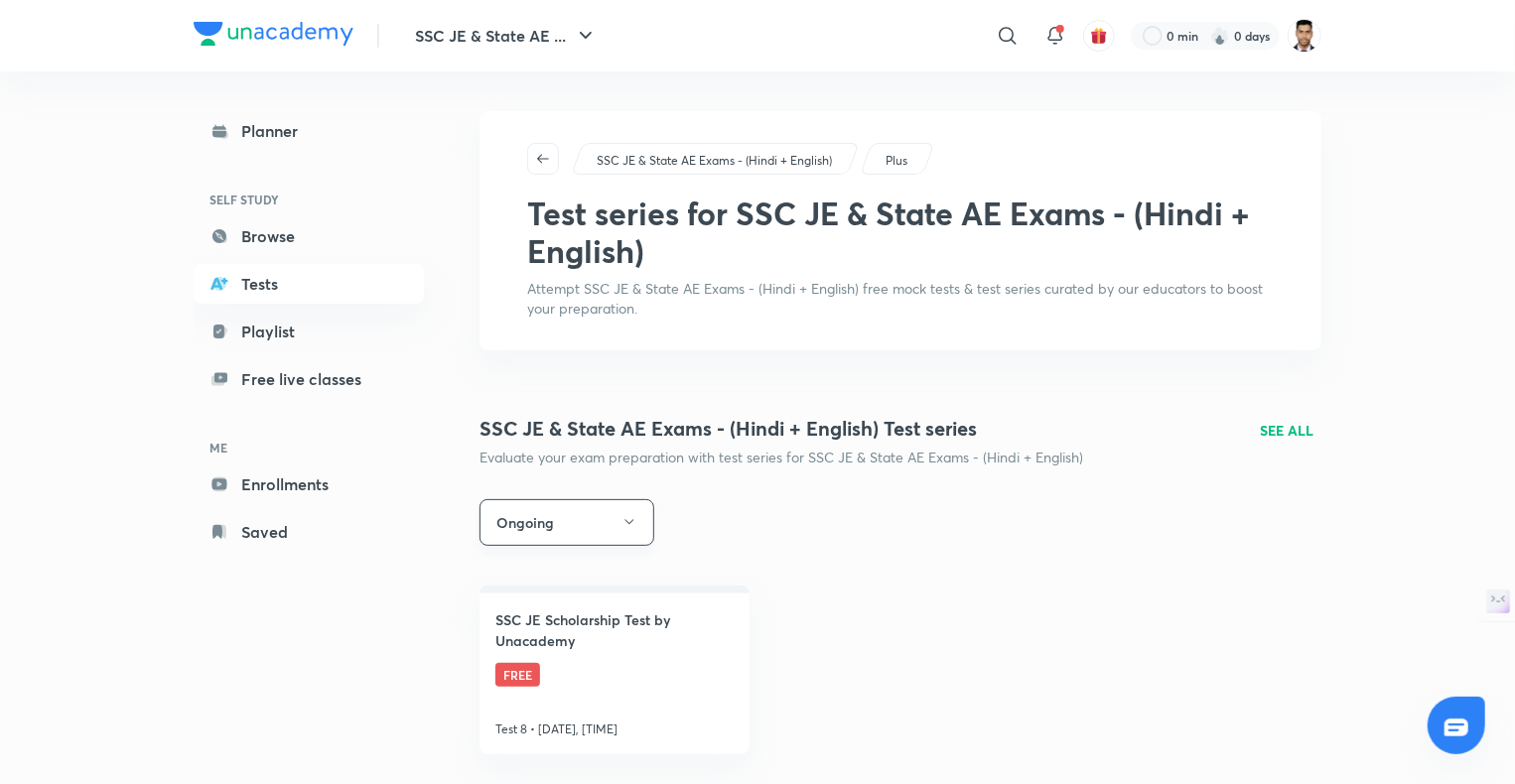 click on "Ongoing" at bounding box center (567, 522) 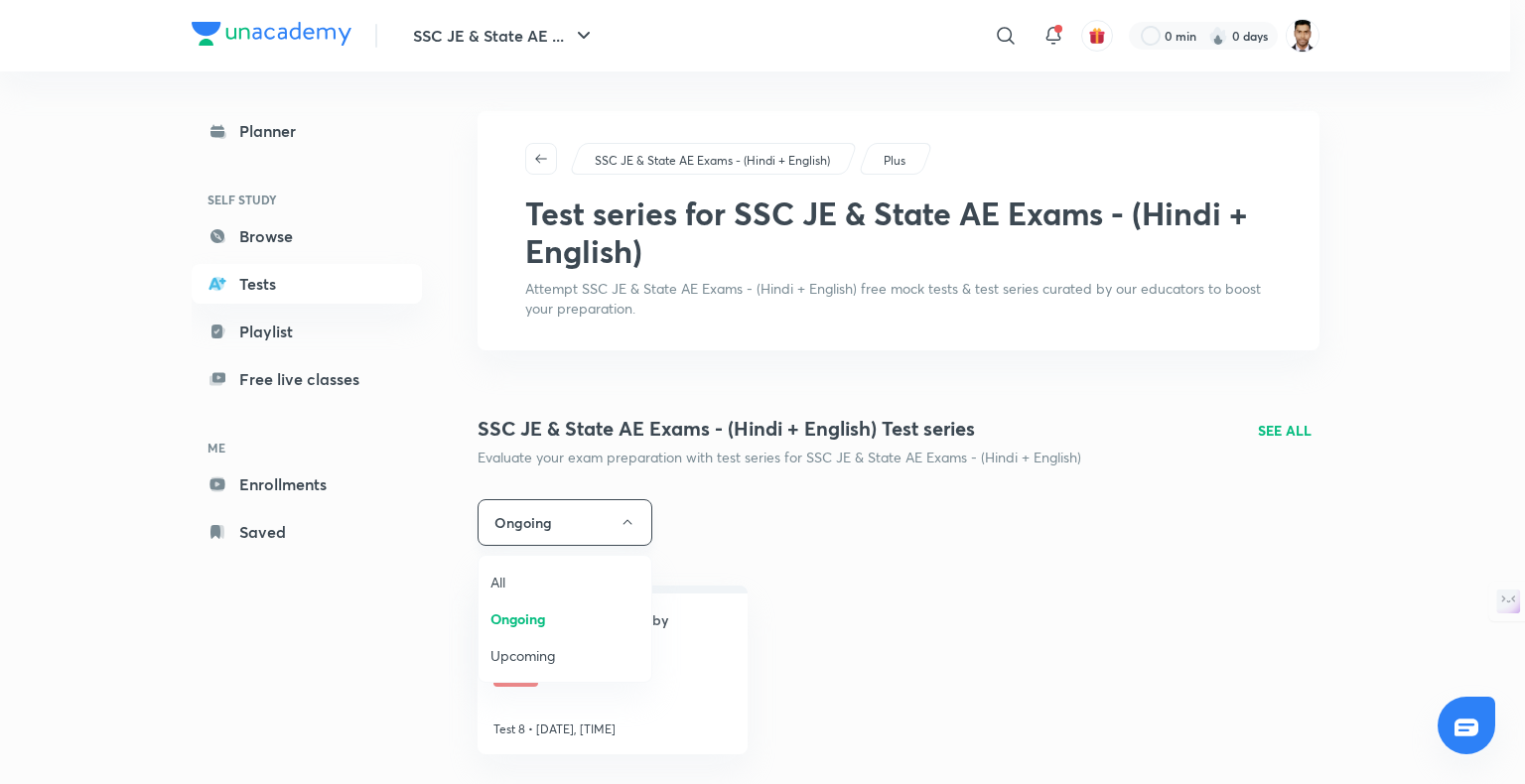 click at bounding box center (762, 392) 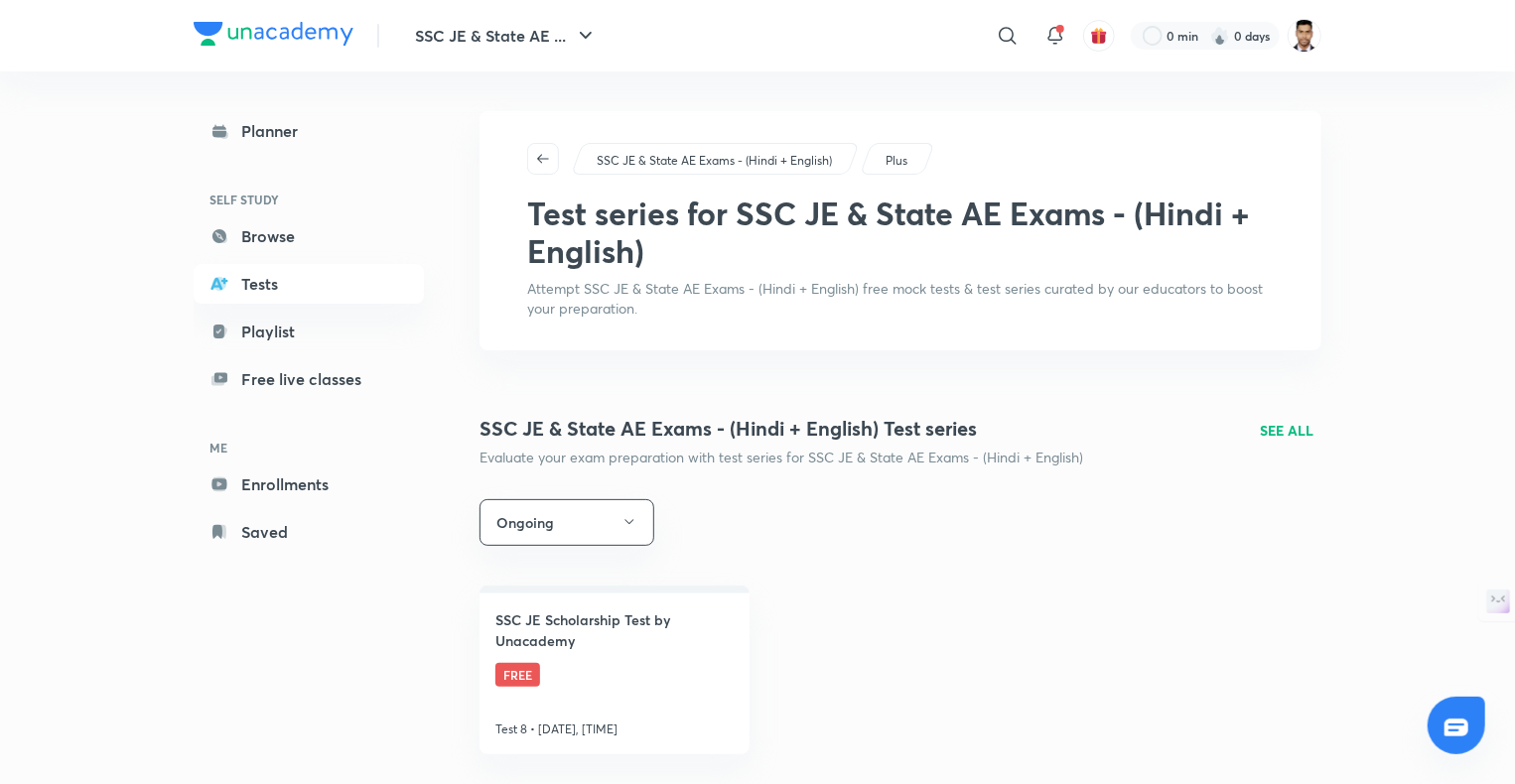 click on "Evaluate your exam preparation with test series for SSC JE & State AE Exams - (Hindi + English)" at bounding box center (781, 457) 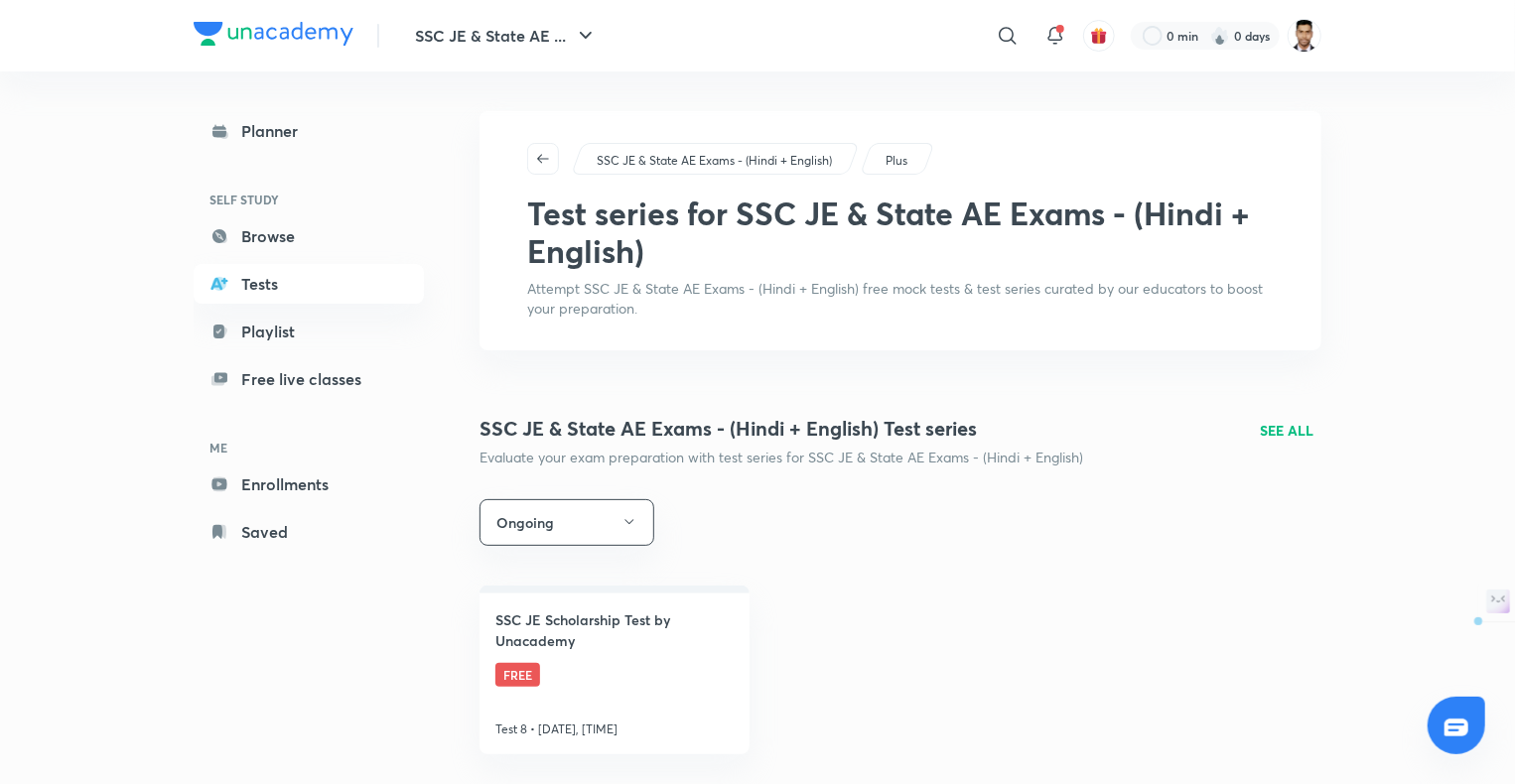 click on "SSC JE & State AE Exams - (Hindi + English) Test series" at bounding box center [781, 429] 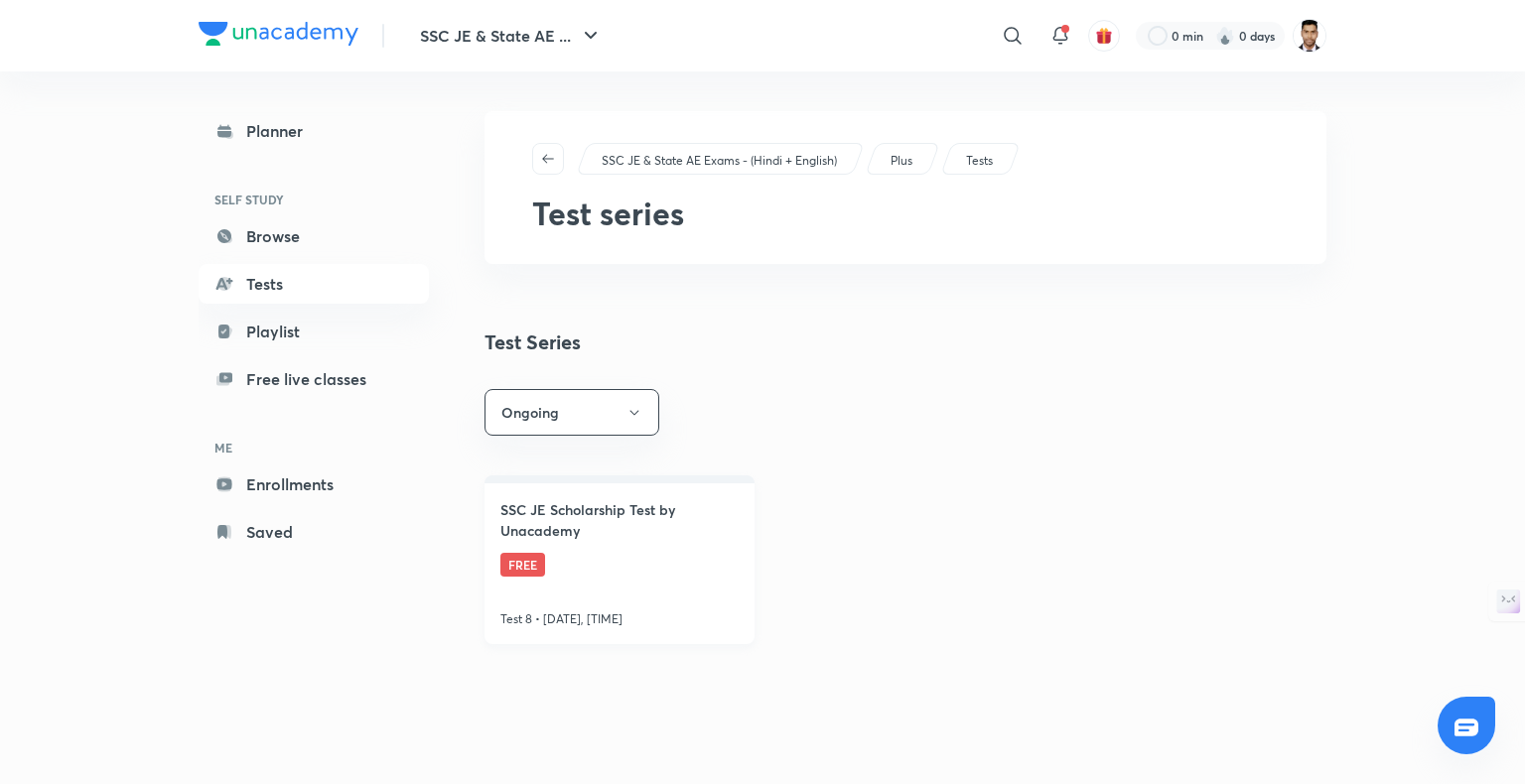 click on "SSC JE Scholarship Test by Unacademy" at bounding box center (620, 520) 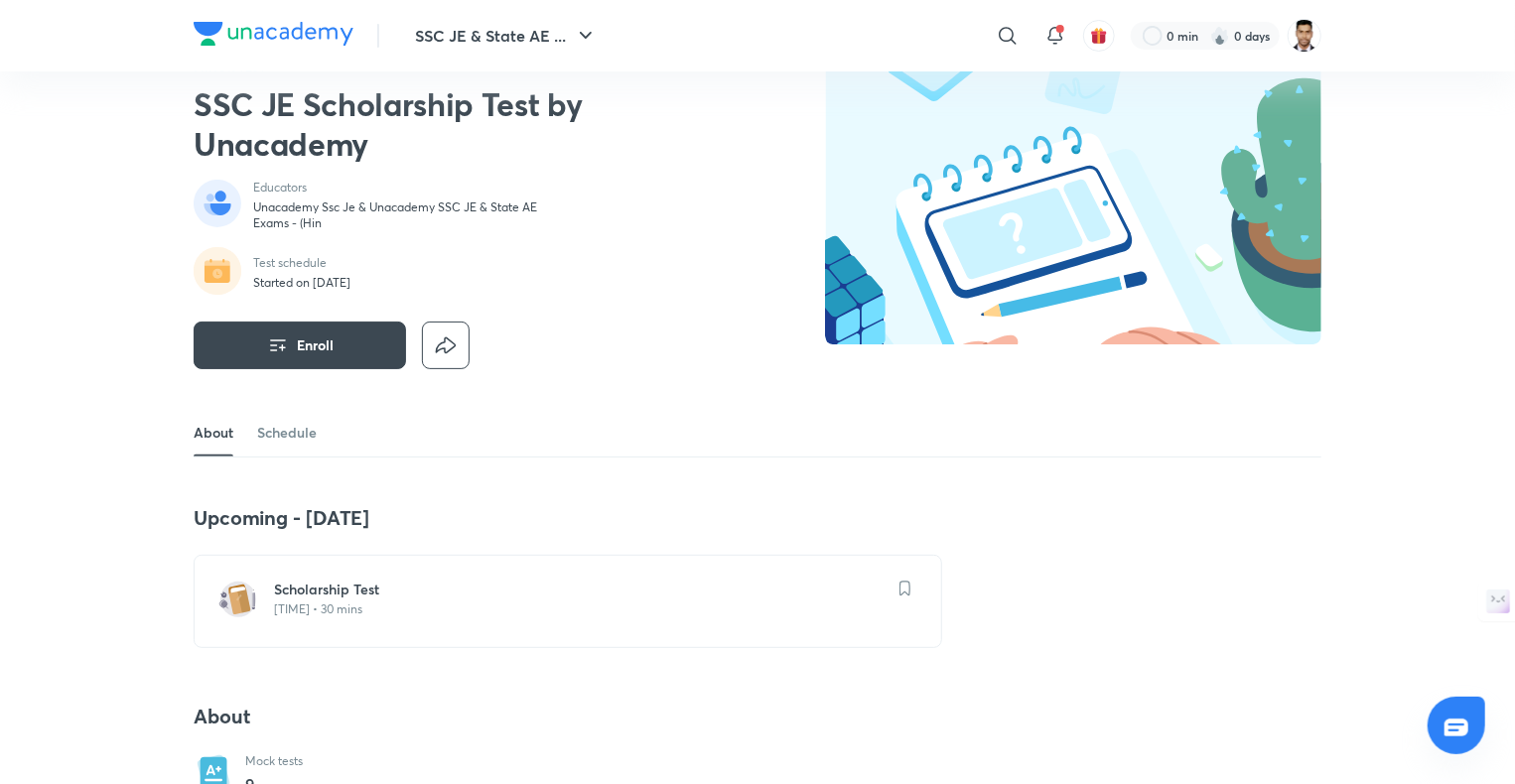 scroll, scrollTop: 0, scrollLeft: 0, axis: both 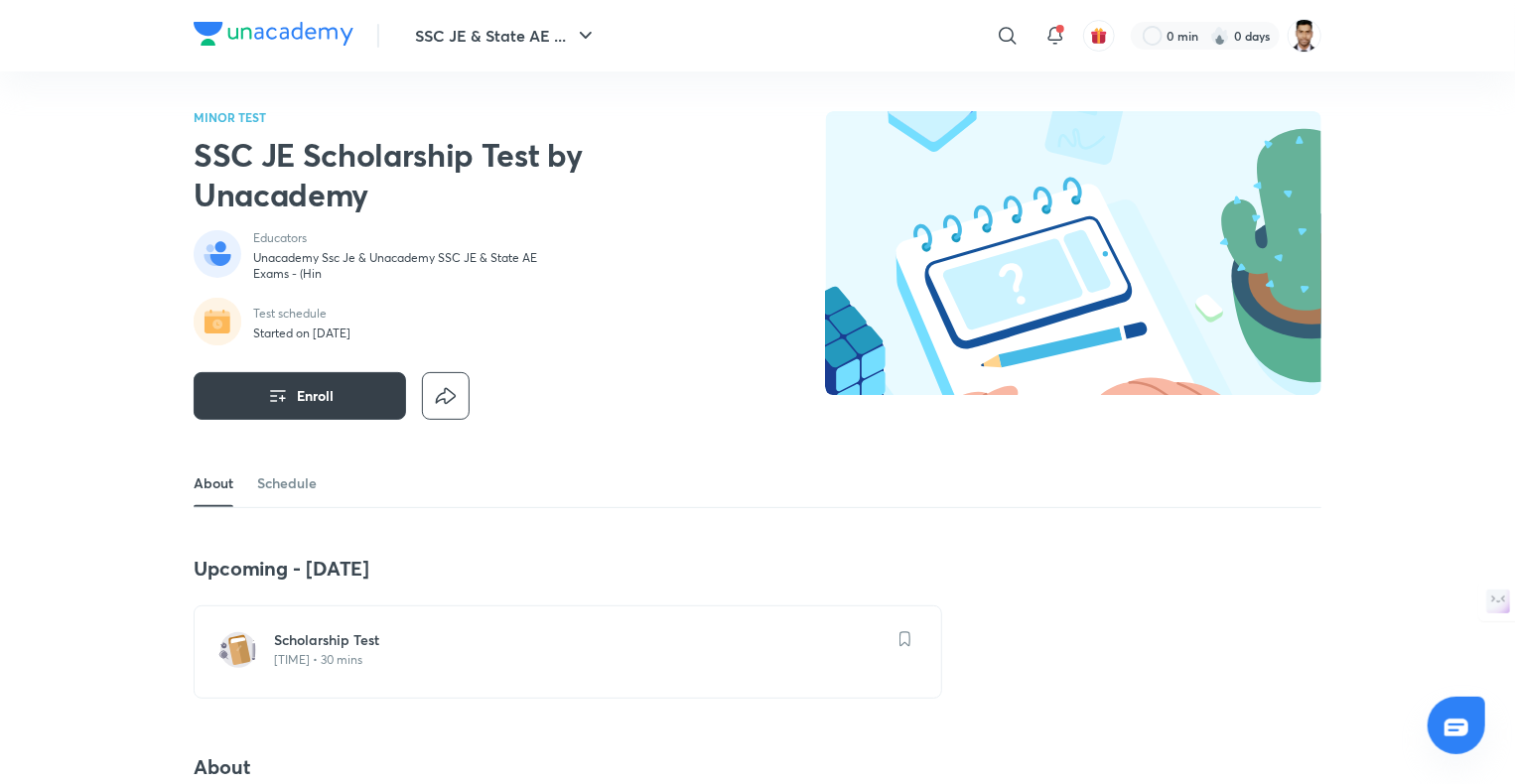 click on "Enroll" at bounding box center (300, 396) 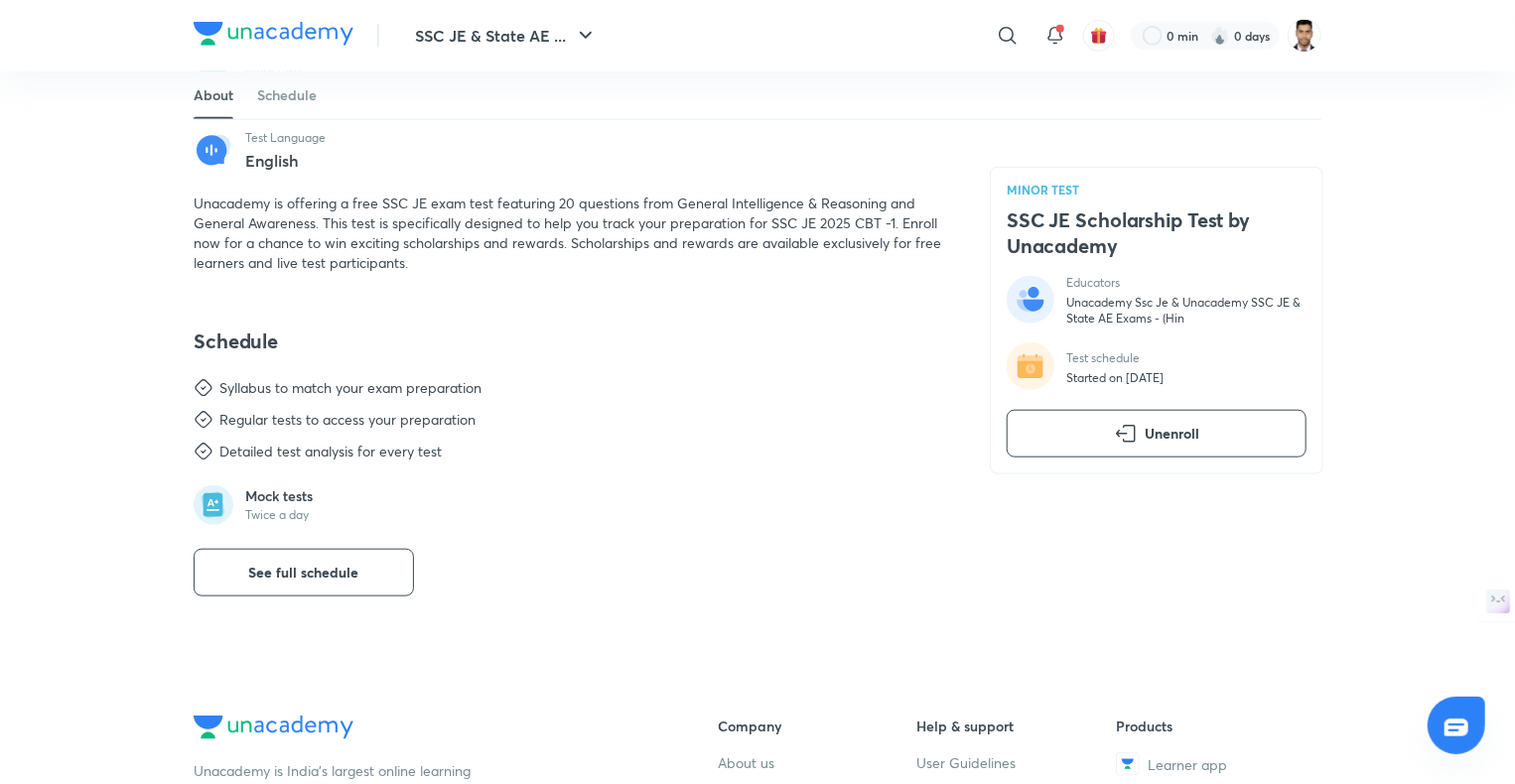 scroll, scrollTop: 748, scrollLeft: 0, axis: vertical 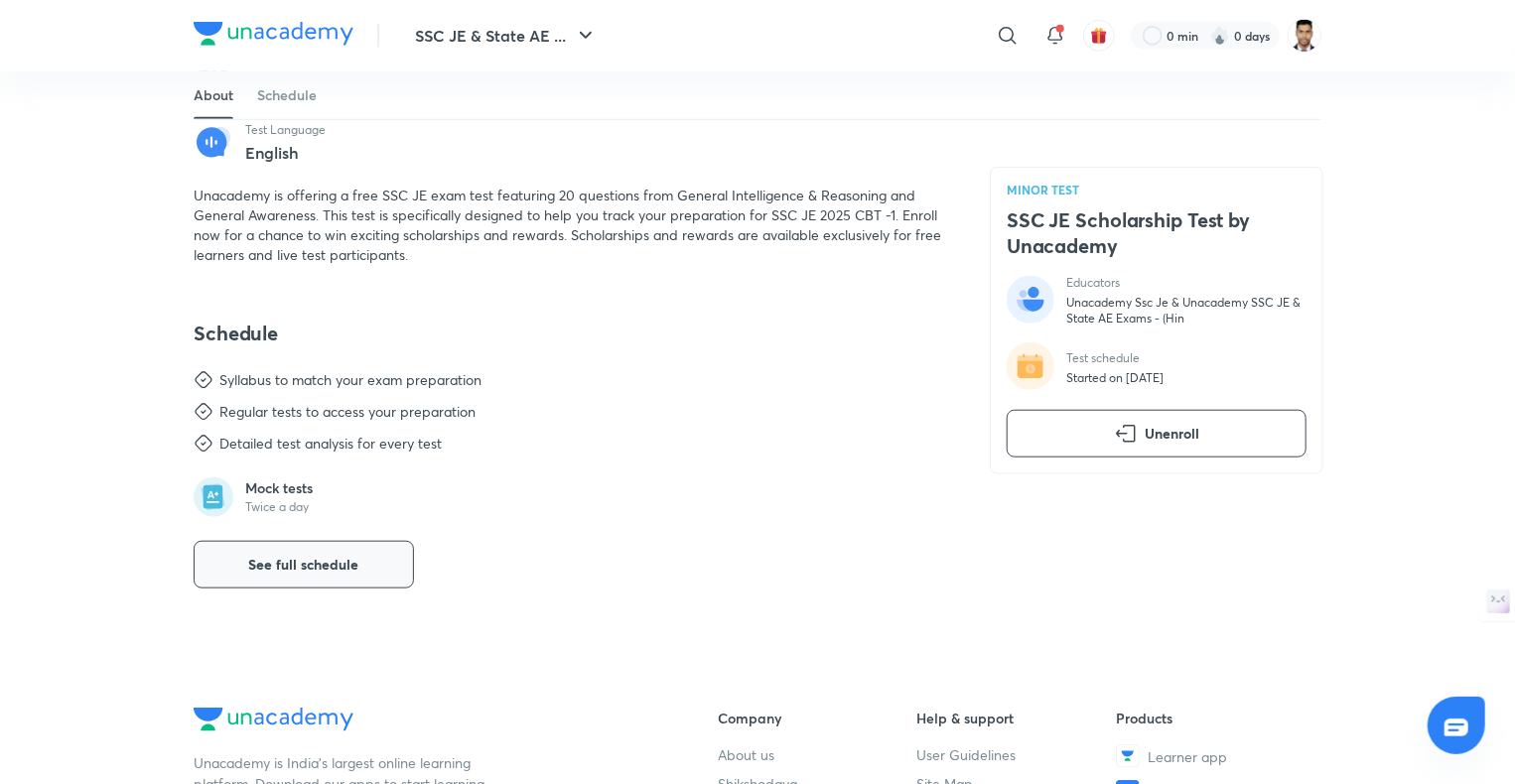 click on "See full schedule" at bounding box center (304, 565) 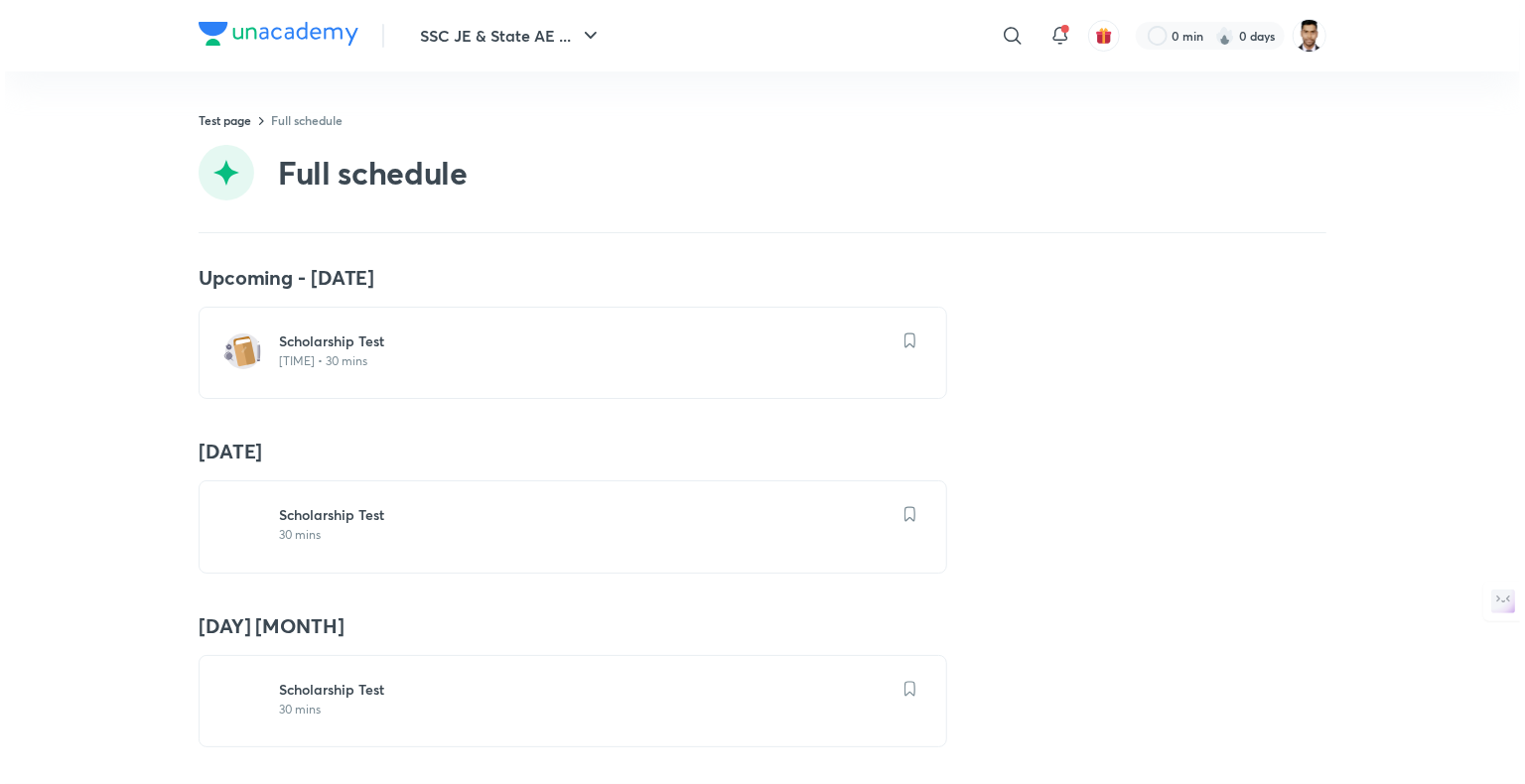 scroll, scrollTop: 0, scrollLeft: 0, axis: both 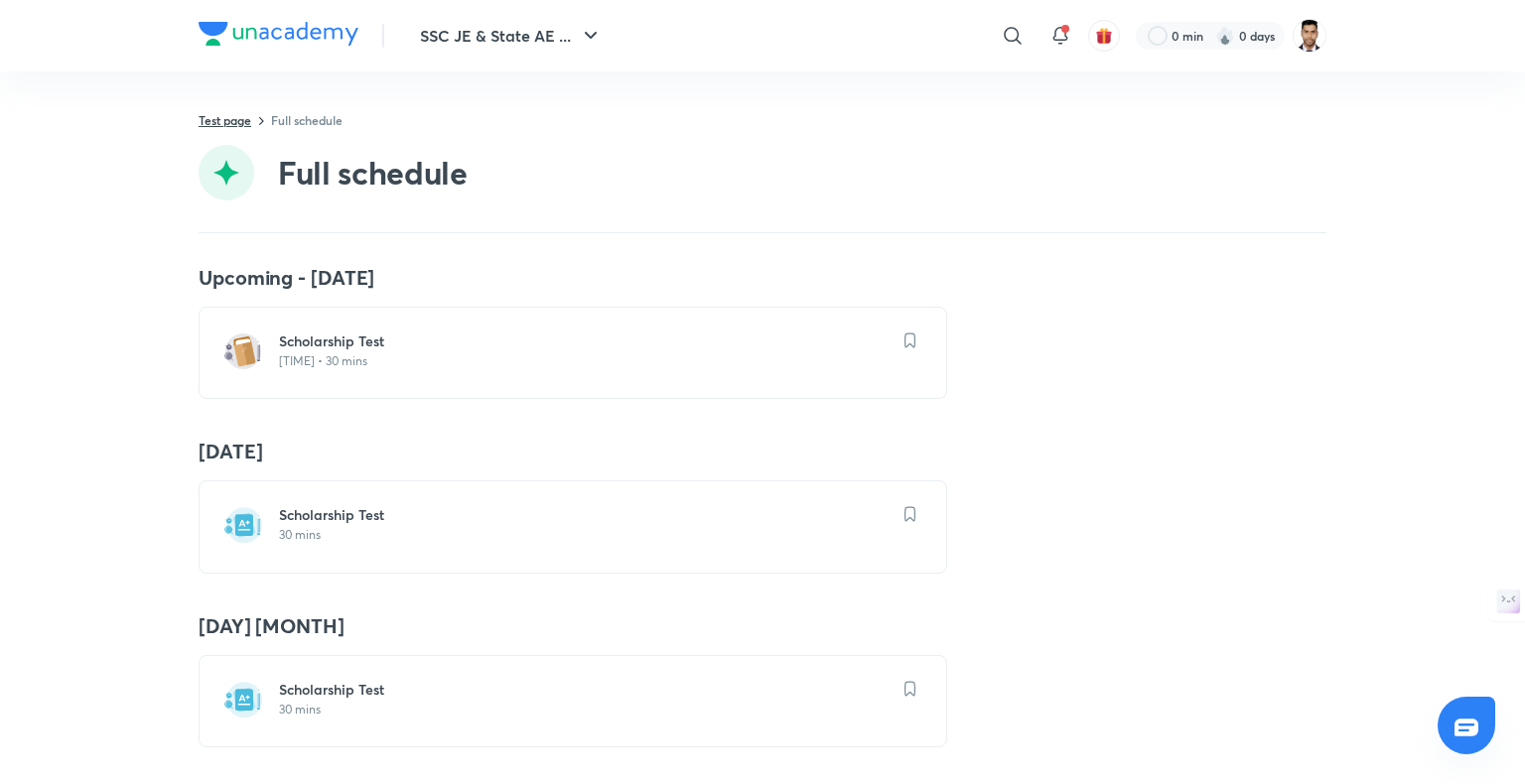 click on "Test page" at bounding box center [224, 120] 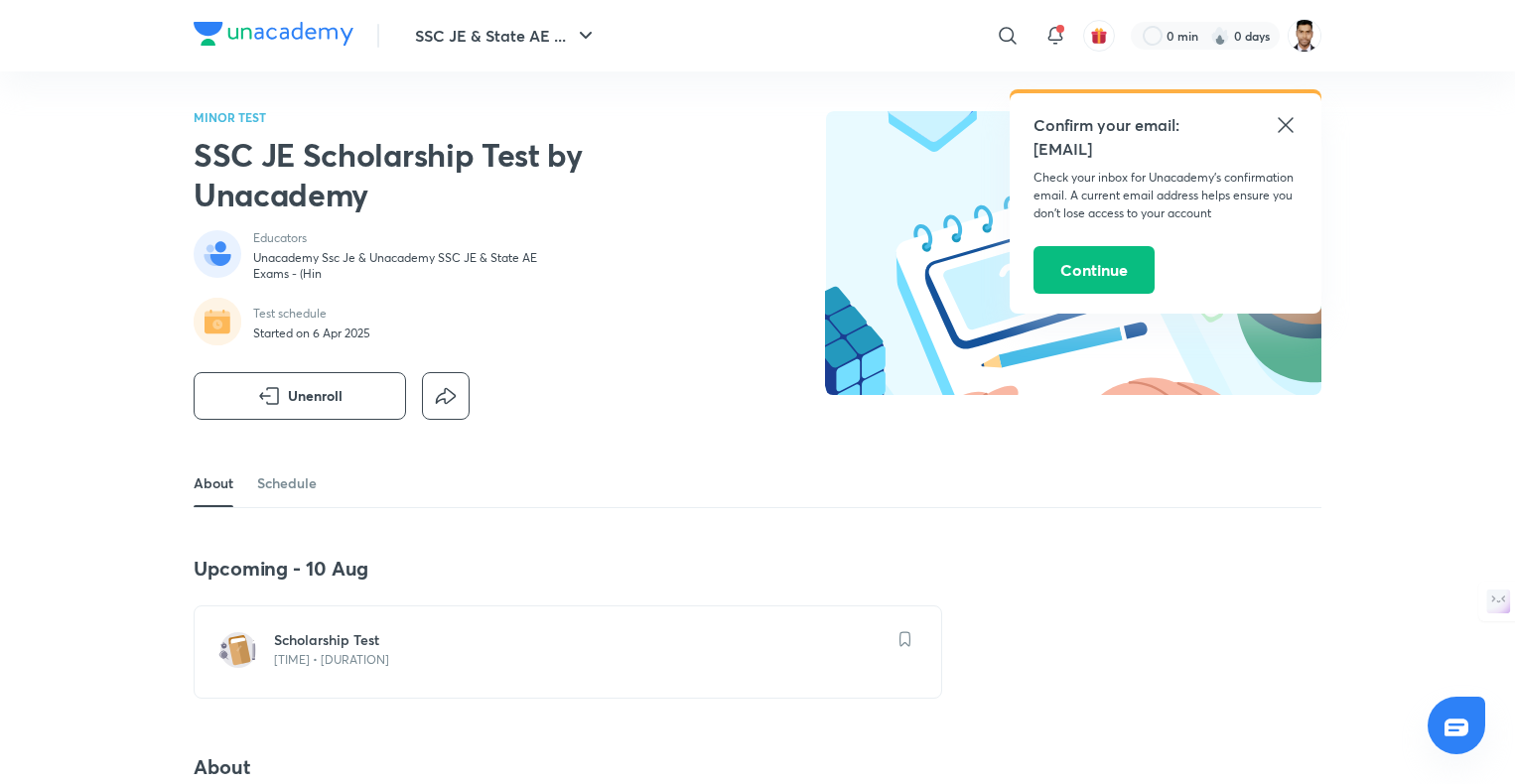 scroll, scrollTop: 0, scrollLeft: 0, axis: both 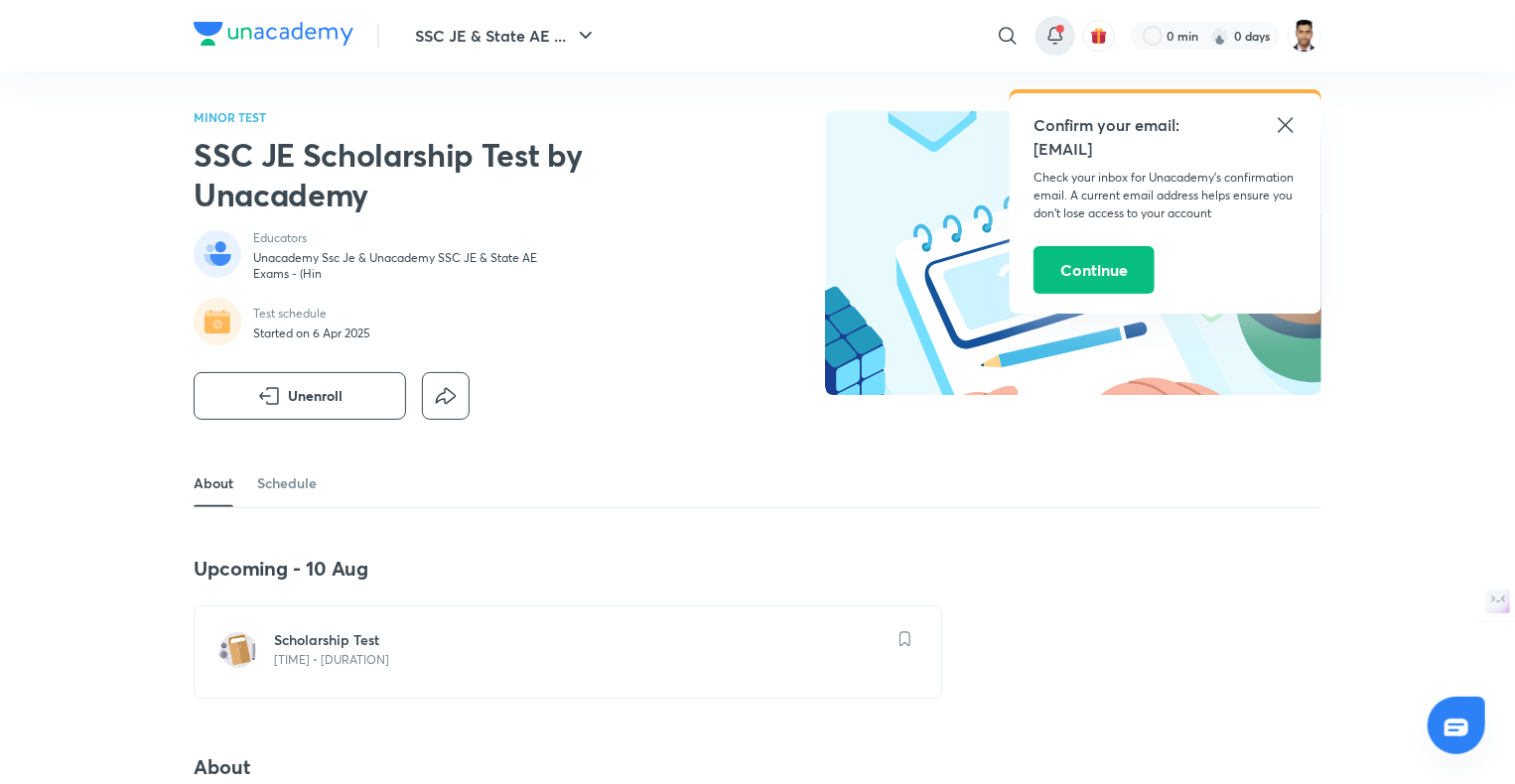 click 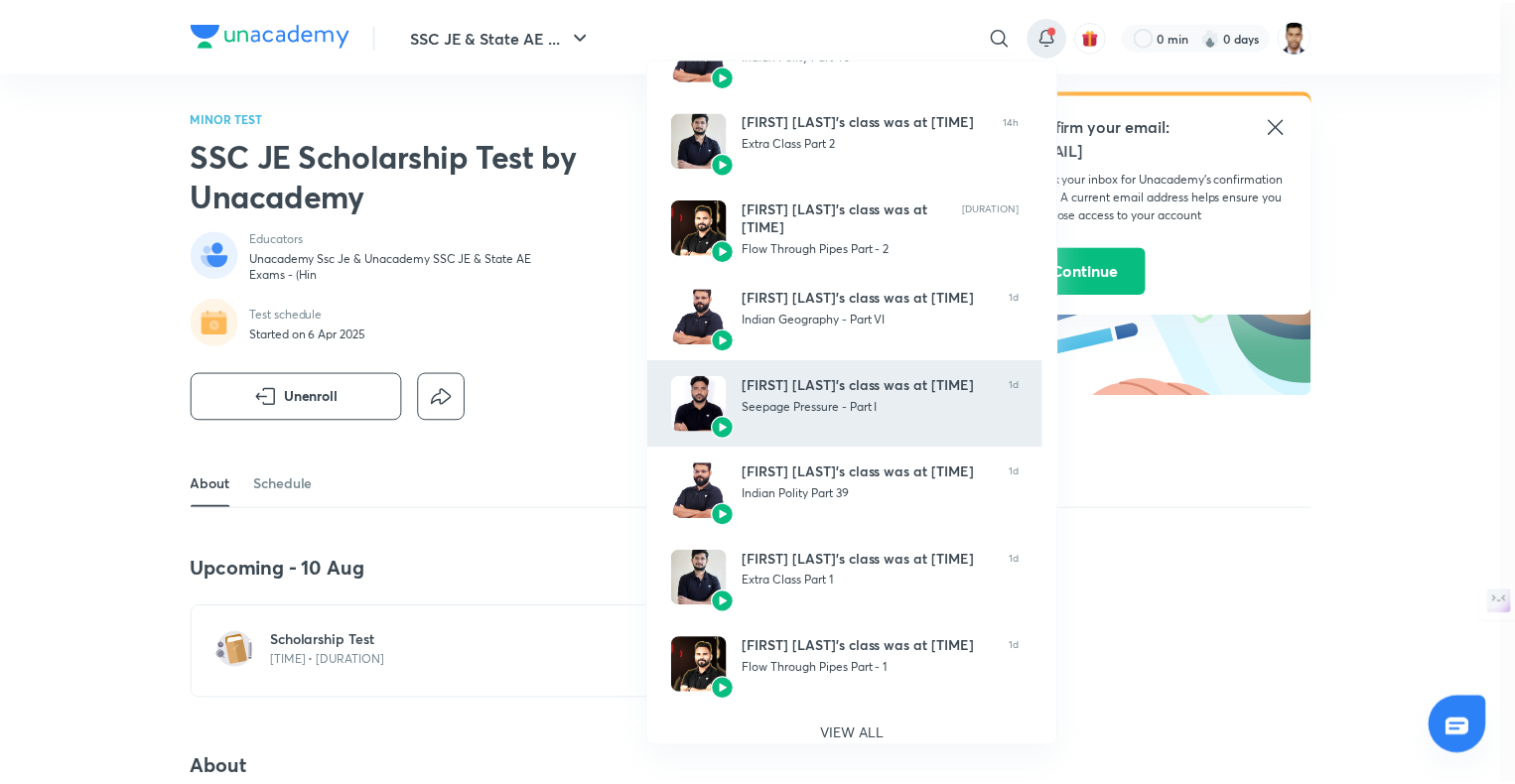 scroll, scrollTop: 327, scrollLeft: 0, axis: vertical 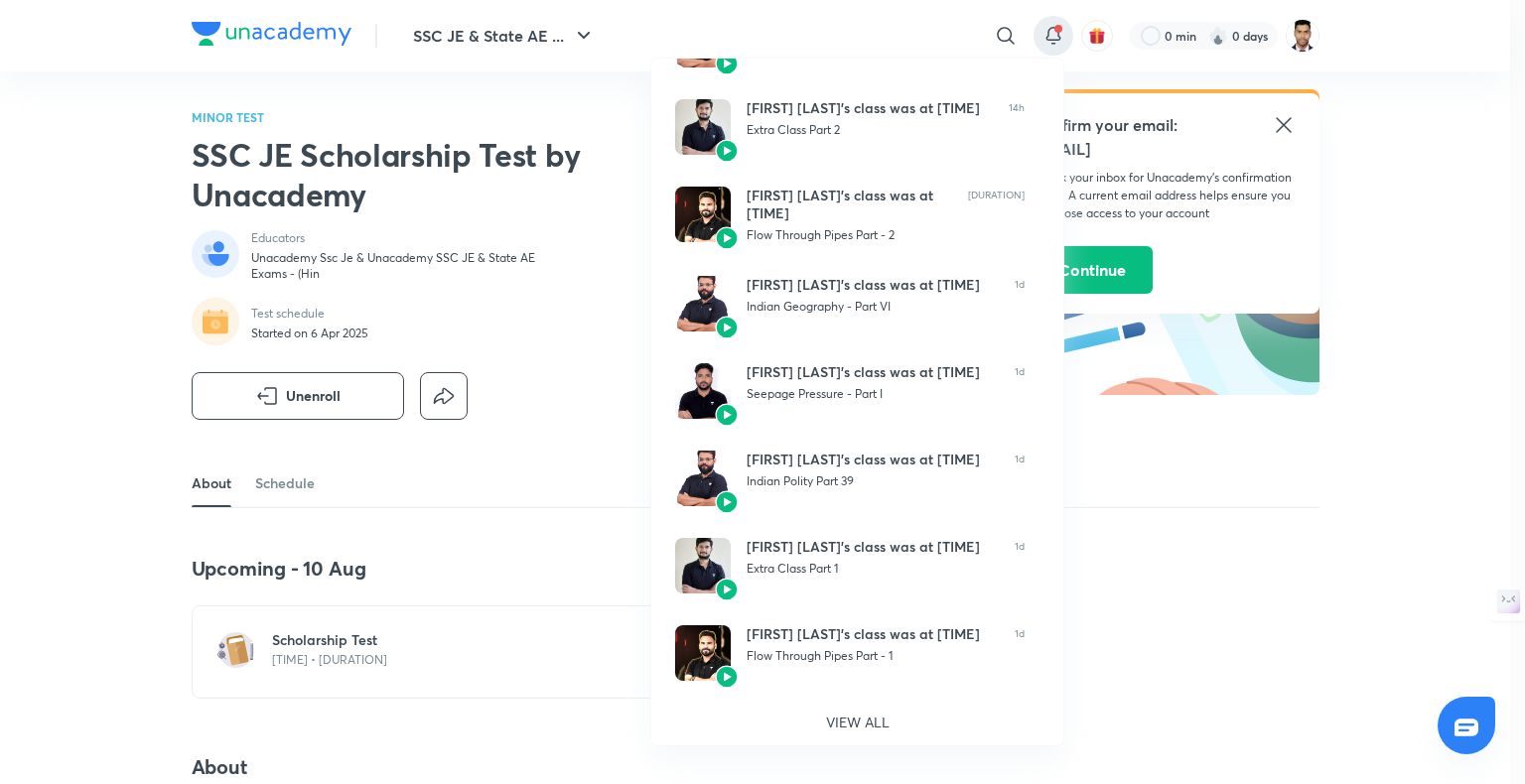 click at bounding box center [762, 392] 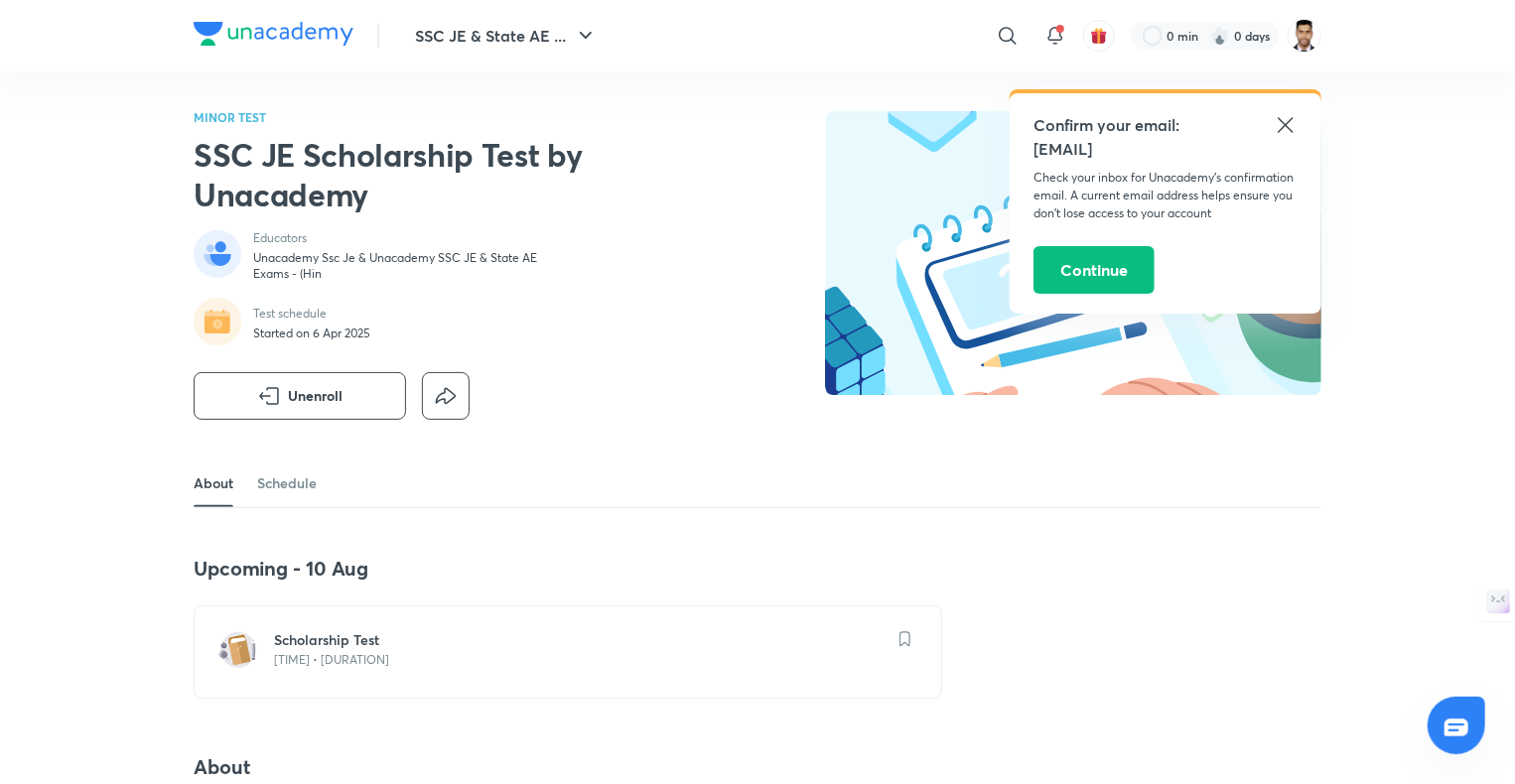 click 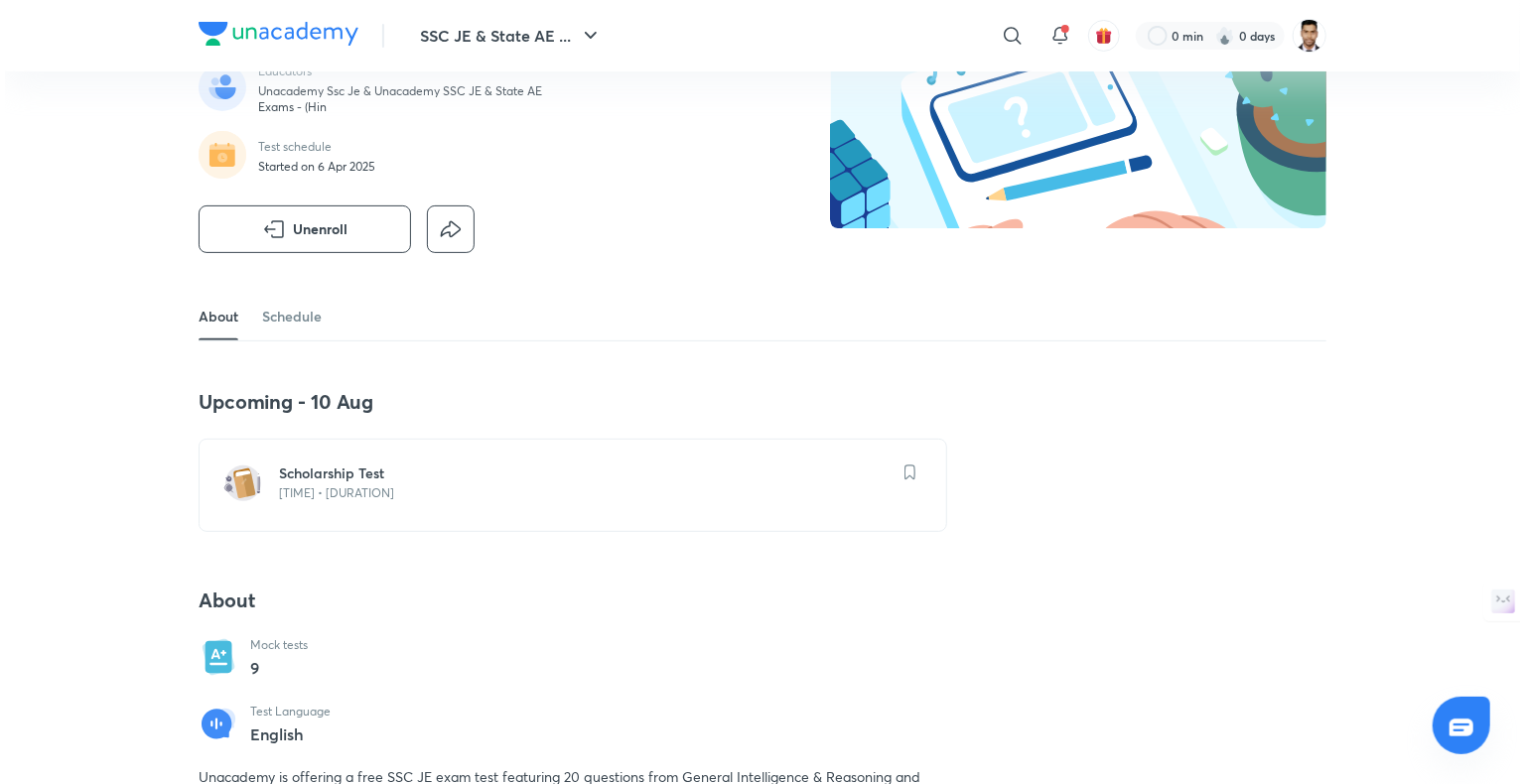 scroll, scrollTop: 0, scrollLeft: 0, axis: both 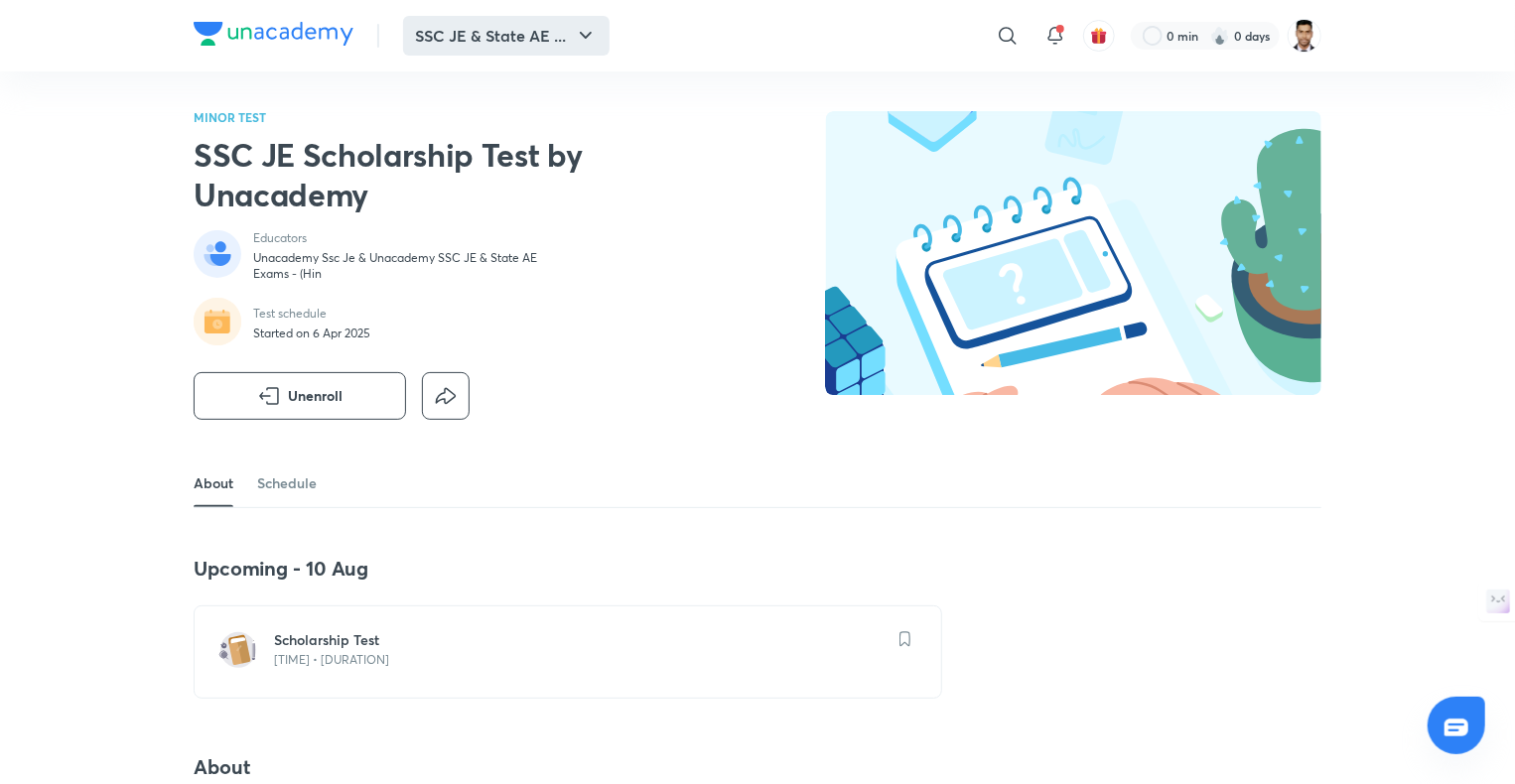 click on "SSC JE & State AE  ..." at bounding box center (506, 36) 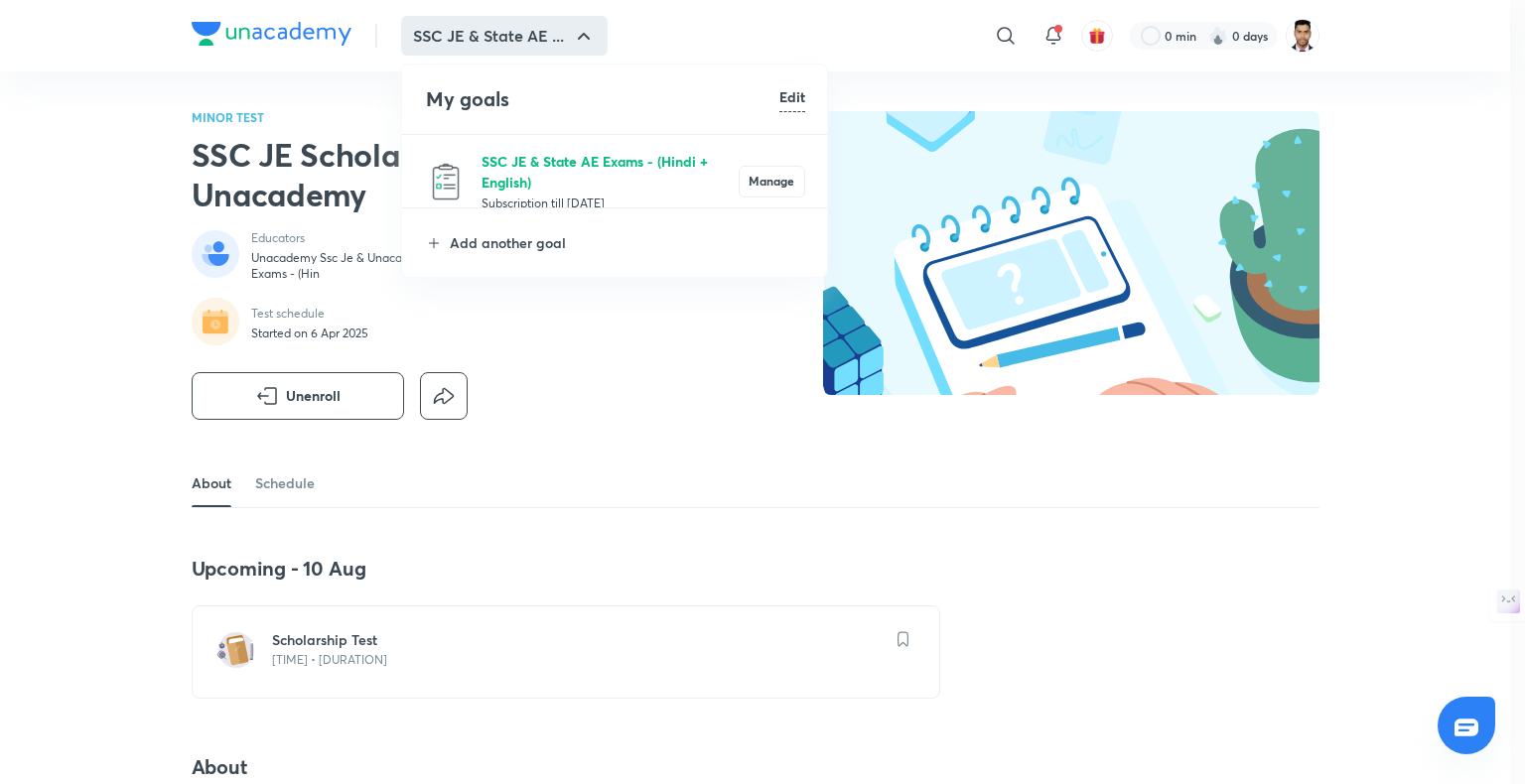 click on "SSC JE & State AE Exams - (Hindi + English)" at bounding box center [610, 172] 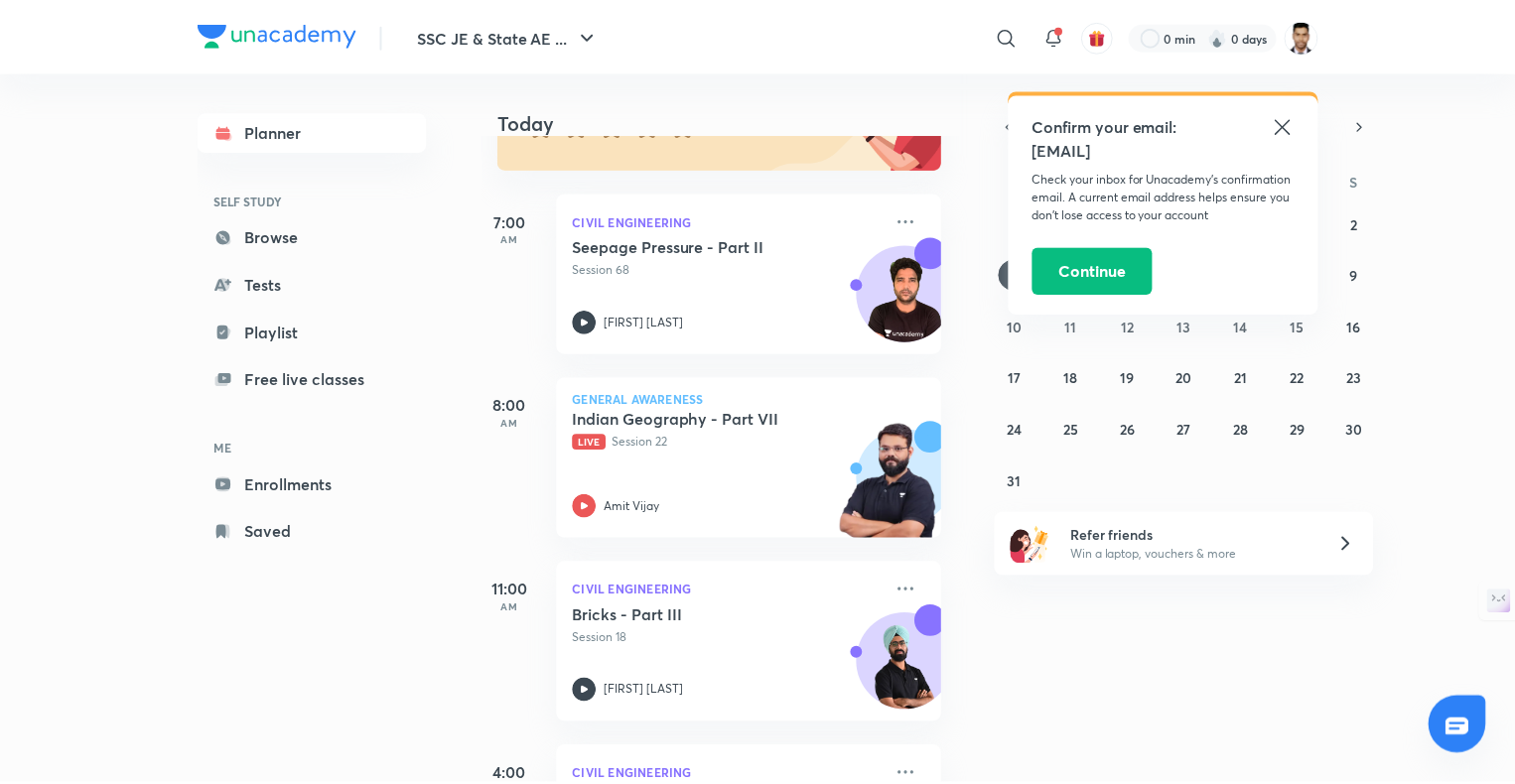 scroll, scrollTop: 232, scrollLeft: 12, axis: both 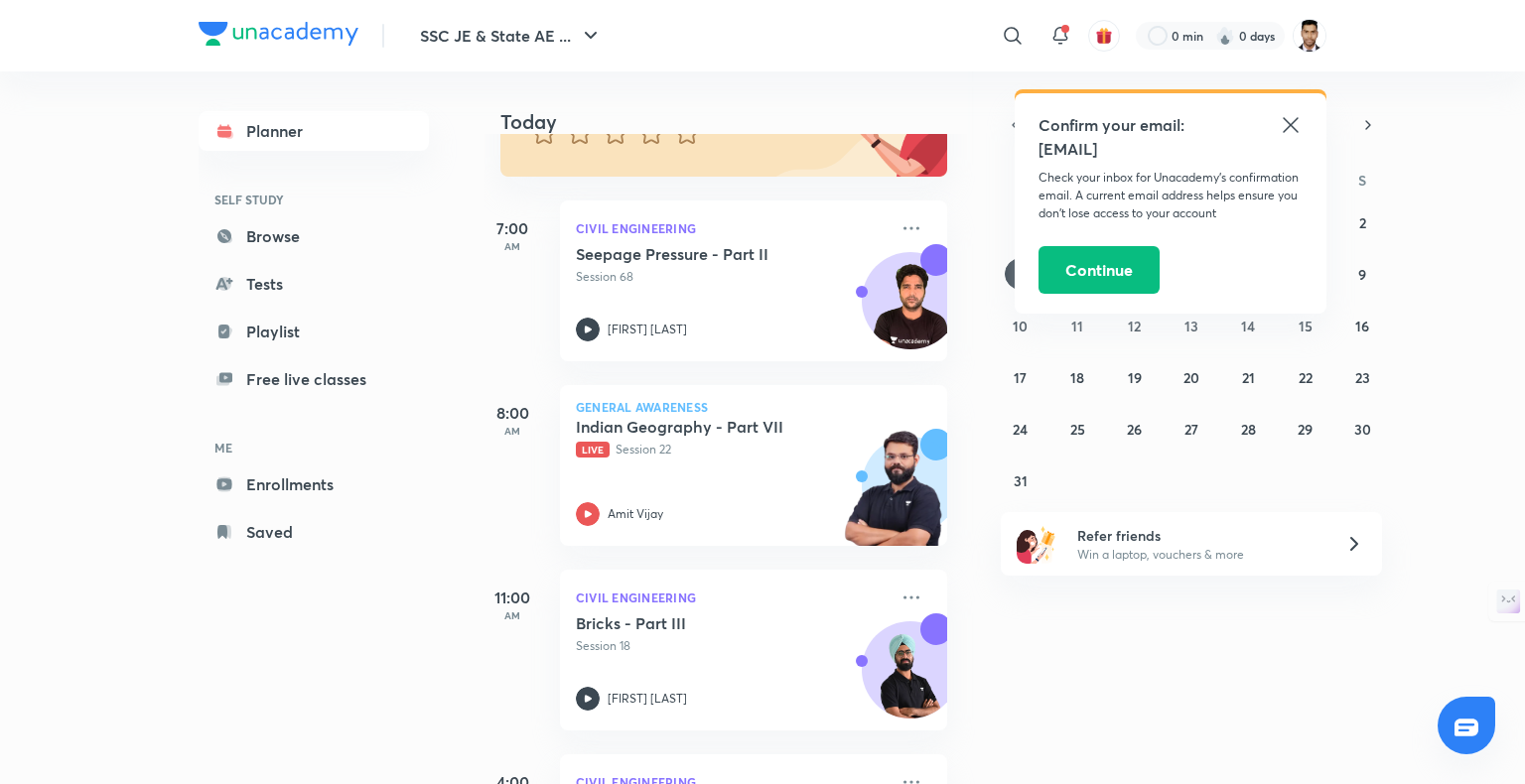 click 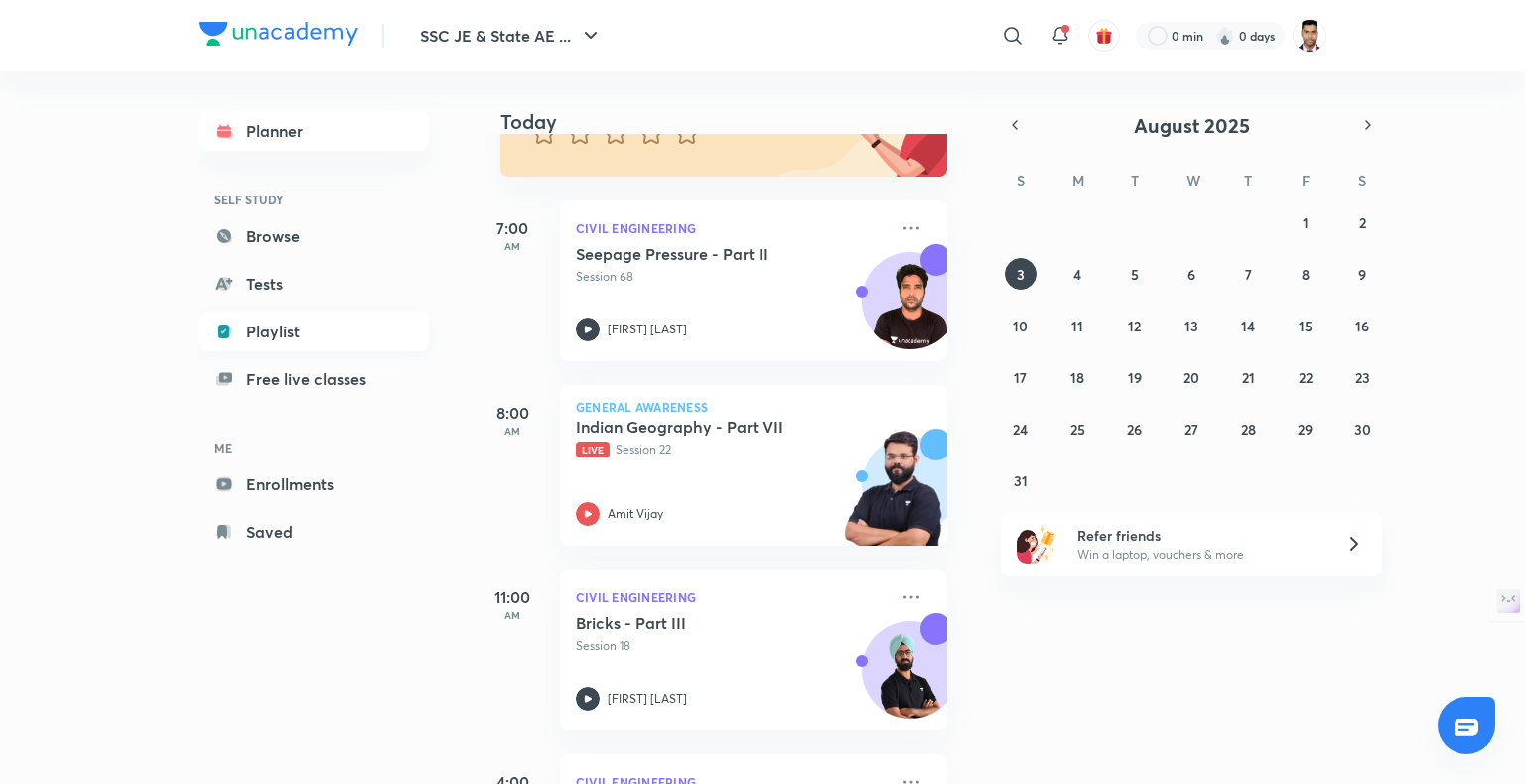 click 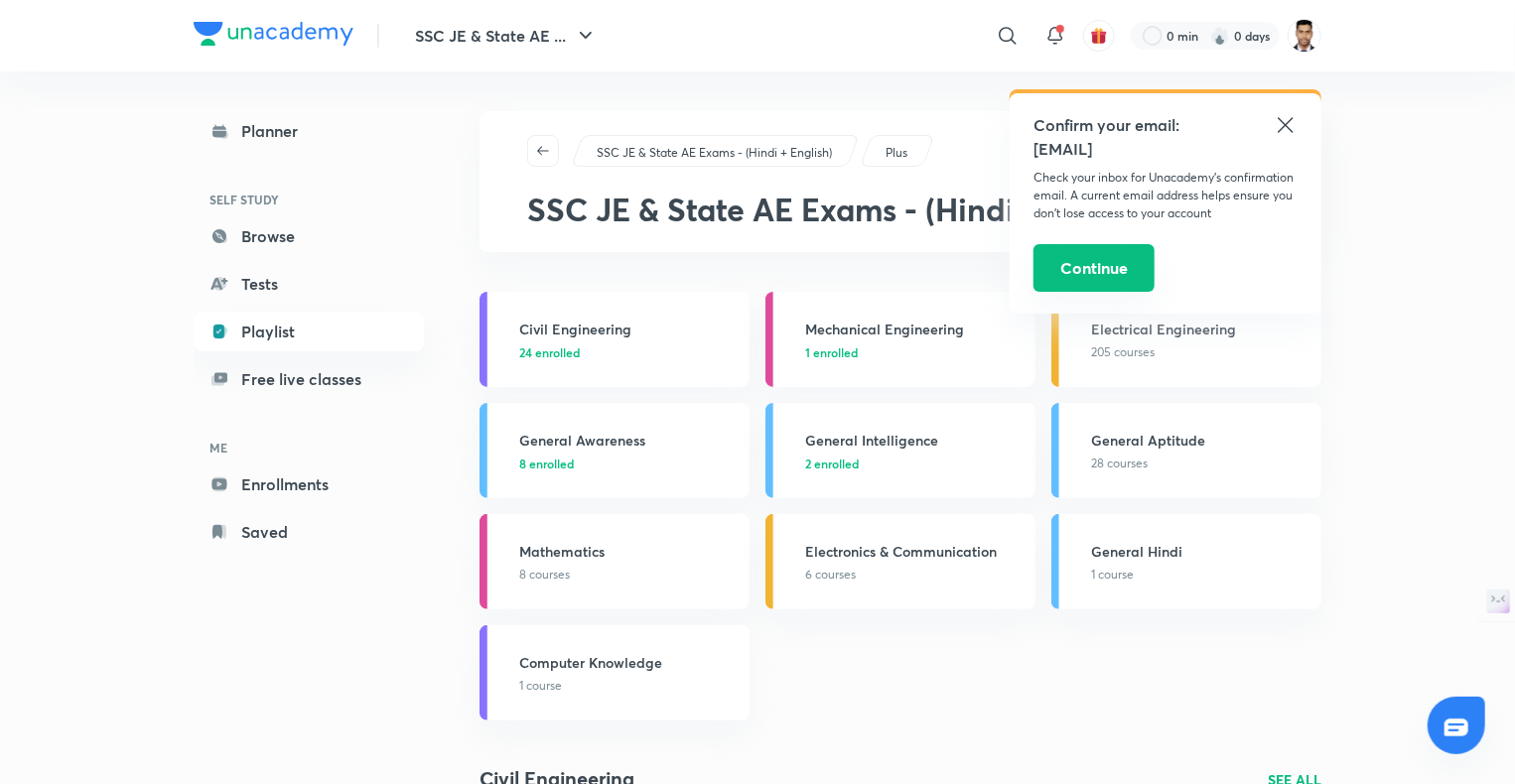 click on "Continue" at bounding box center [1094, 268] 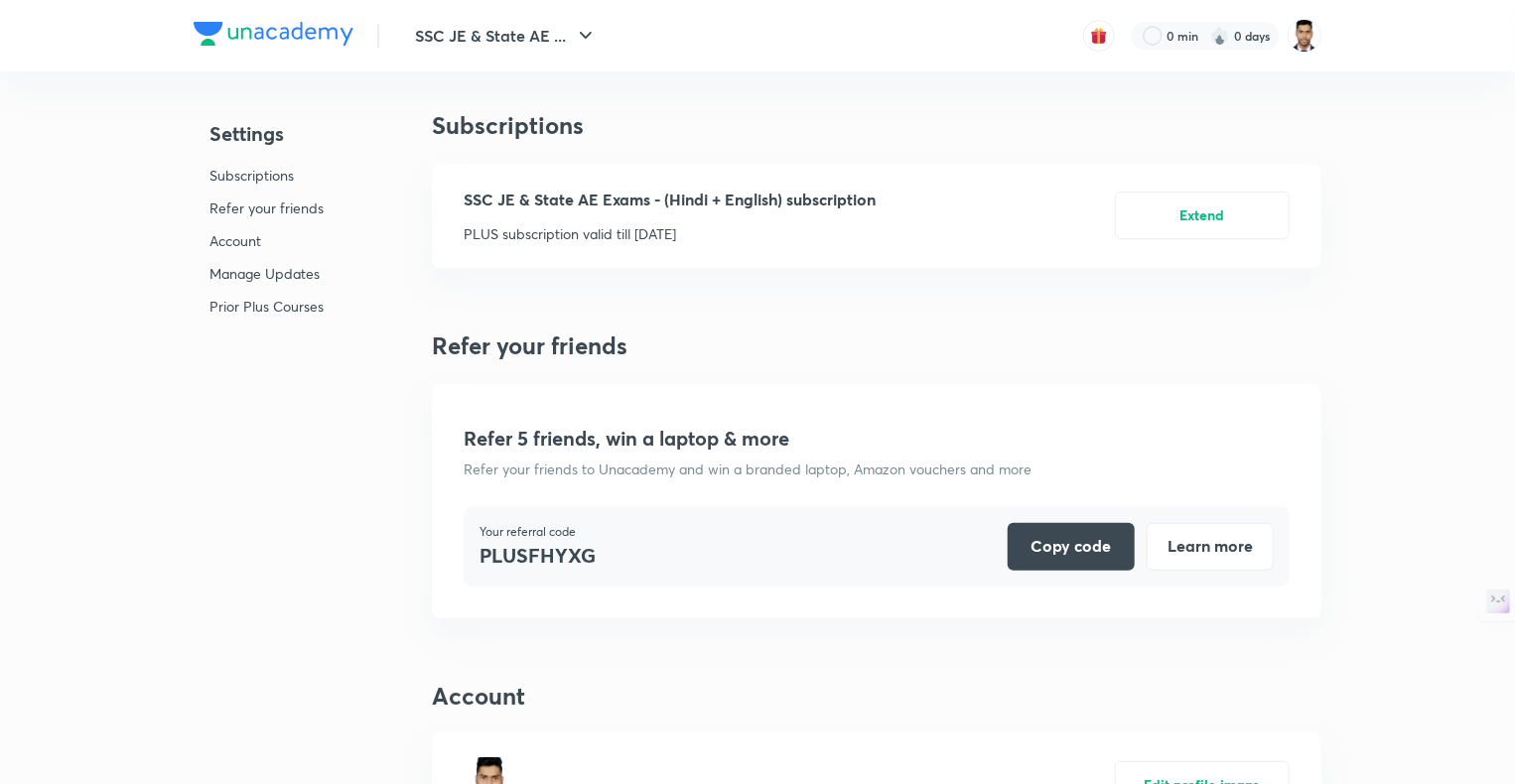 scroll, scrollTop: 5041, scrollLeft: 0, axis: vertical 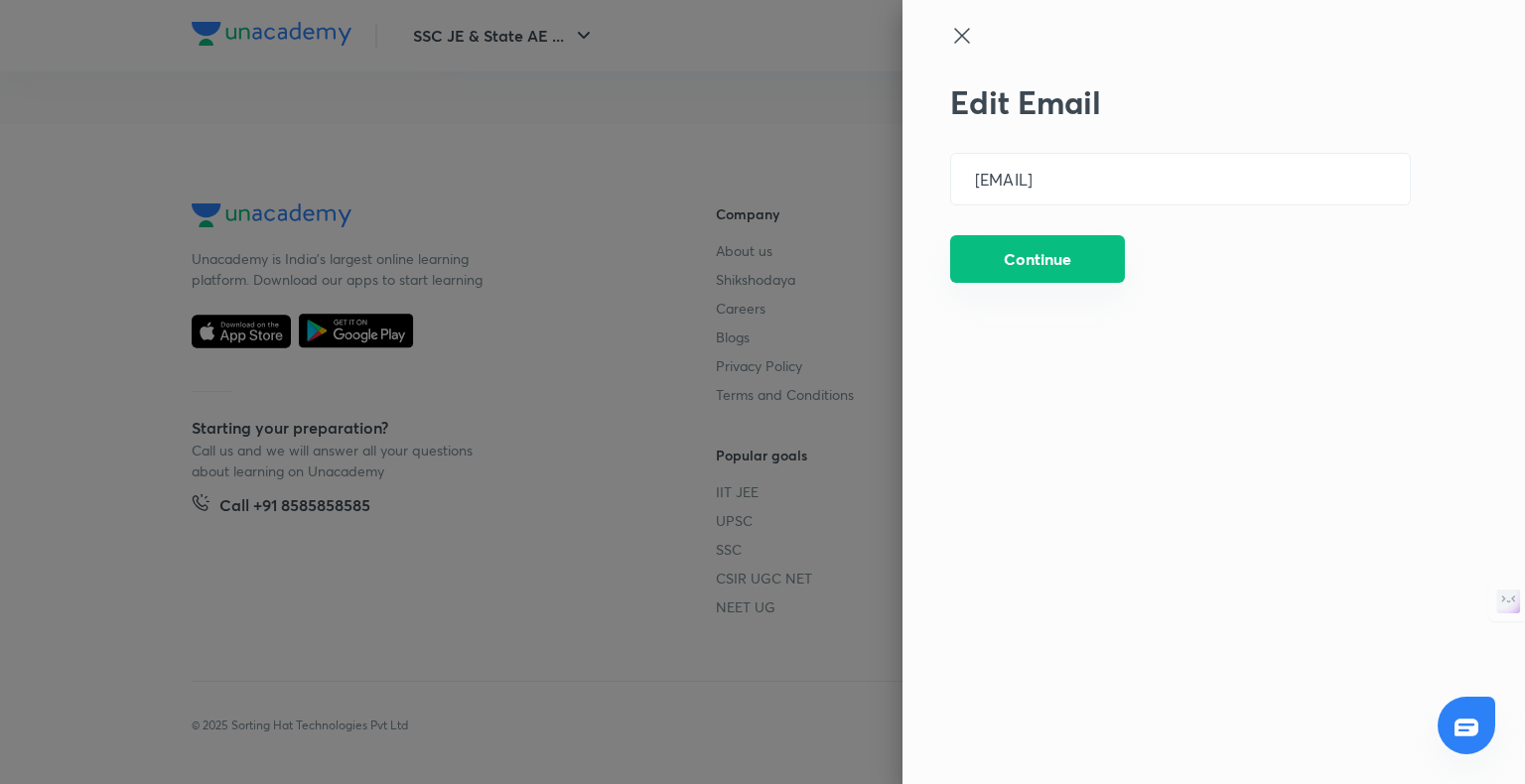 click on "Continue" at bounding box center (1038, 259) 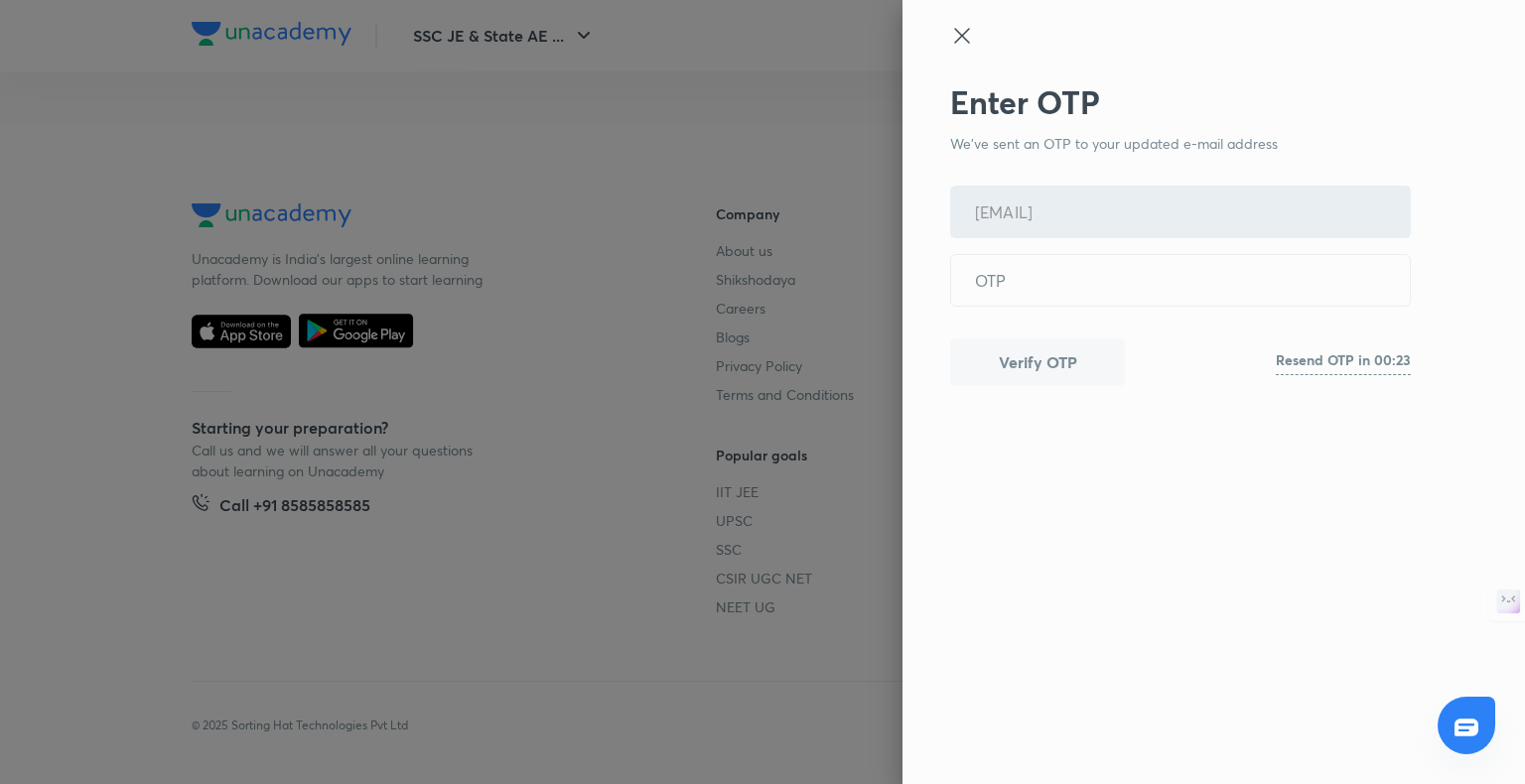 click 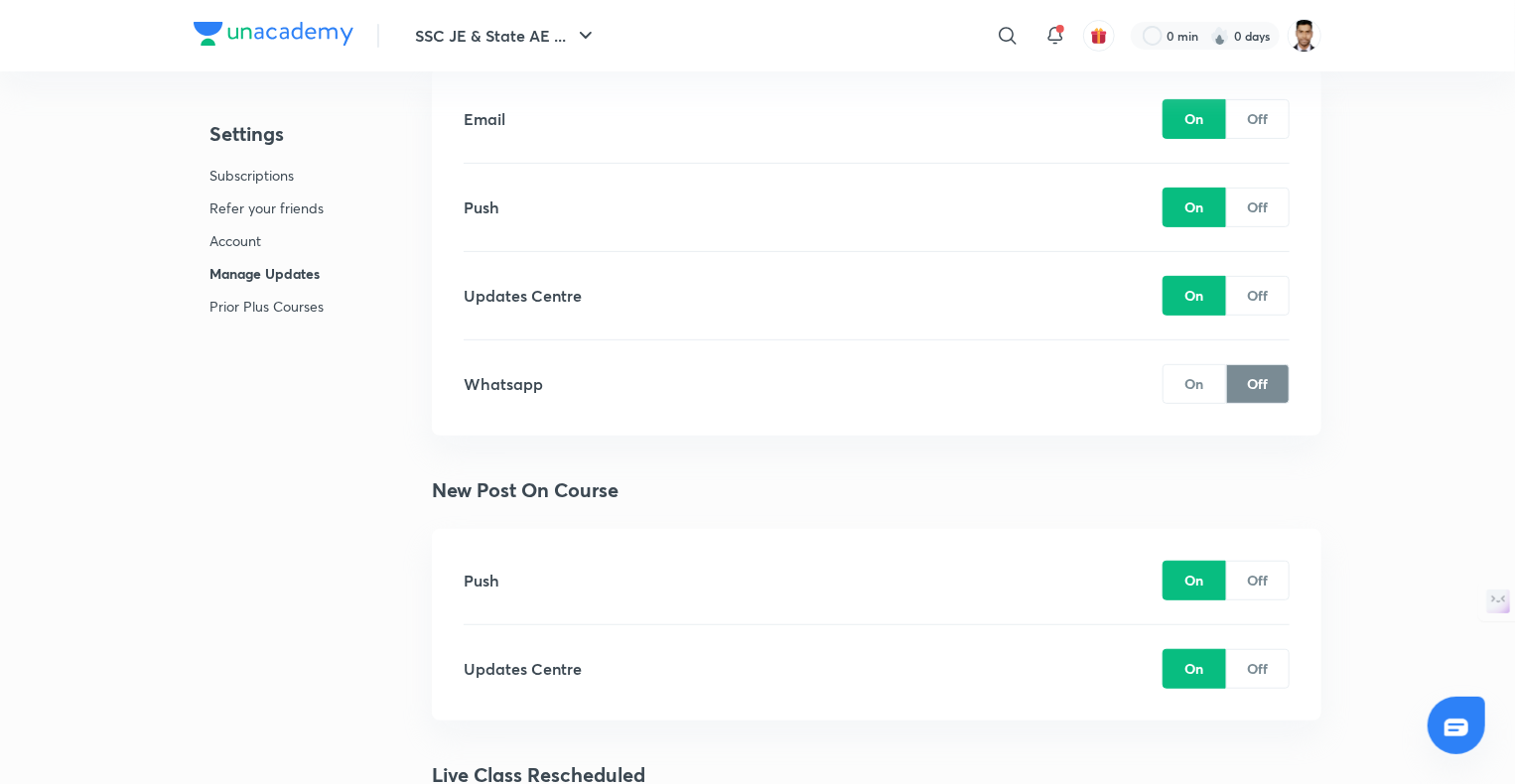 scroll, scrollTop: 4069, scrollLeft: 0, axis: vertical 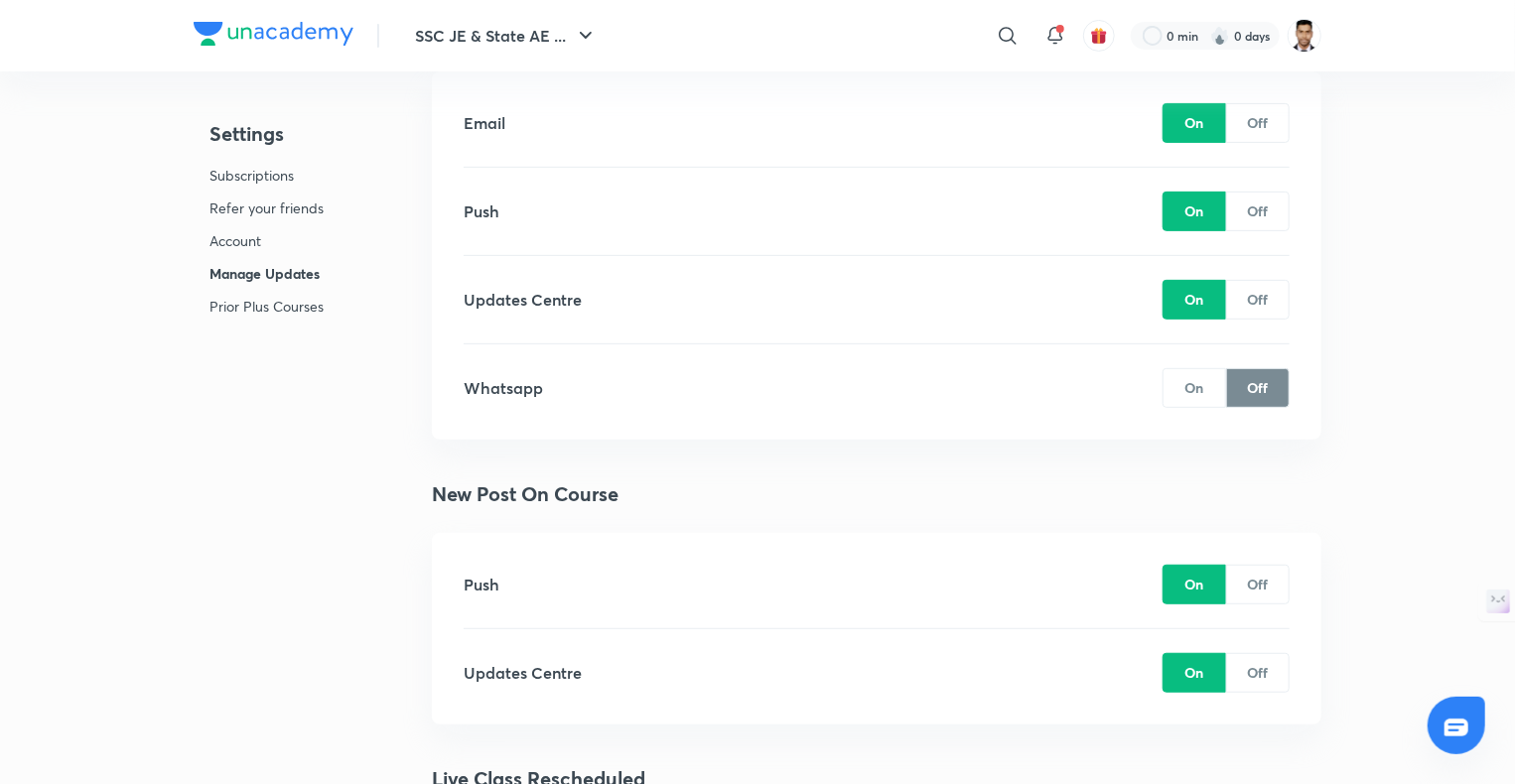 click on "On" at bounding box center [1194, 387] 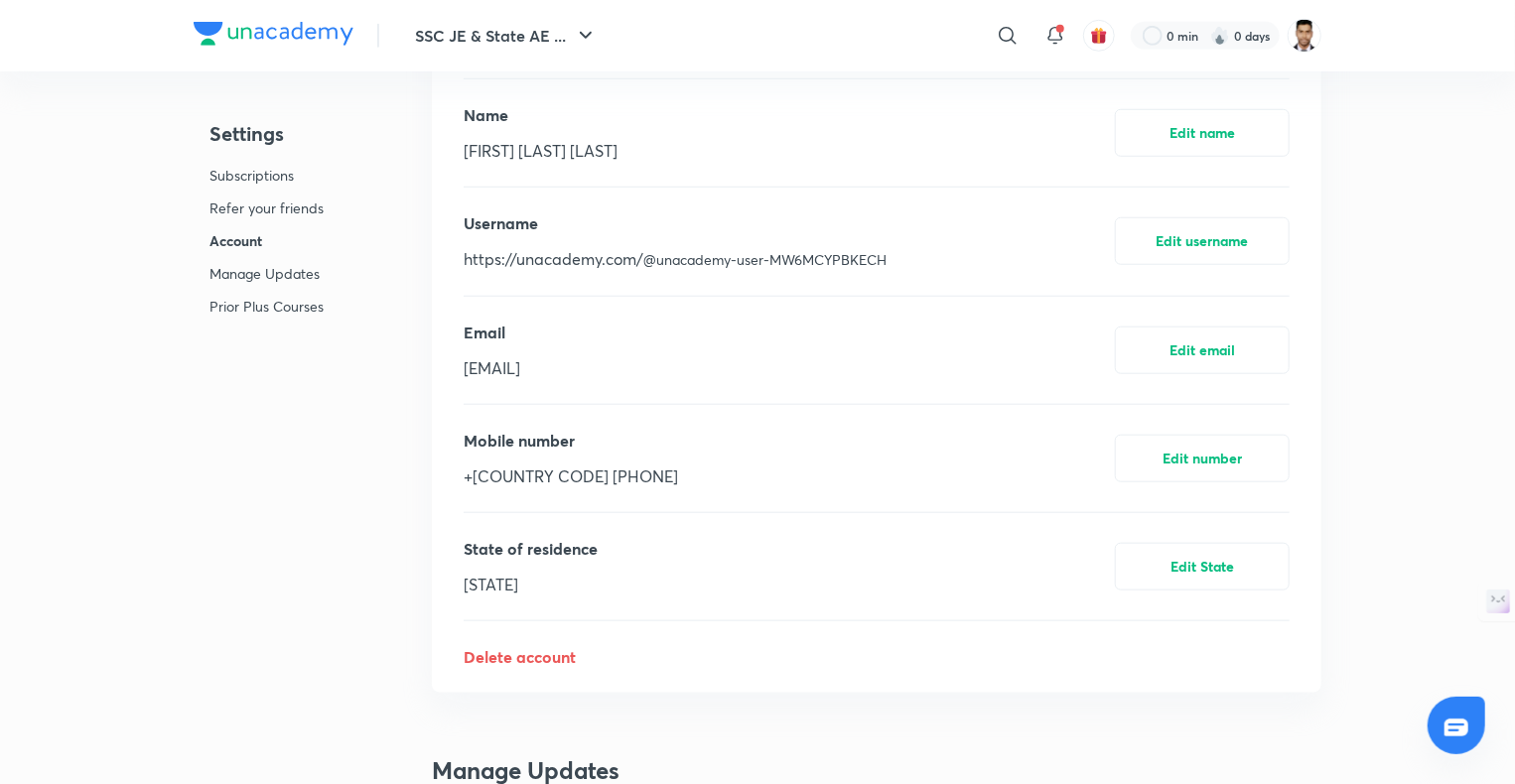 scroll, scrollTop: 758, scrollLeft: 0, axis: vertical 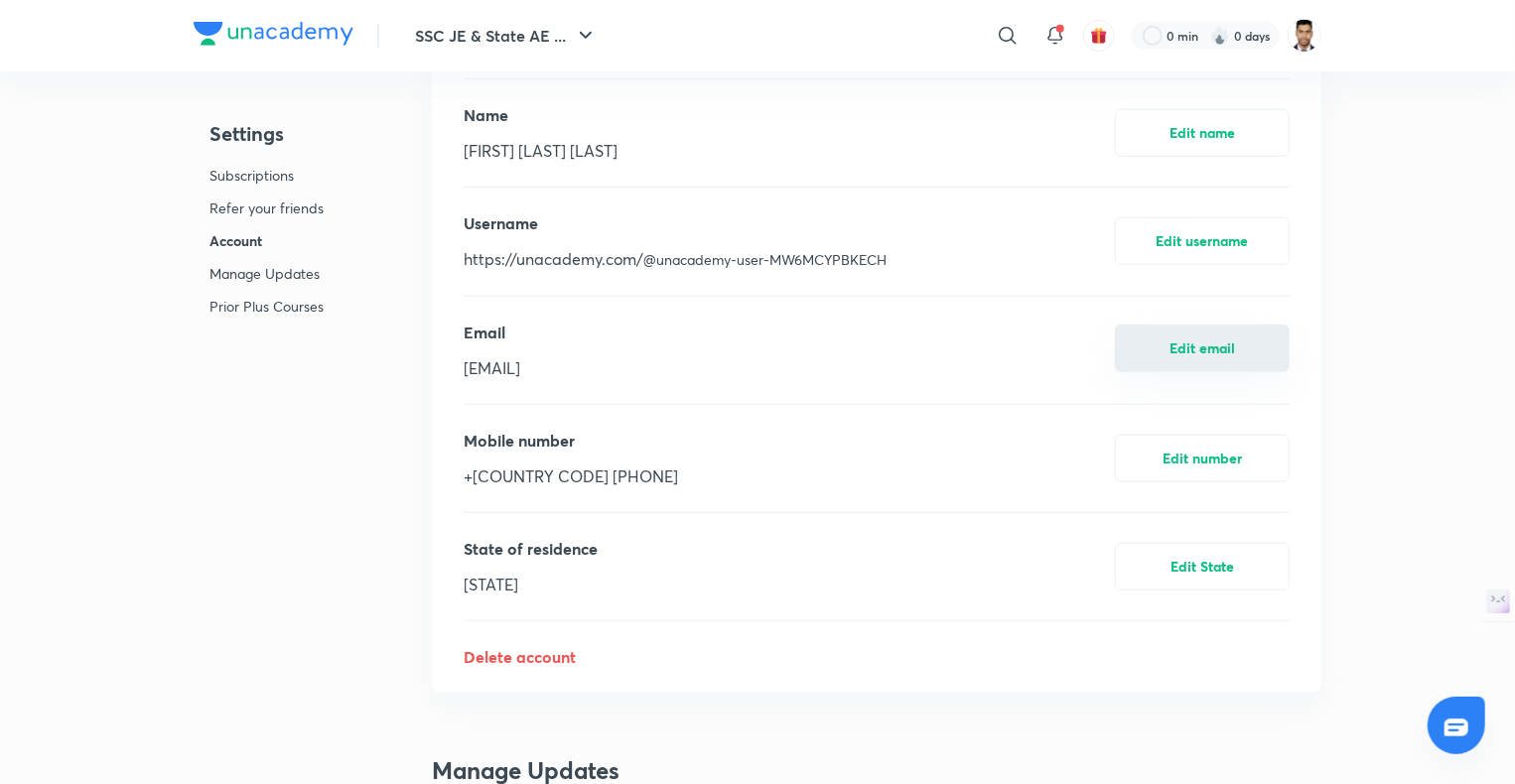 click on "Edit email" at bounding box center (1202, 348) 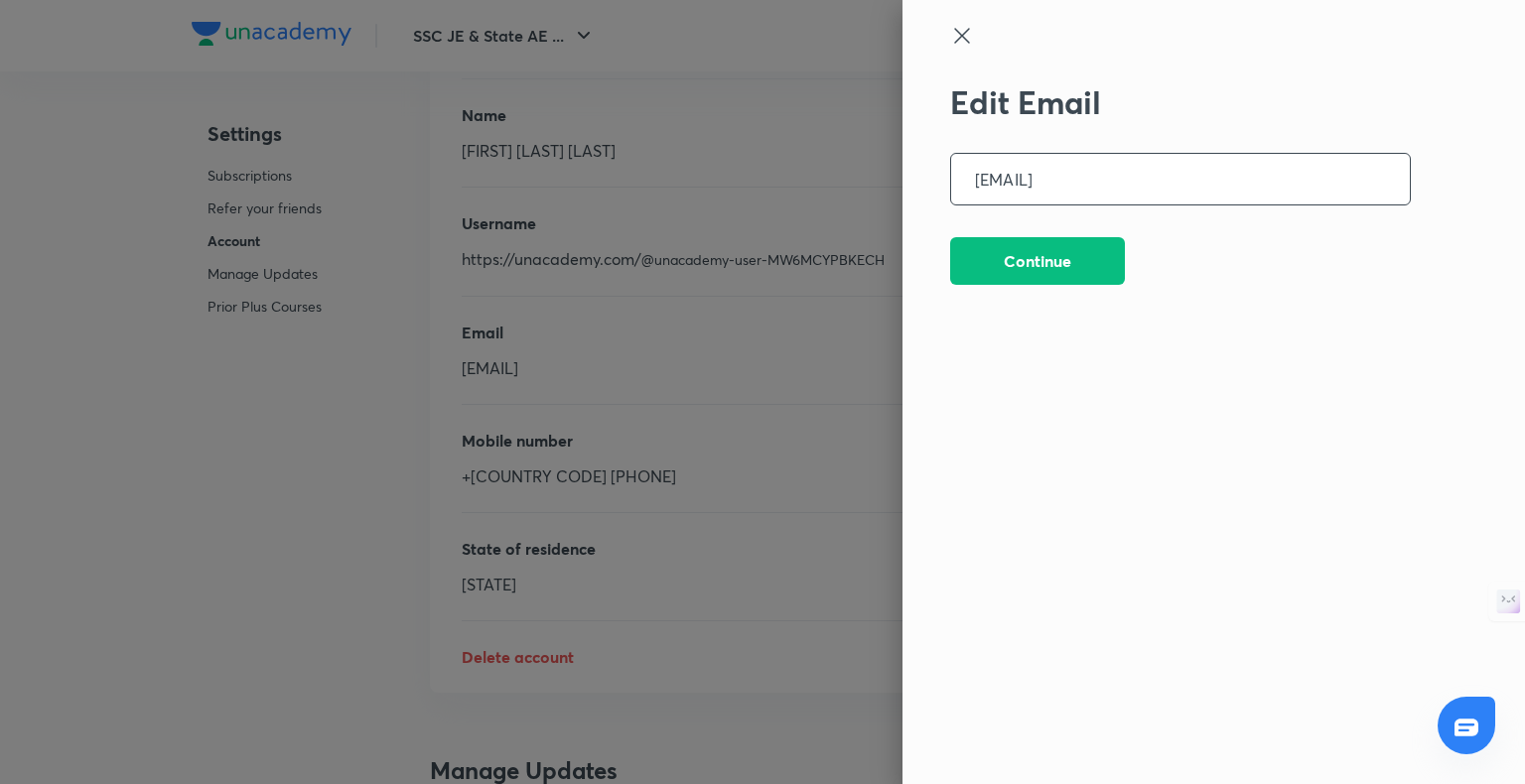 type on "k" 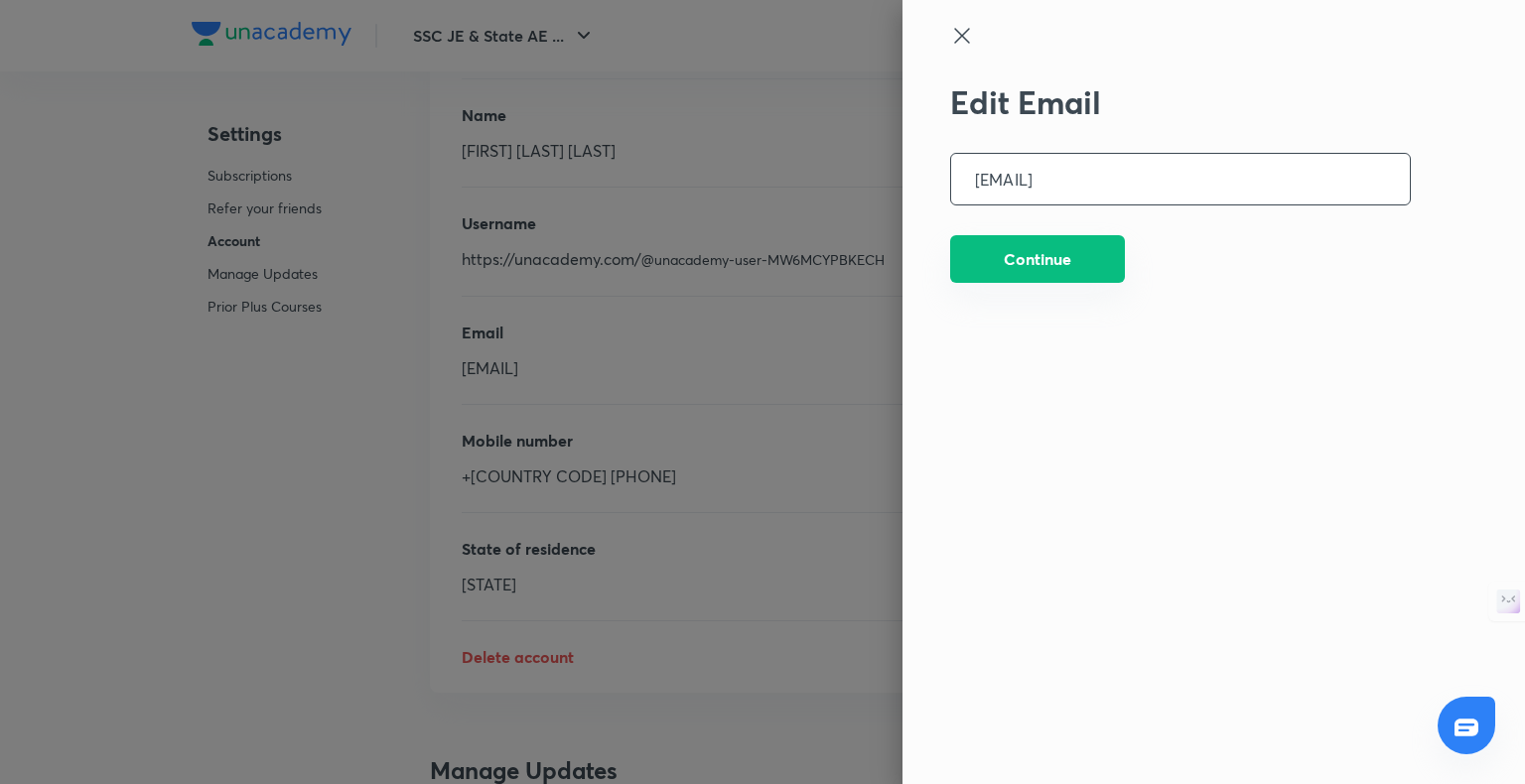 click on "Continue" at bounding box center [1038, 259] 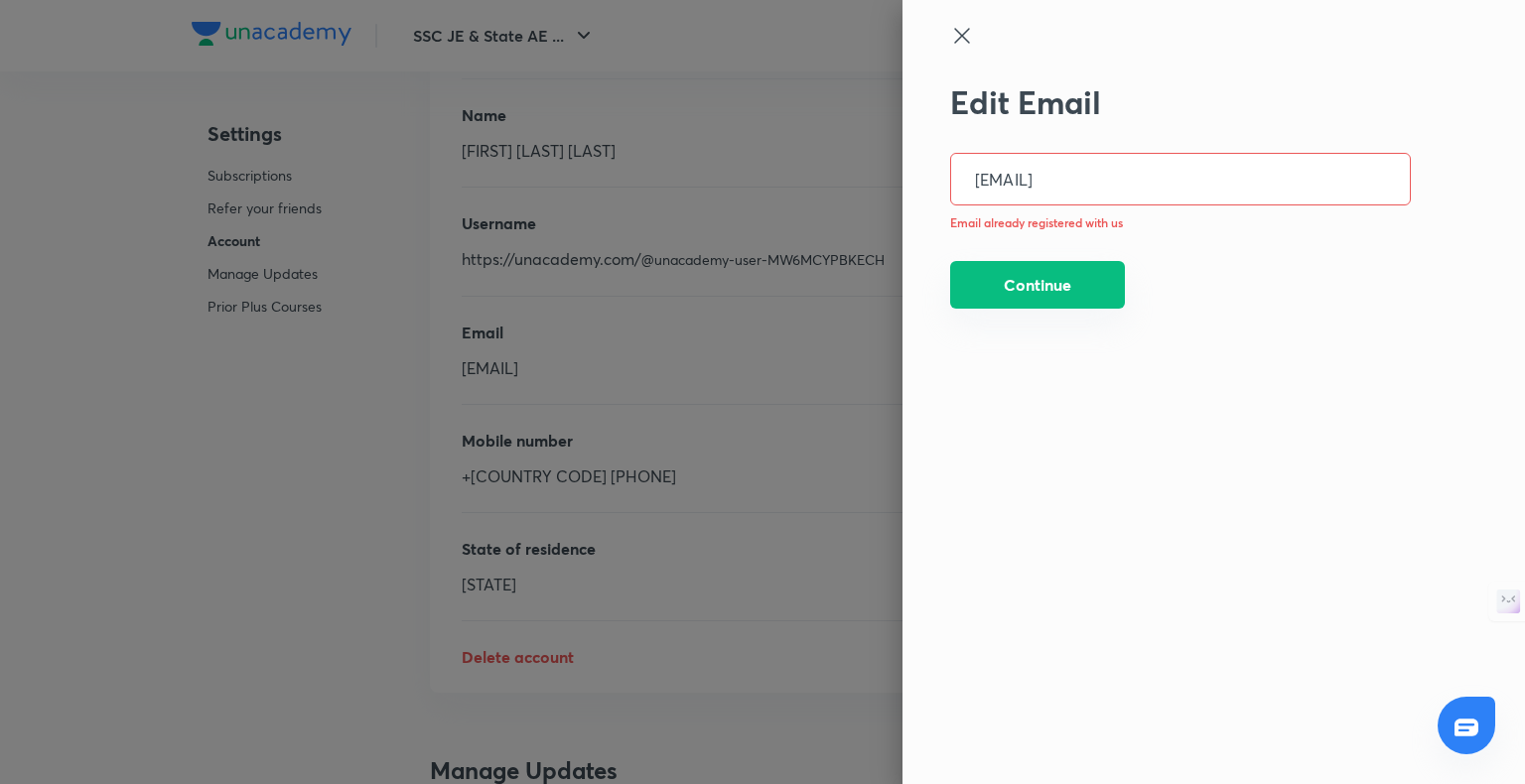 click on "Continue" at bounding box center [1038, 285] 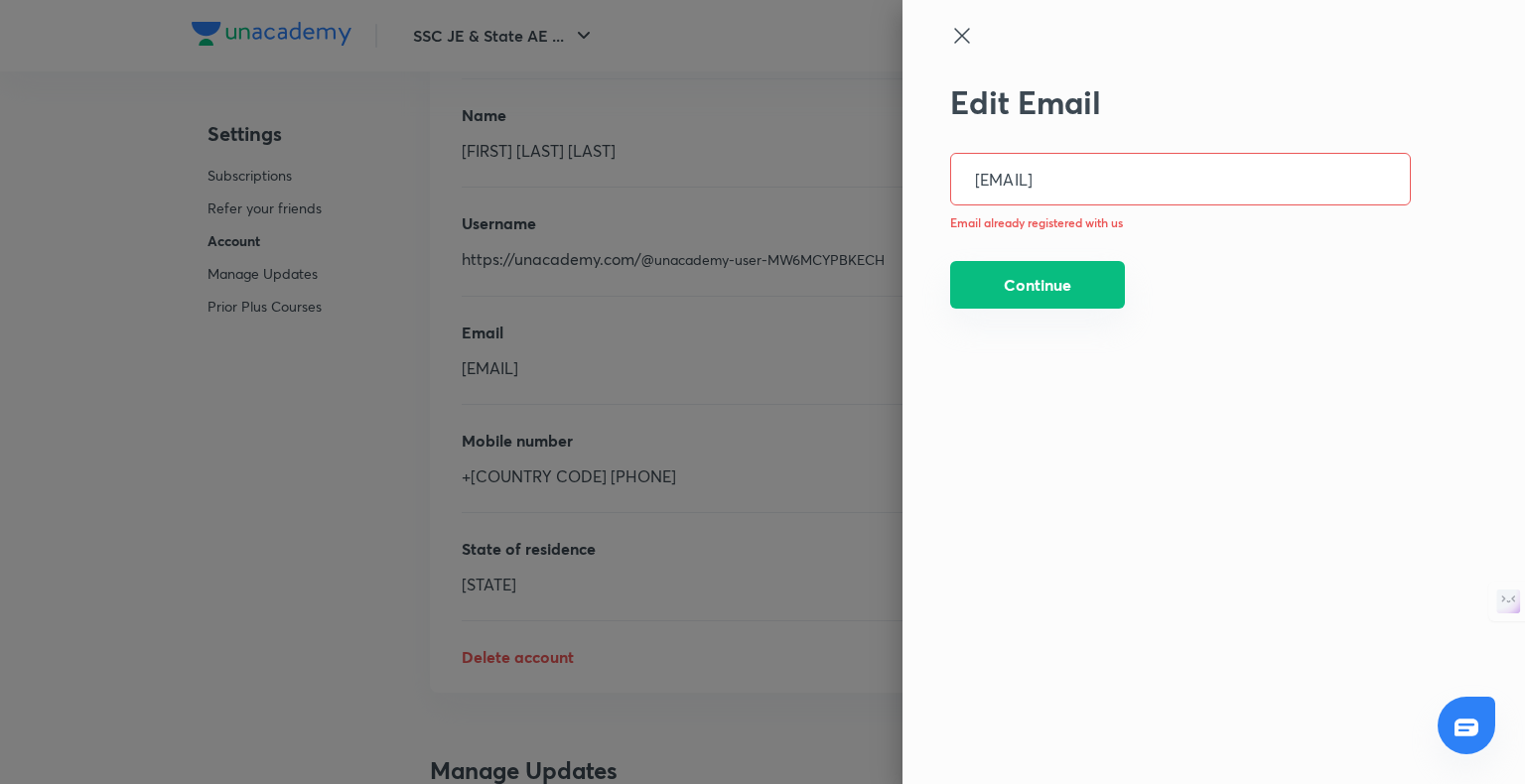 click on "Continue" at bounding box center (1038, 285) 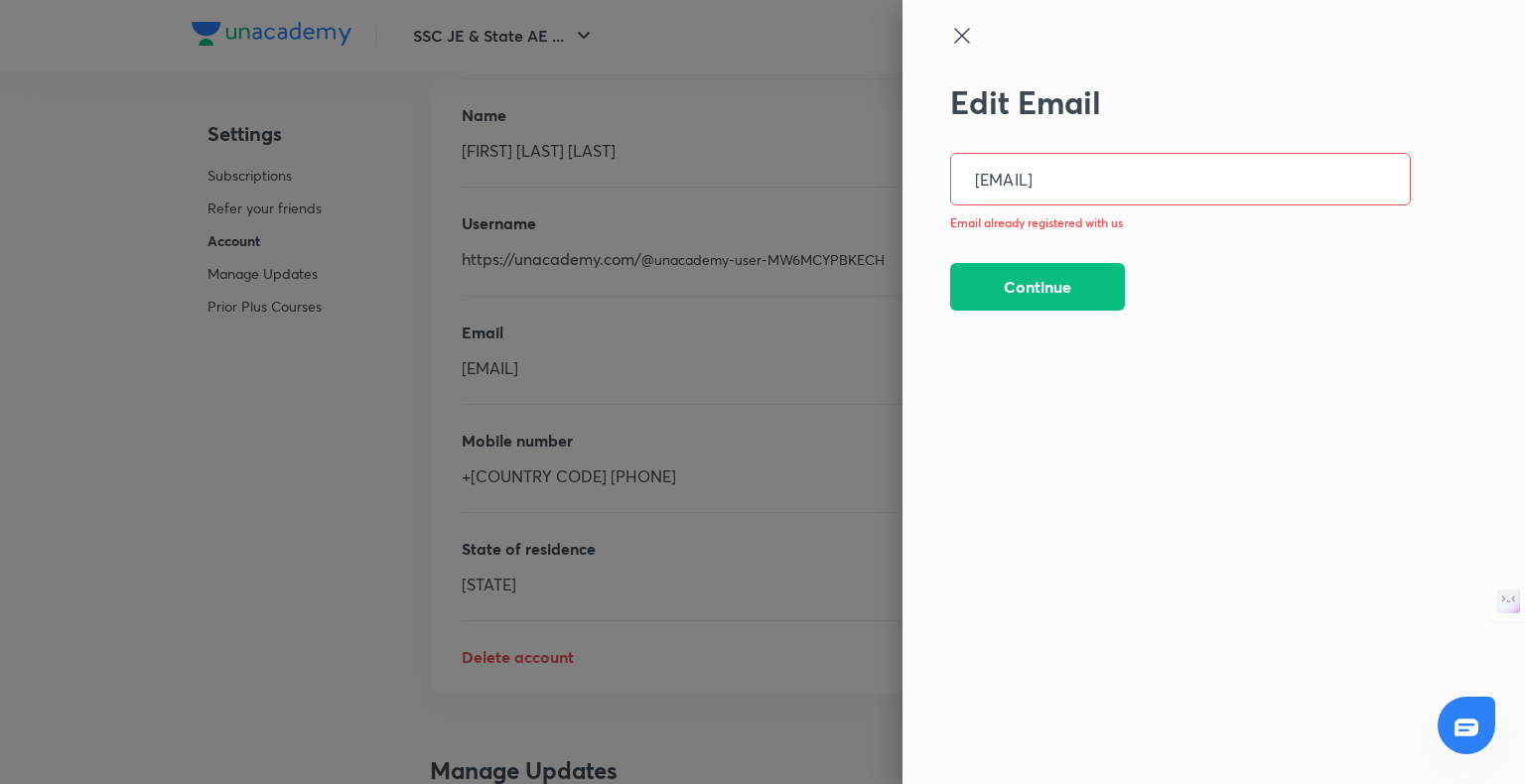 click on "[EMAIL]" at bounding box center (1180, 179) 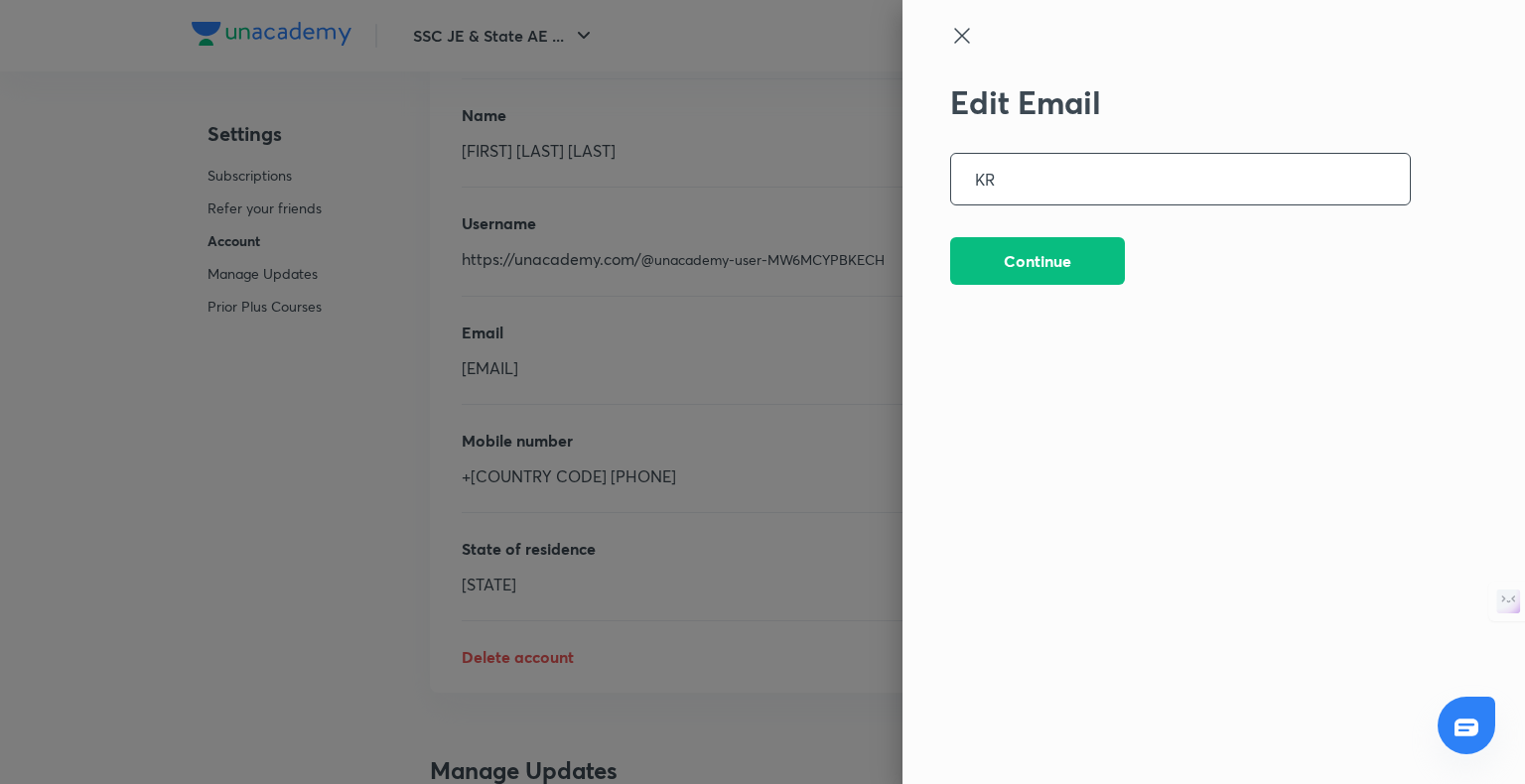 type on "K" 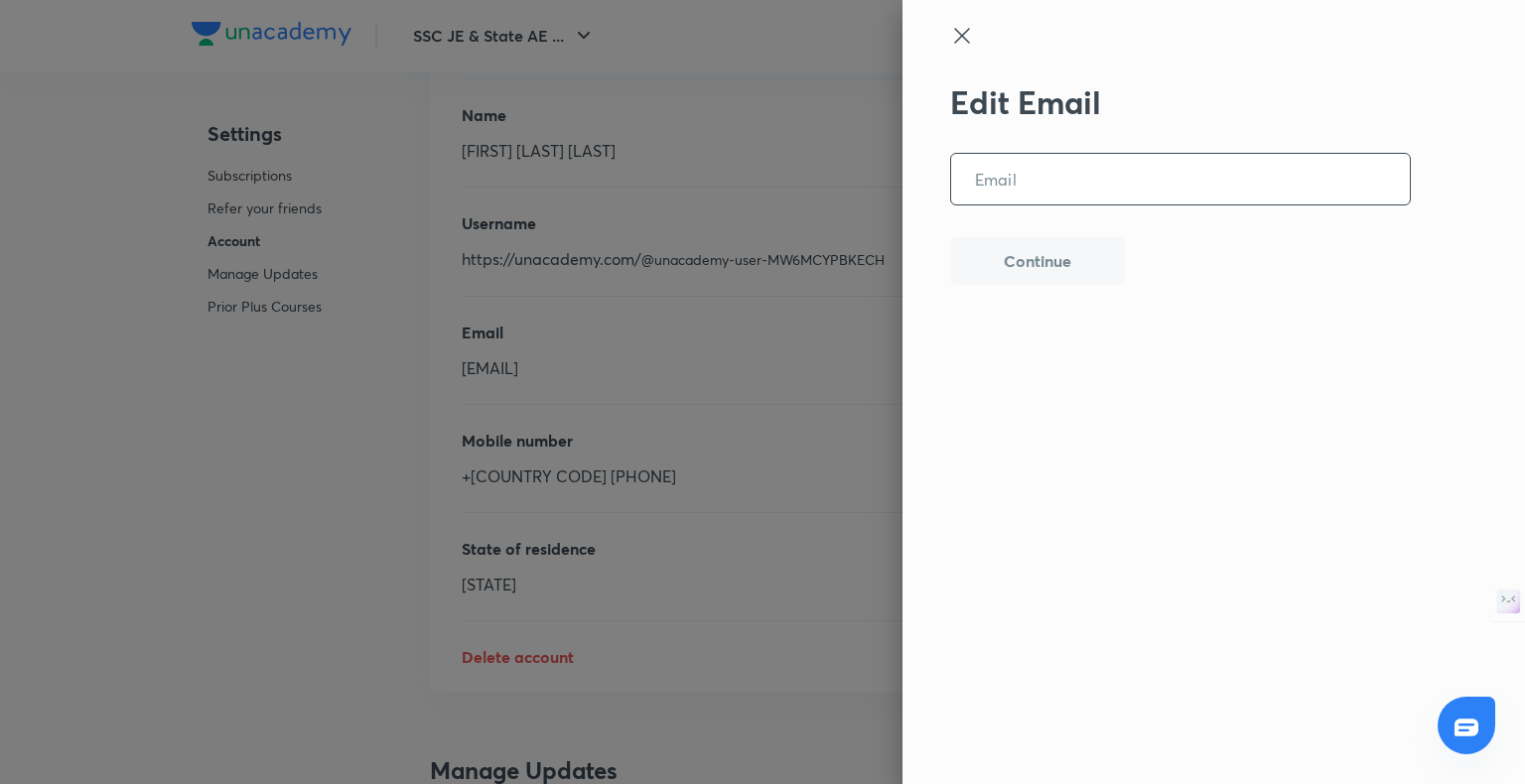 type 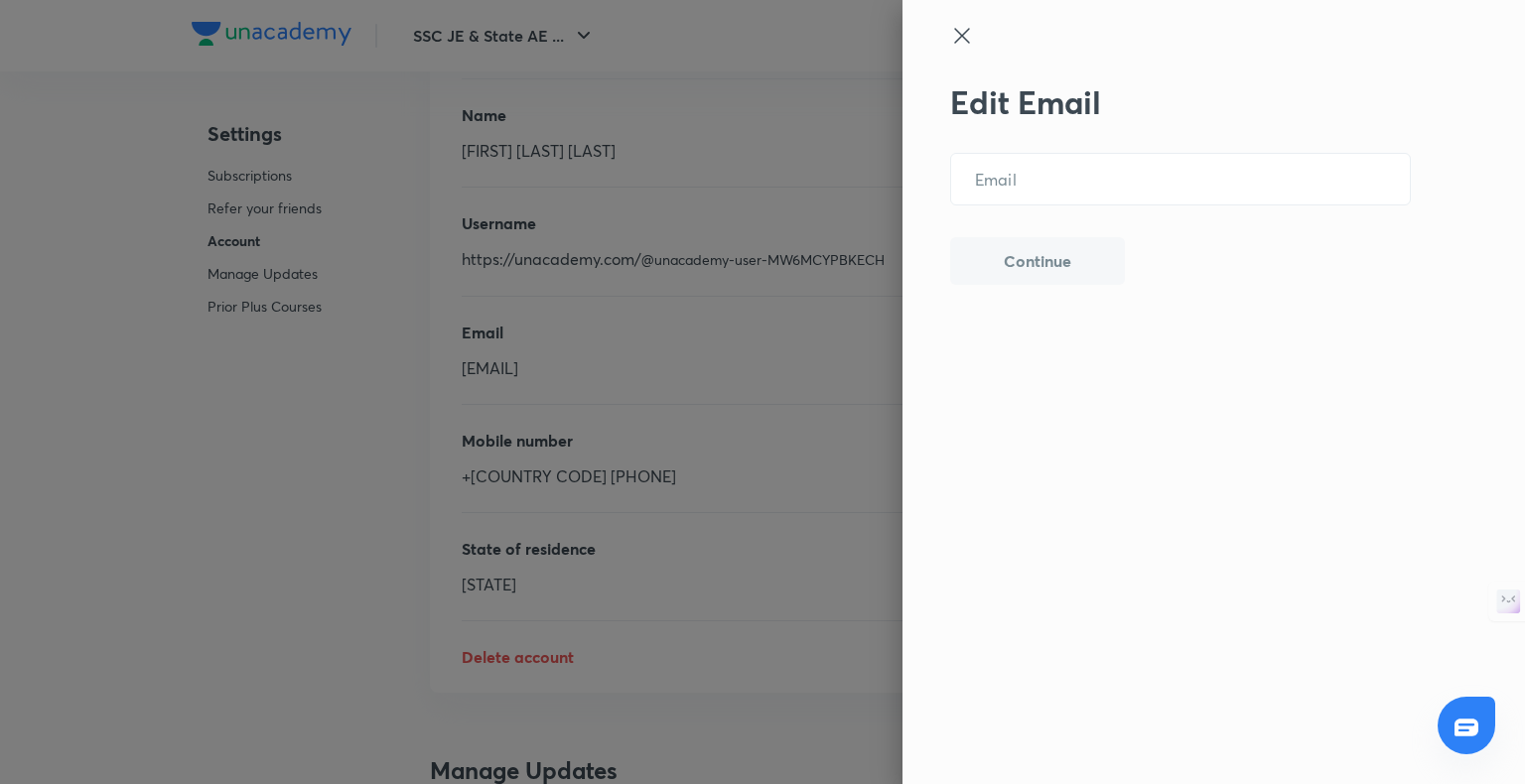 click 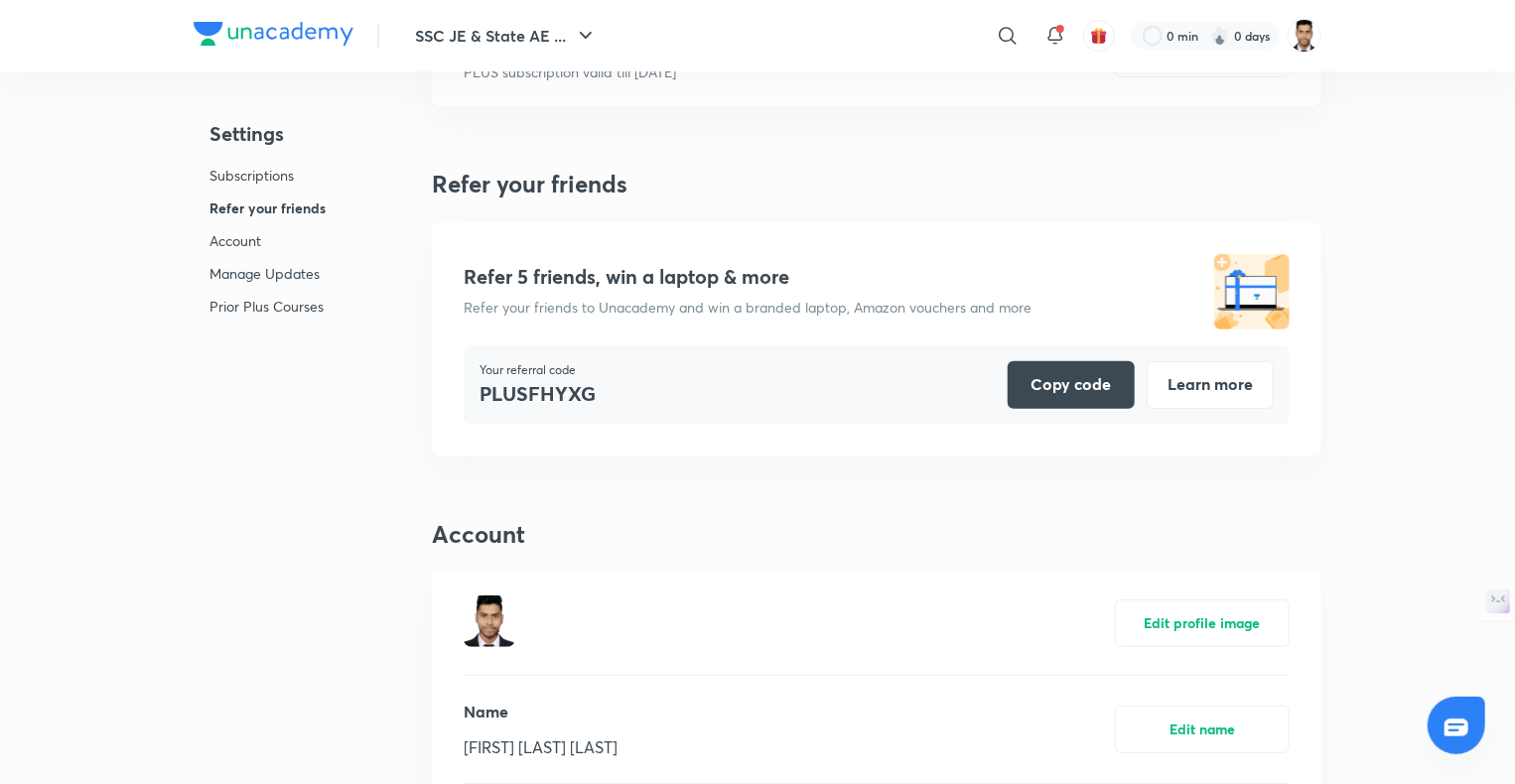 scroll, scrollTop: 159, scrollLeft: 0, axis: vertical 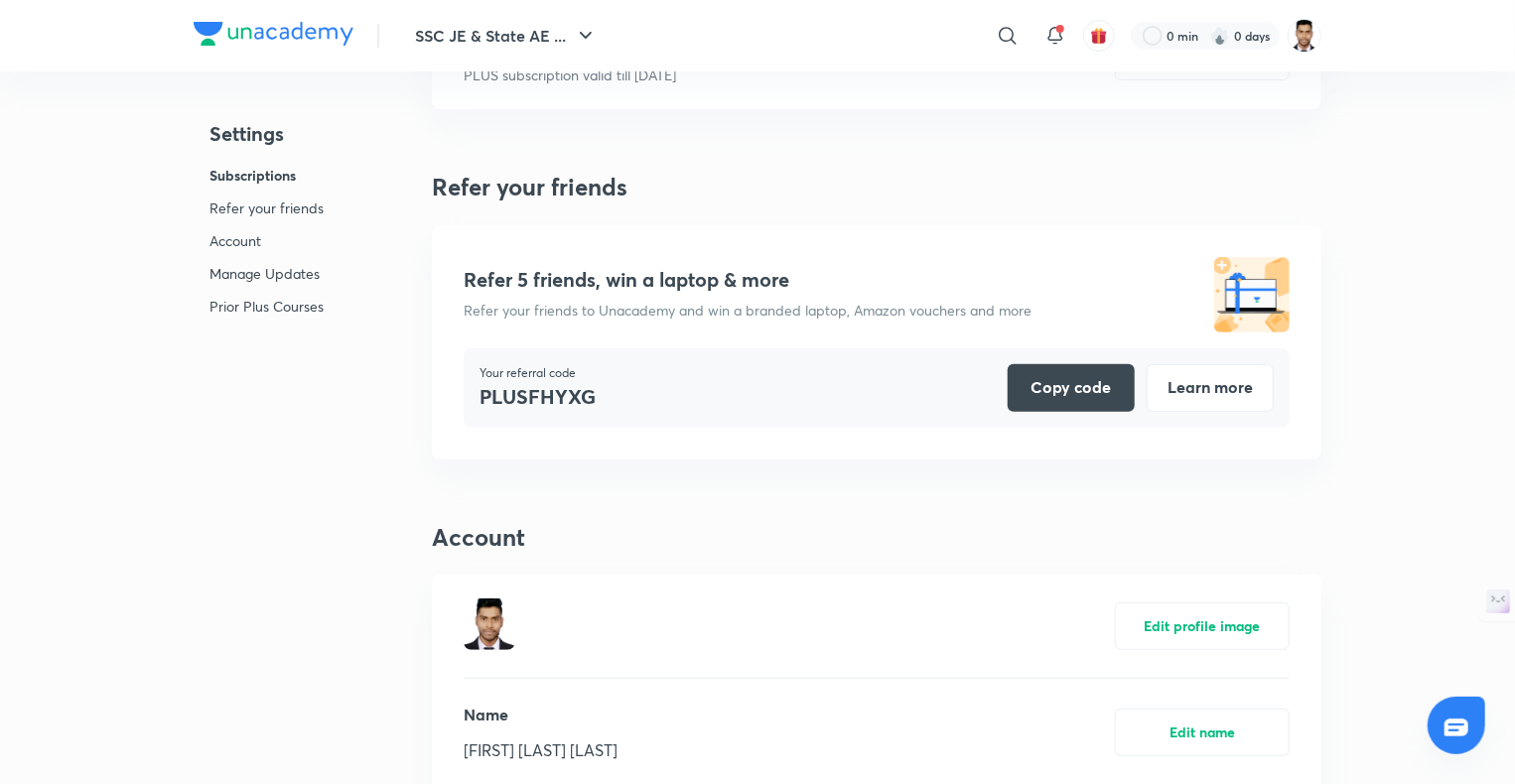 click on "Refer your friends to Unacademy and win a branded laptop, Amazon vouchers and more" at bounding box center (748, 310) 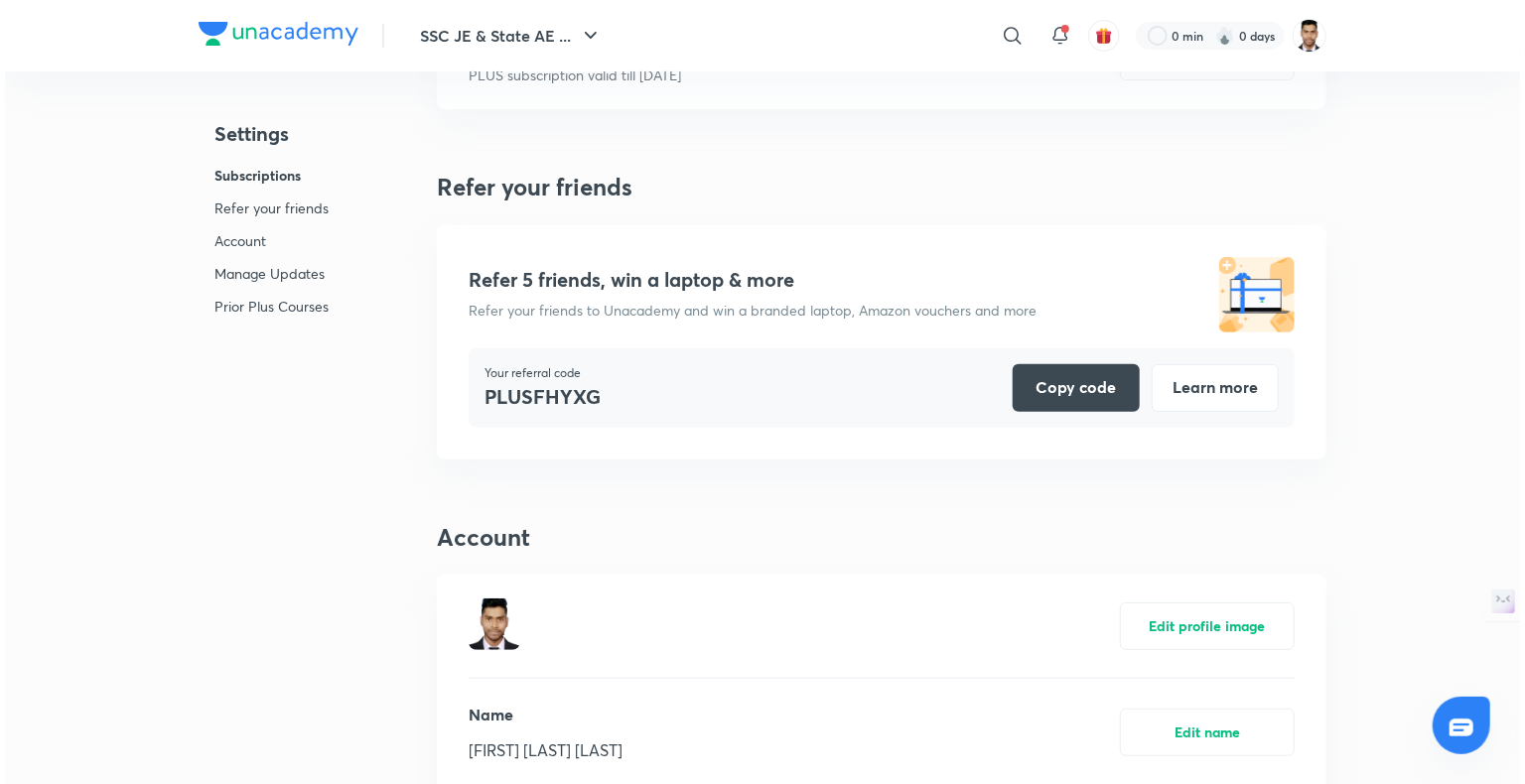 scroll, scrollTop: 0, scrollLeft: 0, axis: both 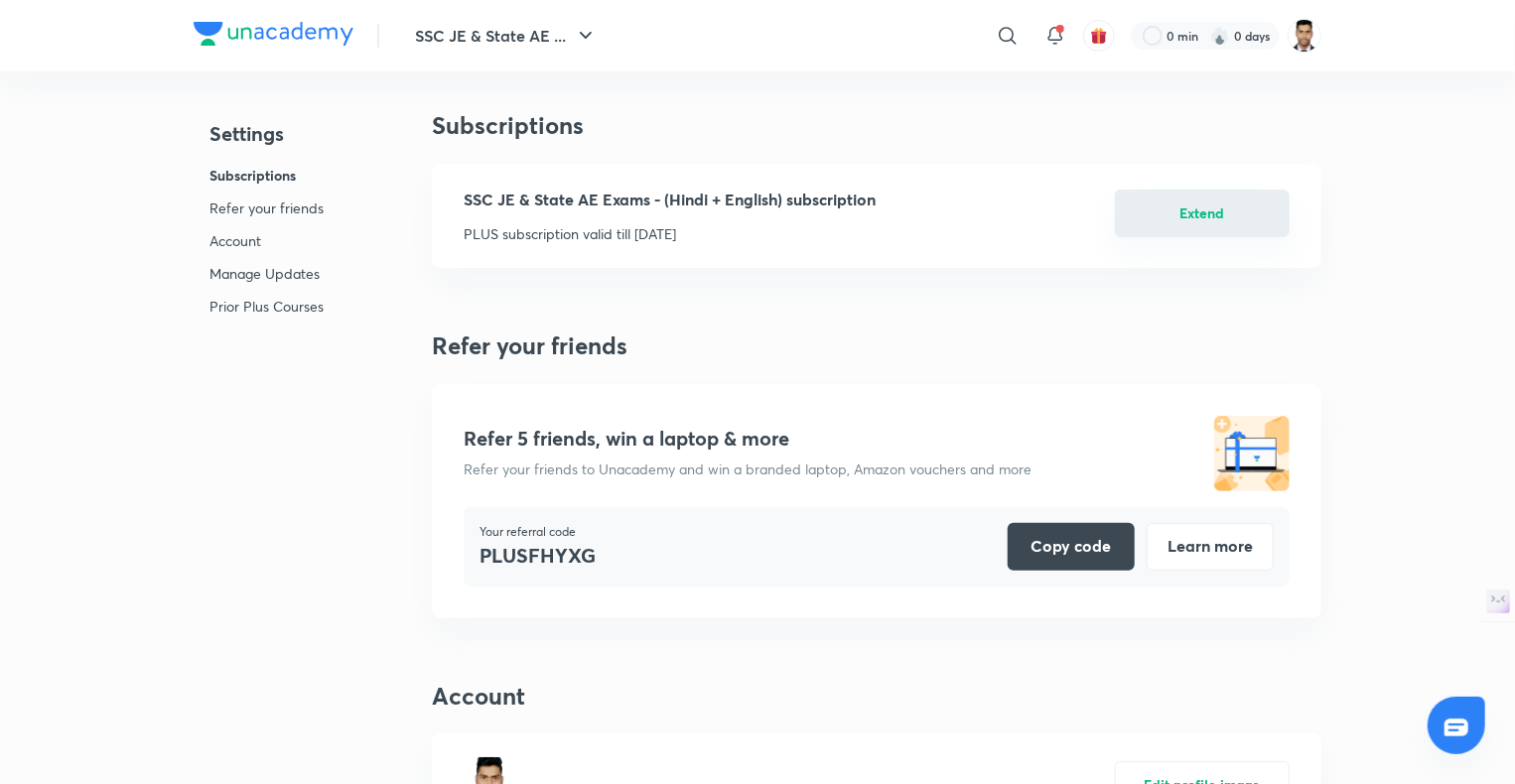 click on "Extend" at bounding box center (1202, 213) 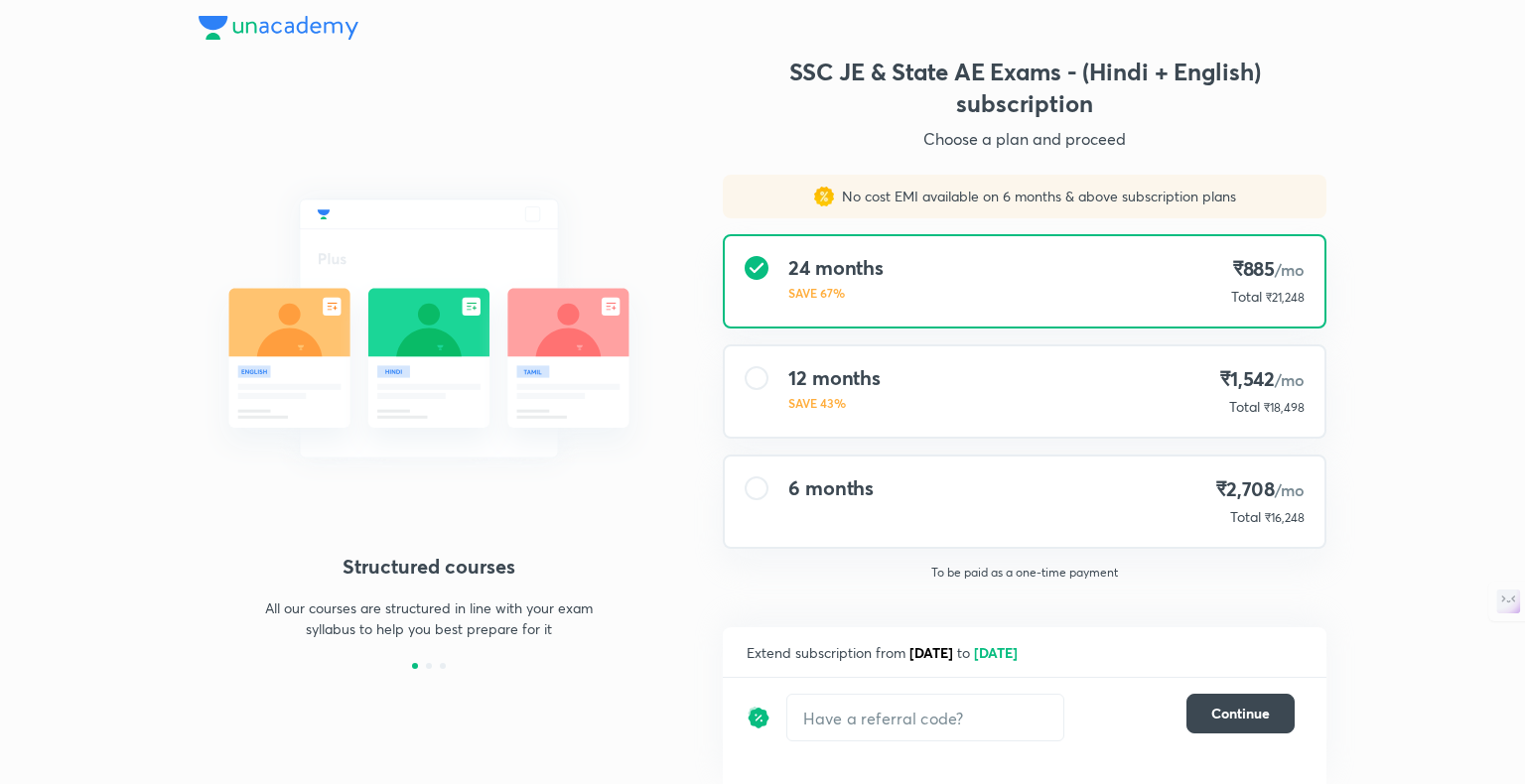 click at bounding box center [429, 328] 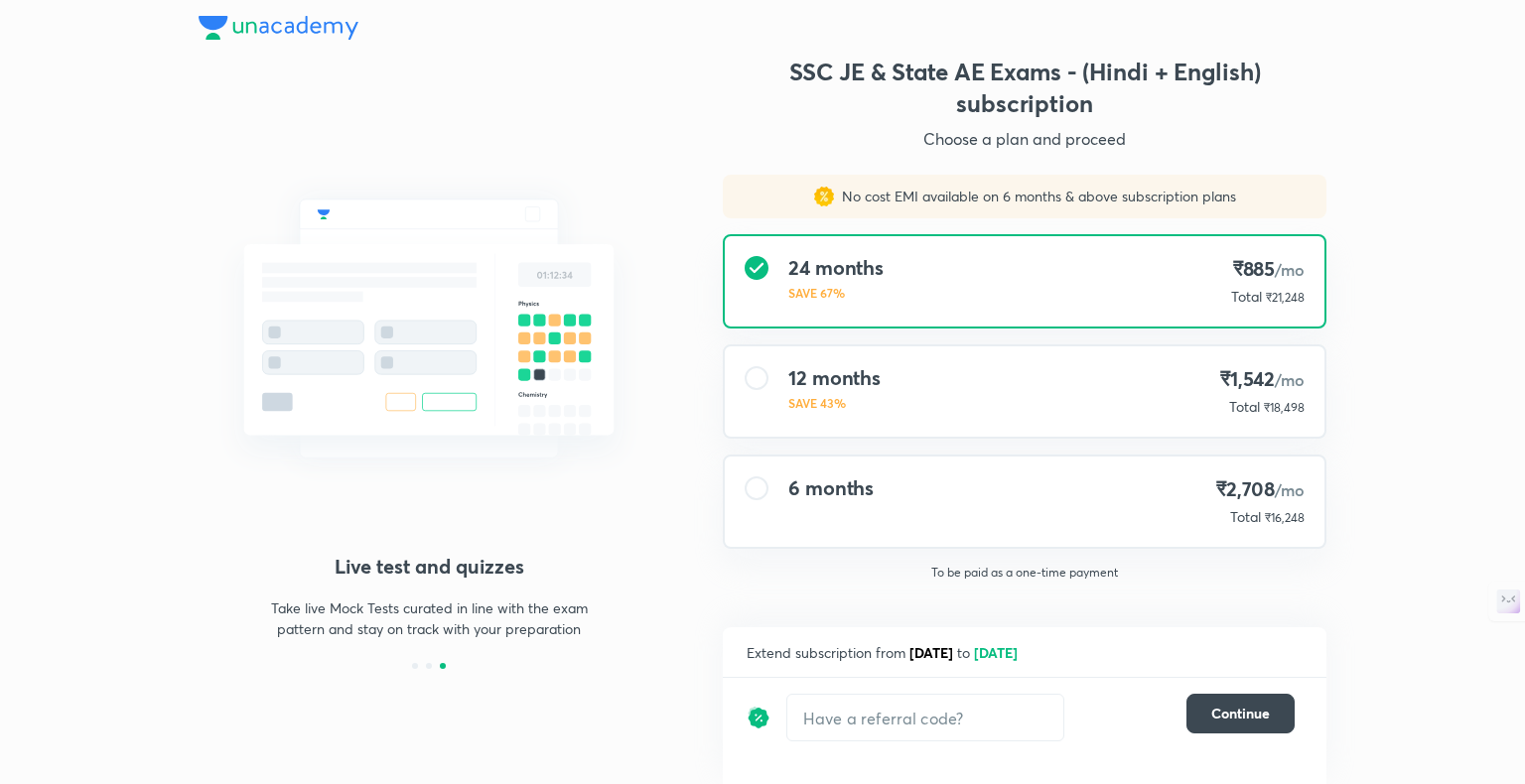click on "Structured courses All our courses are structured in line with your exam syllabus to help you best prepare for it Interactive Live Classes Chat with the educator, engage in discussions and ask your questions - all during a class Live test and quizzes Take live Mock Tests curated in line with the exam pattern and stay on track with your preparation SSC JE & State AE Exams - (Hindi + English) subscription Choose a plan and proceed No cost EMI available on 6 months & above subscription plans 24 months SAVE 67% ₹885 /mo Total ₹21,248 12 months SAVE 43% ₹1,542 /mo Total ₹18,498 6 months ₹2,708 /mo Total ₹16,248 To be paid as a one-time payment Extend subscription from [DATE] to [DATE] ​ Continue" at bounding box center [762, 392] 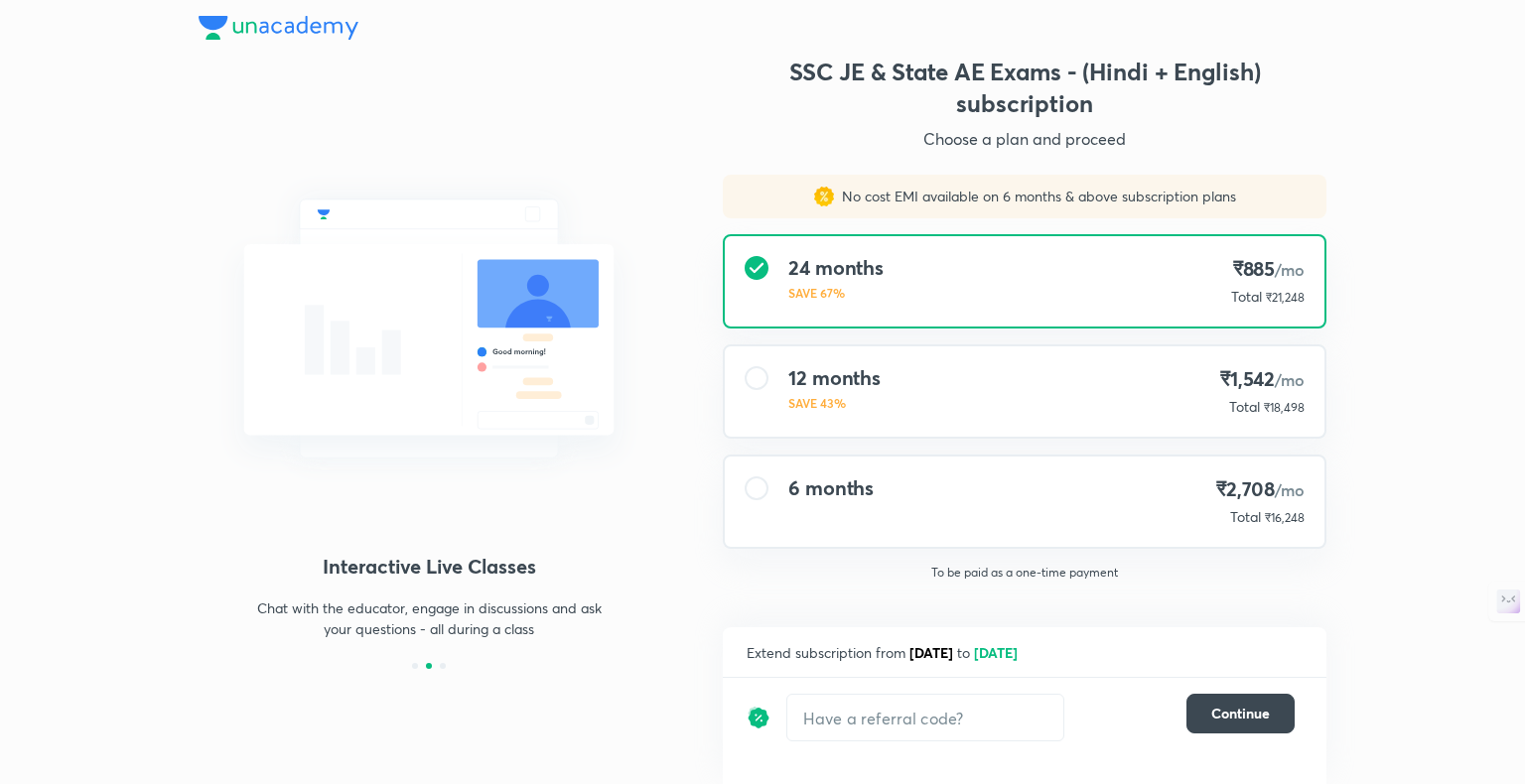 click at bounding box center (429, 328) 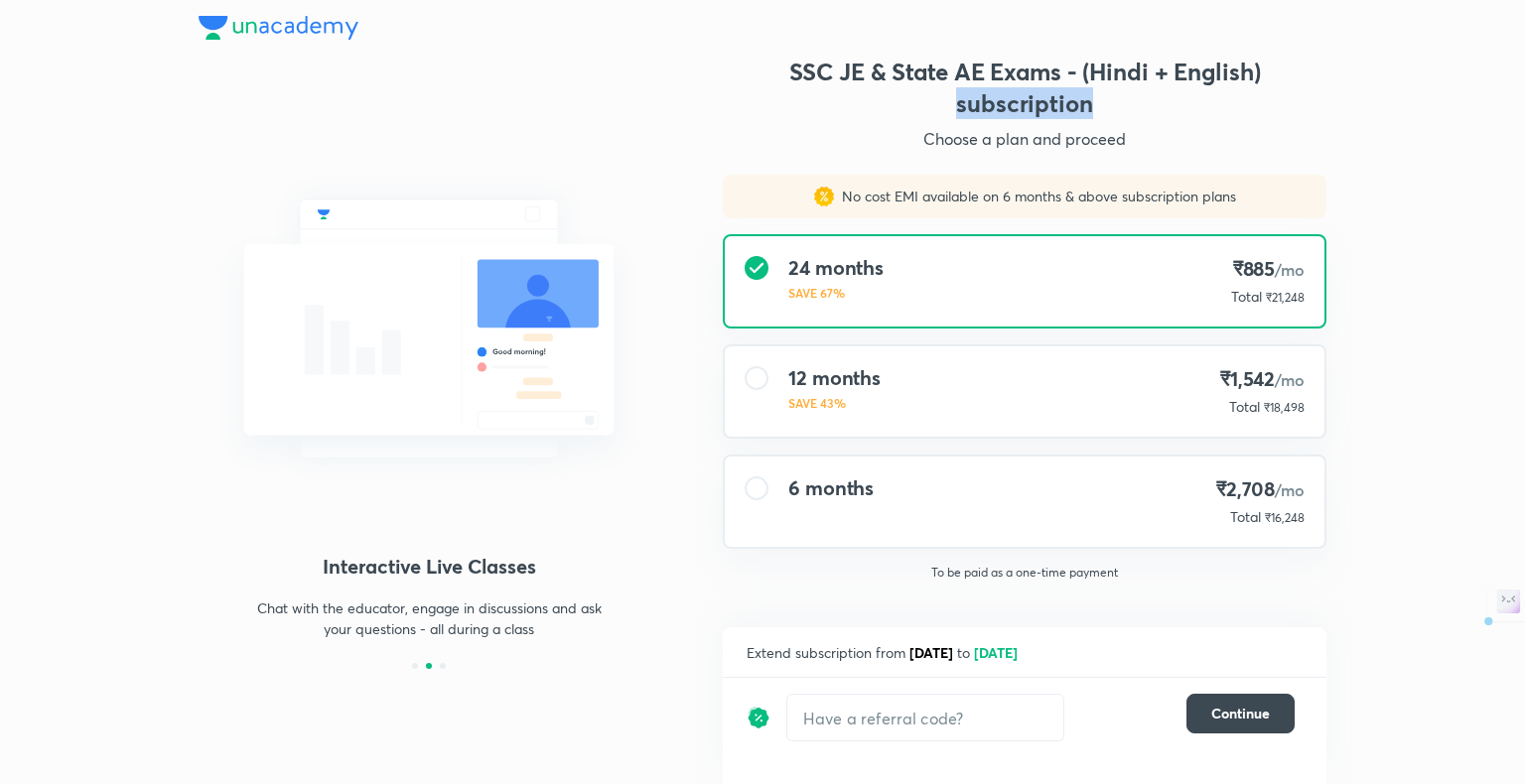 click on "SSC JE & State AE Exams - (Hindi + English) subscription" at bounding box center (1025, 87) 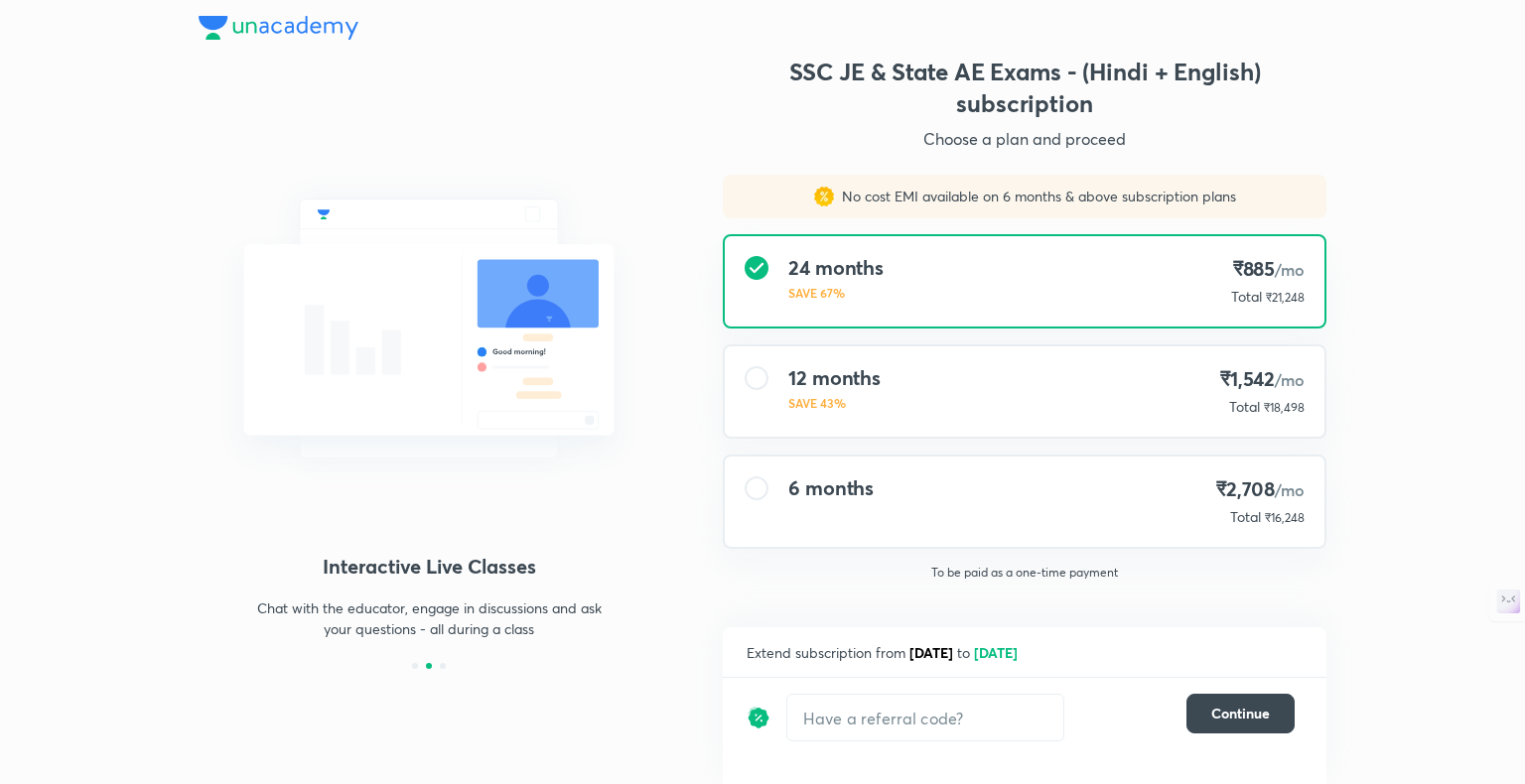 click on "SSC JE & State AE Exams - (Hindi + English) subscription" at bounding box center [1025, 87] 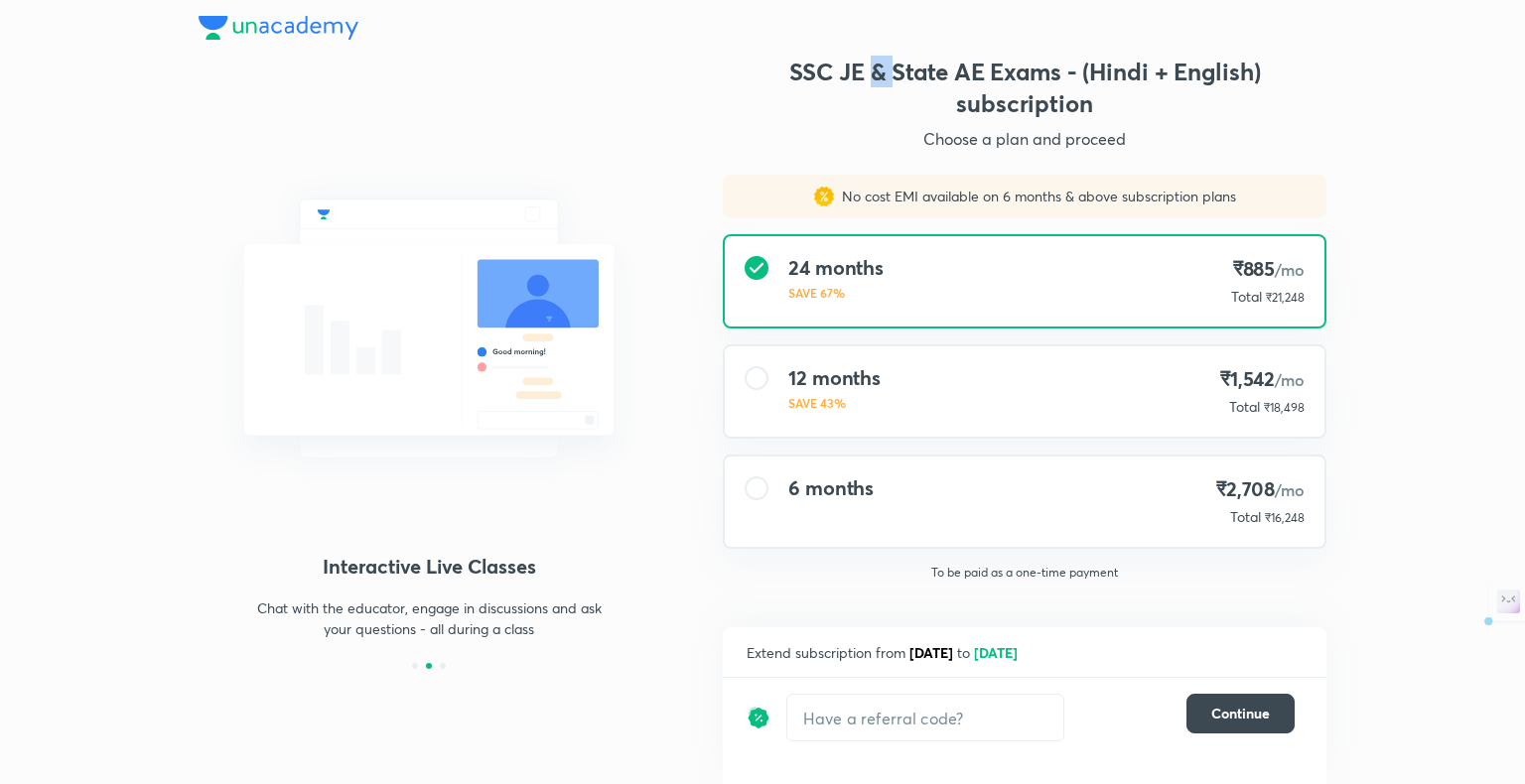 click on "SSC JE & State AE Exams - (Hindi + English) subscription" at bounding box center [1025, 87] 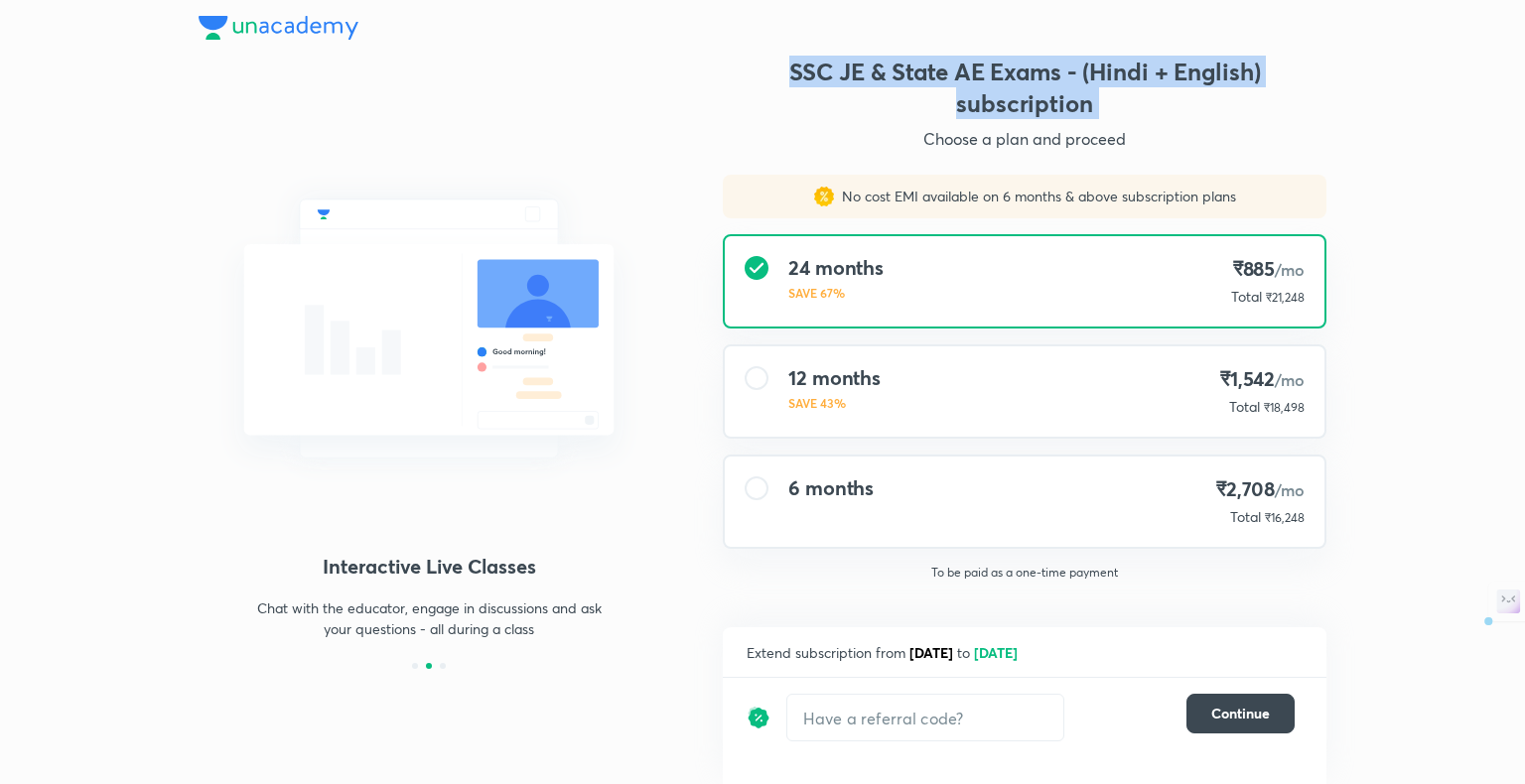 click on "SSC JE & State AE Exams - (Hindi + English) subscription" at bounding box center (1025, 87) 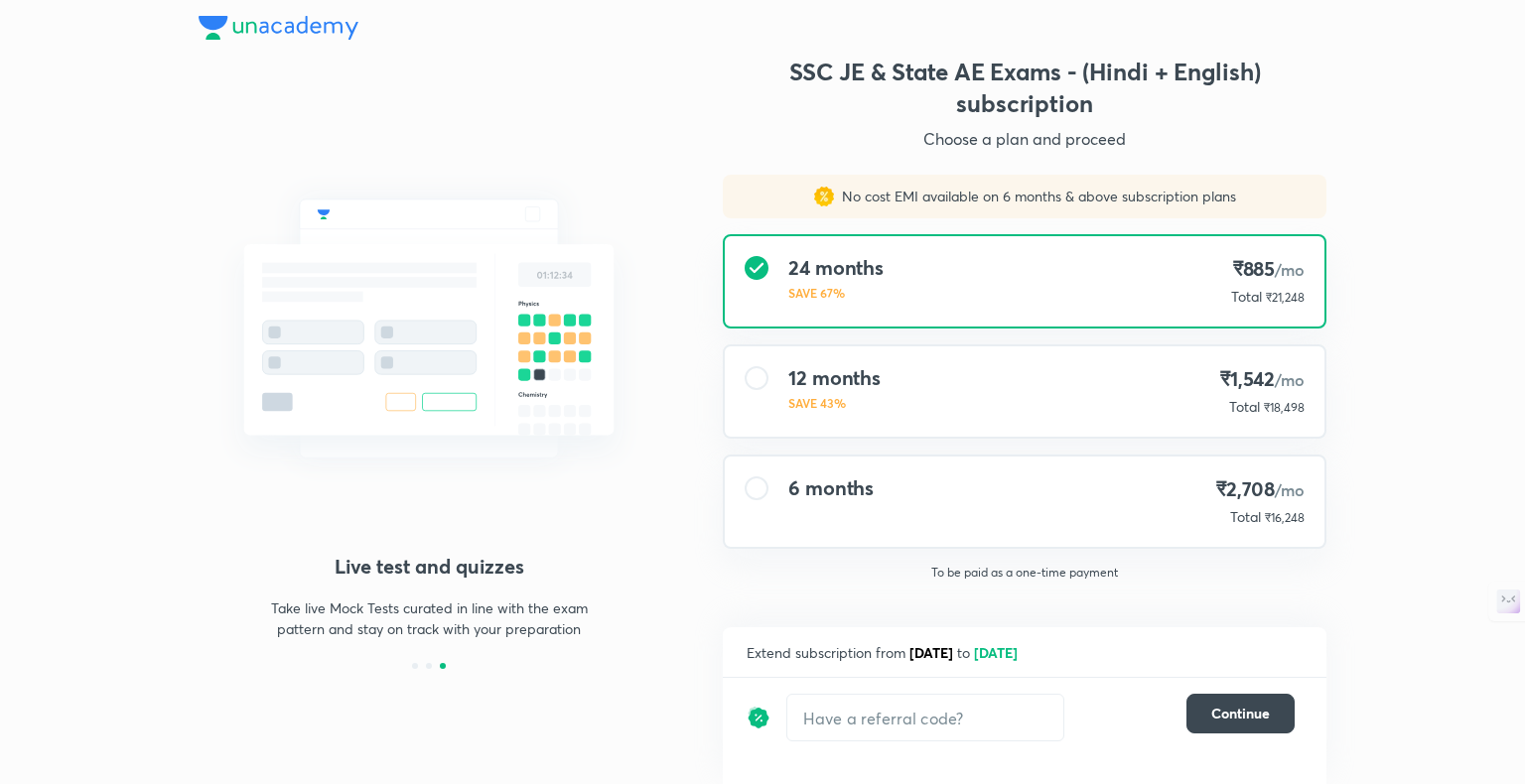 click on "24 months SAVE 67% ₹885 /mo Total ₹21,248" at bounding box center [1025, 281] 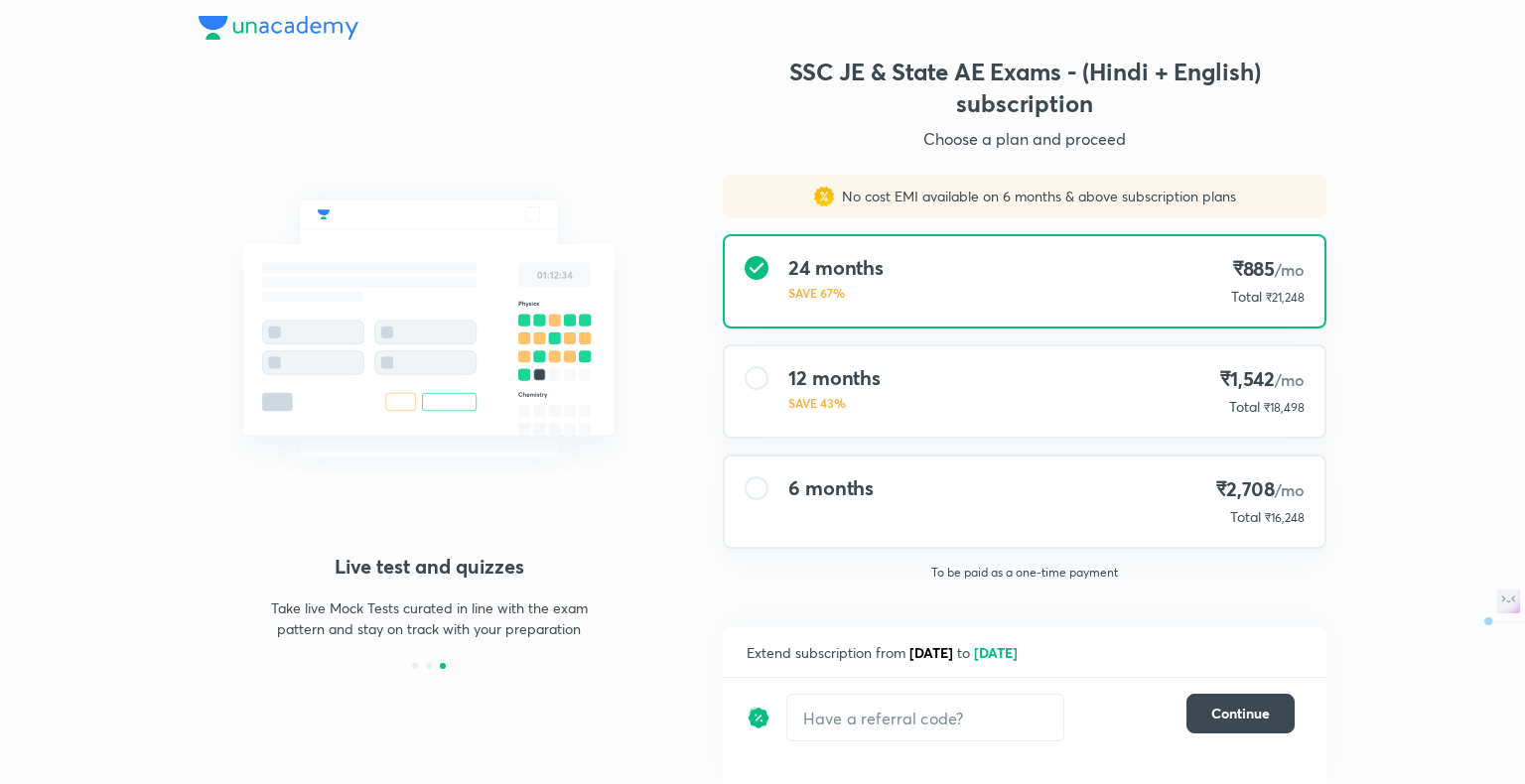 click on "24 months SAVE 67% ₹885 /mo Total ₹21,248" at bounding box center [1025, 281] 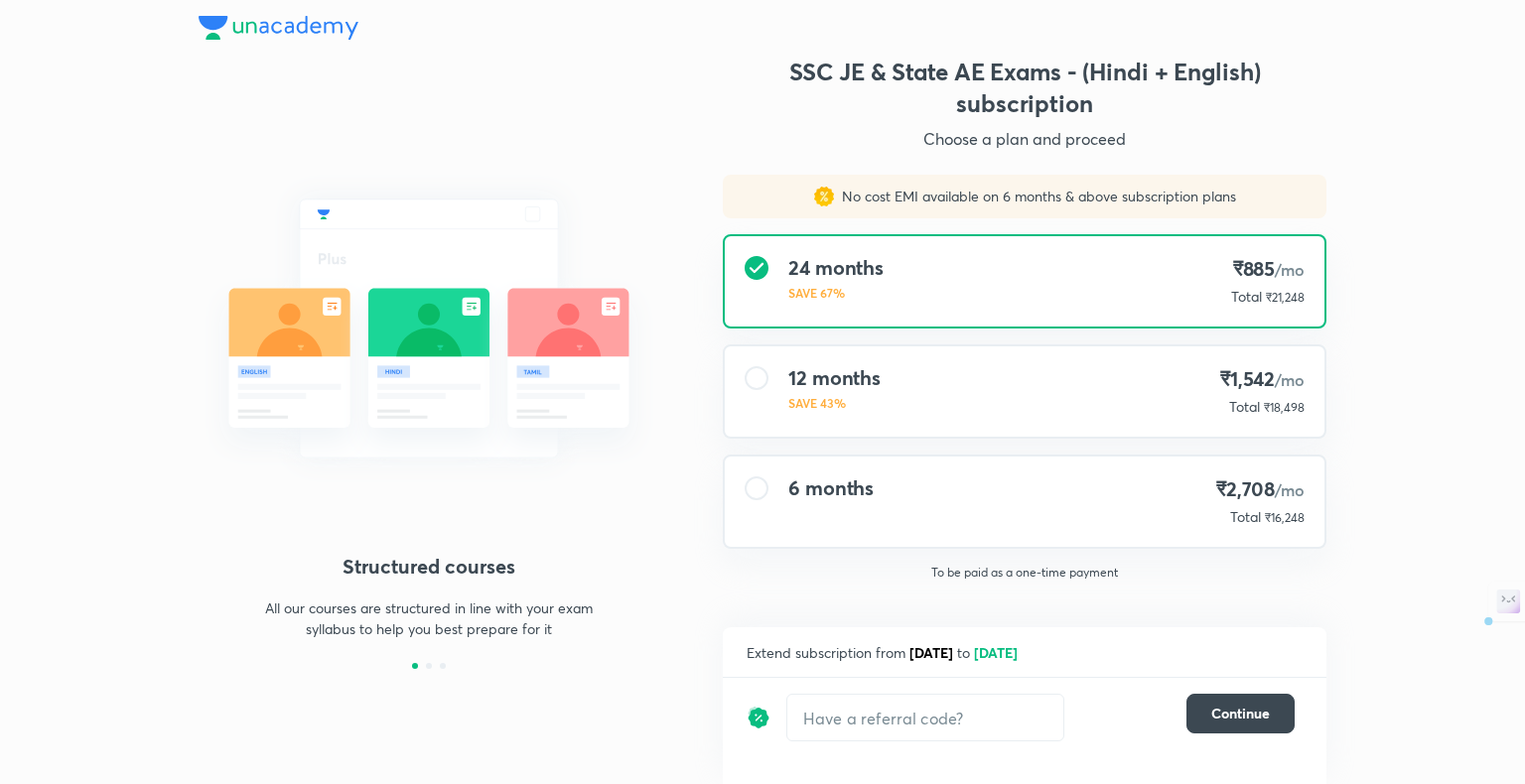 click on "No cost EMI available on 6 months & above subscription plans 24 months SAVE 67% ₹885 /mo Total ₹21,248 12 months SAVE 43% ₹1,542 /mo Total ₹18,498 6 months ₹2,708 /mo Total ₹16,248 To be paid as a one-time payment" at bounding box center (1025, 385) 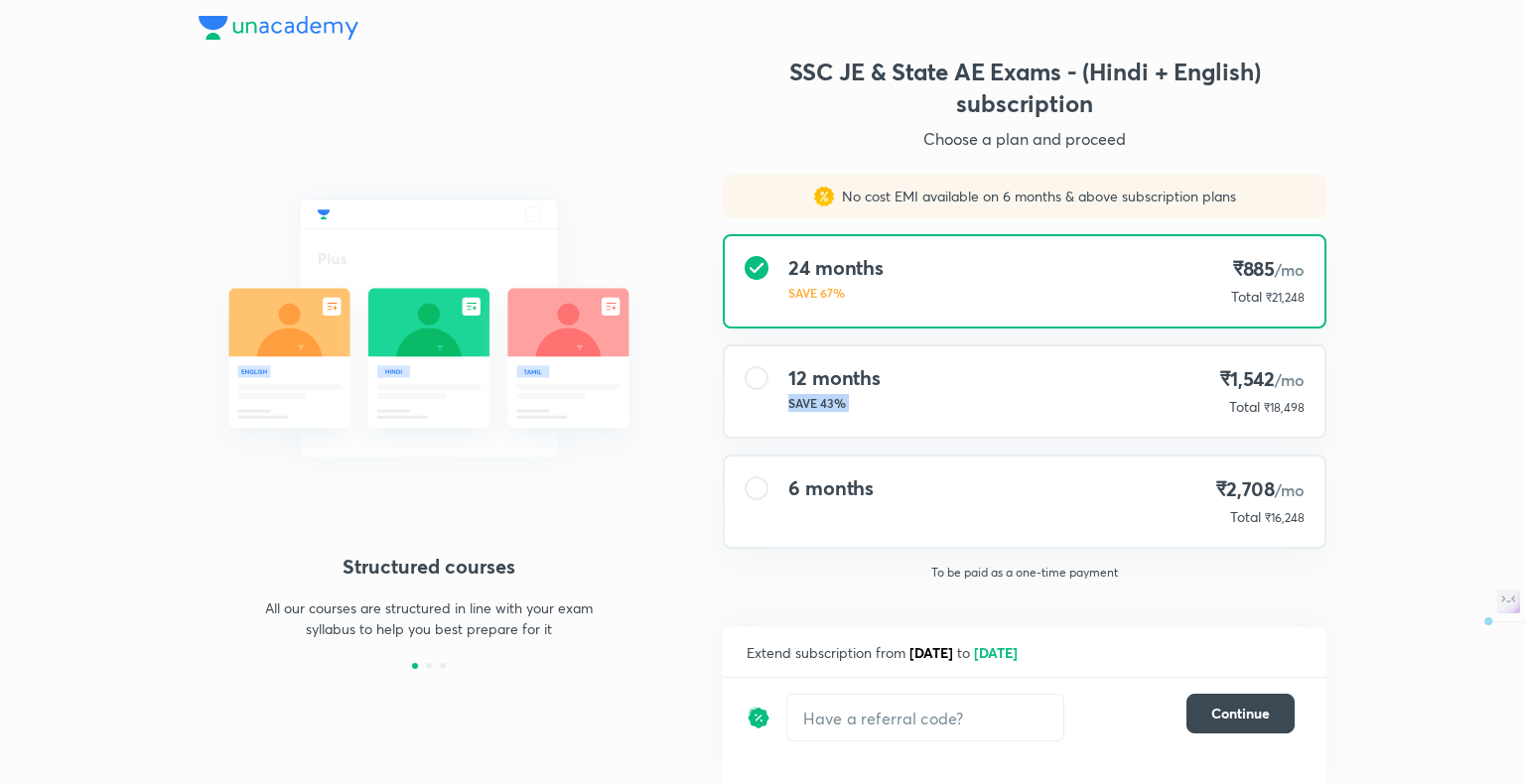 click on "No cost EMI available on 6 months & above subscription plans 24 months SAVE 67% ₹885 /mo Total ₹21,248 12 months SAVE 43% ₹1,542 /mo Total ₹18,498 6 months ₹2,708 /mo Total ₹16,248 To be paid as a one-time payment" at bounding box center (1025, 385) 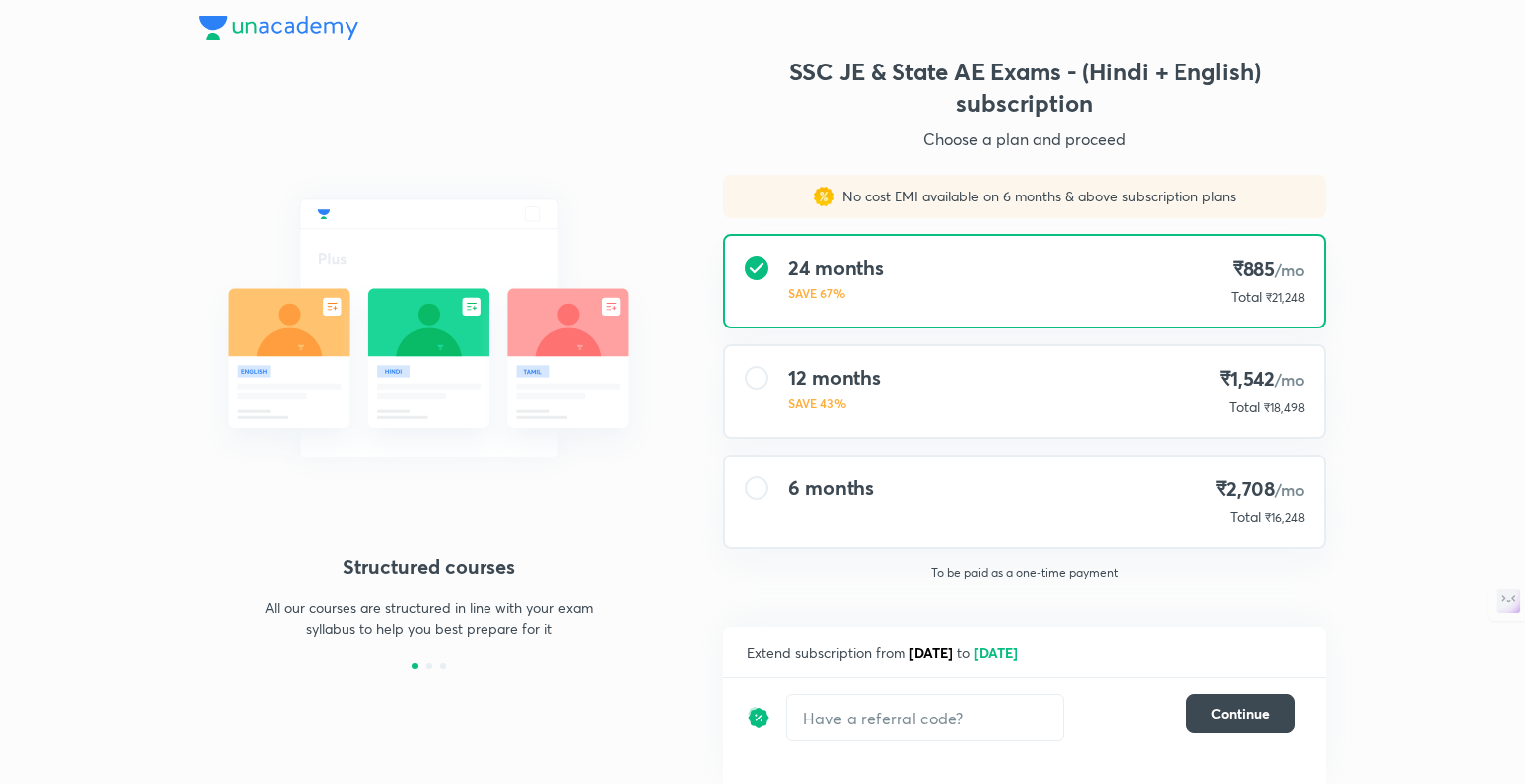 click on "Structured courses All our courses are structured in line with your exam syllabus to help you best prepare for it Interactive Live Classes Chat with the educator, engage in discussions and ask your questions - all during a class Live test and quizzes Take live Mock Tests curated in line with the exam pattern and stay on track with your preparation SSC JE & State AE Exams - (Hindi + English) subscription Choose a plan and proceed No cost EMI available on 6 months & above subscription plans 24 months SAVE 67% ₹885 /mo Total ₹21,248 12 months SAVE 43% ₹1,542 /mo Total ₹18,498 6 months ₹2,708 /mo Total ₹16,248 To be paid as a one-time payment Extend subscription from [DATE] to [DATE] ​ Continue" at bounding box center [762, 420] 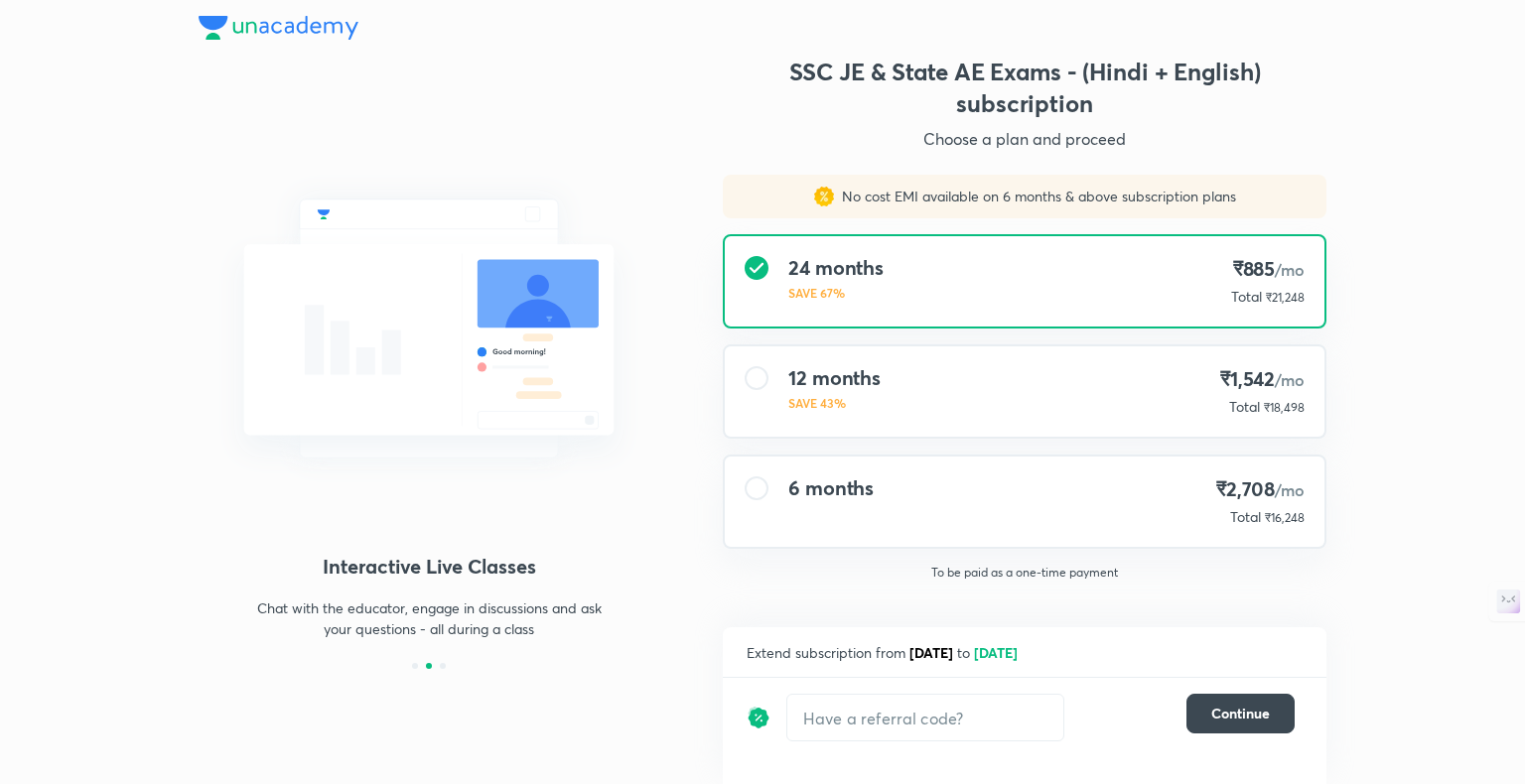 click on "SSC JE & State AE Exams - (Hindi + English) subscription Choose a plan and proceed No cost EMI available on 6 months & above subscription plans 24 months SAVE 67% ₹885 /mo Total ₹21,248 12 months SAVE 43% ₹1,542 /mo Total ₹18,498 6 months ₹2,708 /mo Total ₹16,248 To be paid as a one-time payment Extend subscription from [DATE] to [DATE] ​ Continue" at bounding box center [1025, 403] 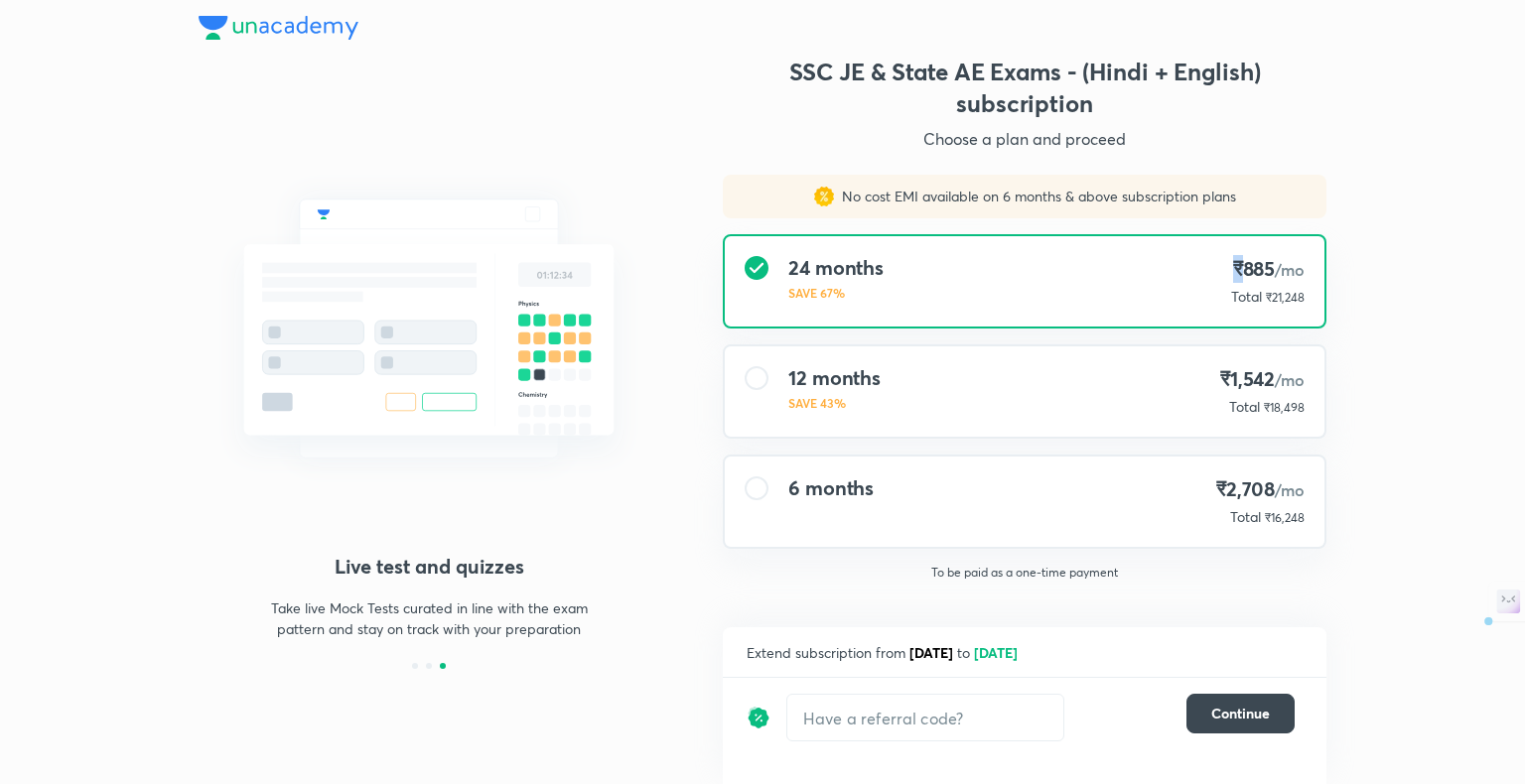 click on "24 months SAVE 67% ₹885 /mo Total ₹21,248" at bounding box center (1025, 281) 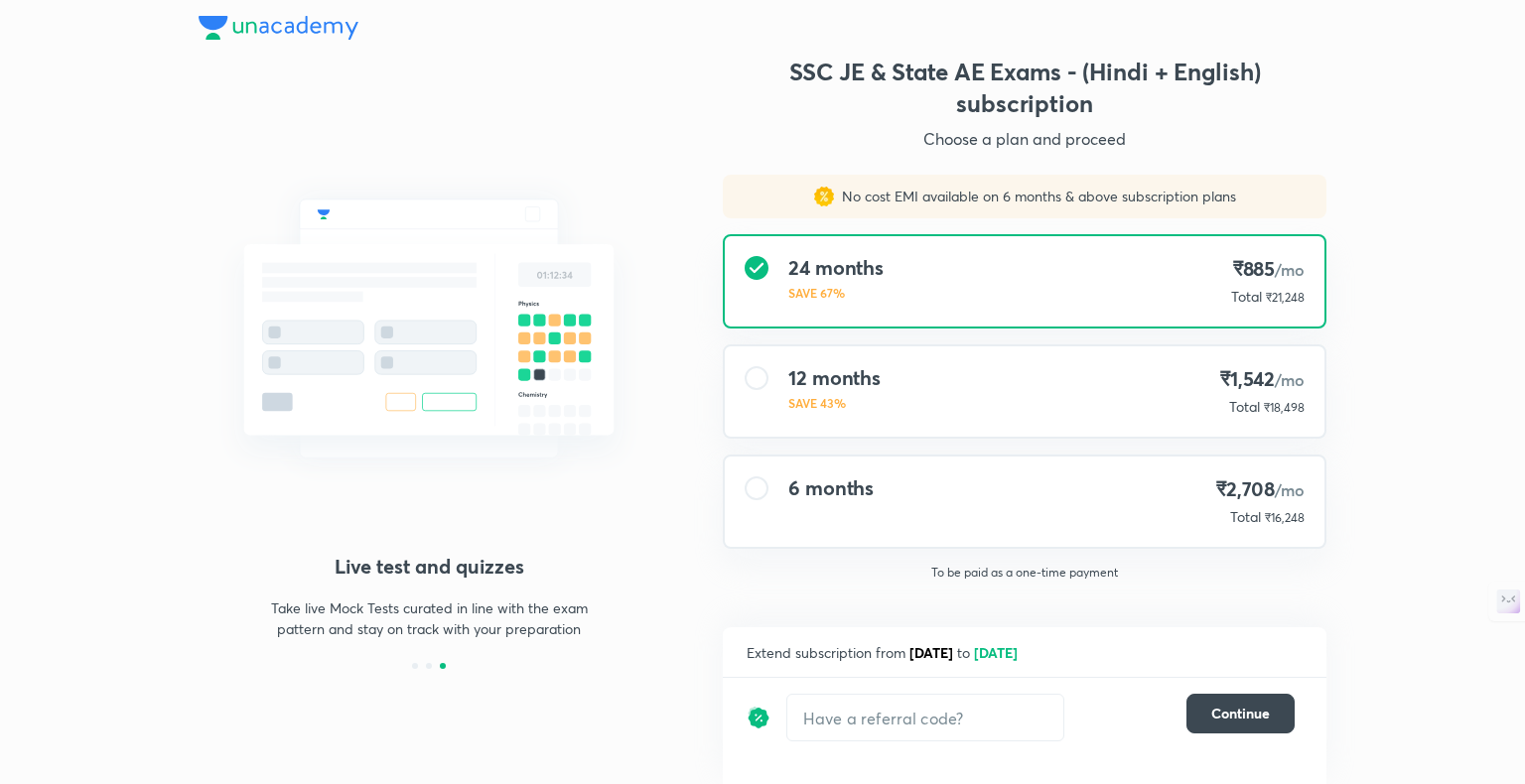 click on "24 months SAVE 67% ₹885 /mo Total ₹21,248" at bounding box center [1025, 281] 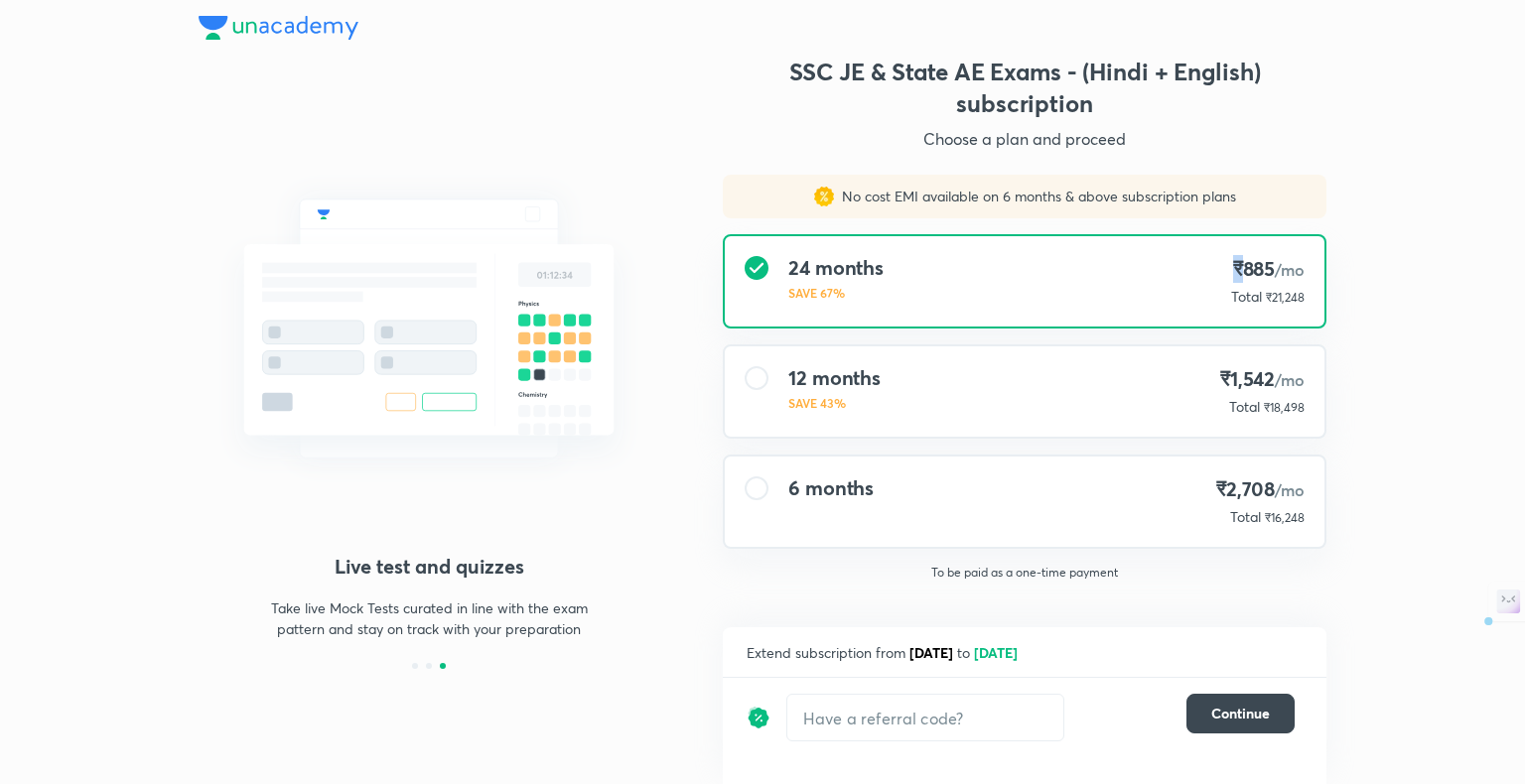 click on "24 months SAVE 67% ₹885 /mo Total ₹21,248" at bounding box center [1025, 281] 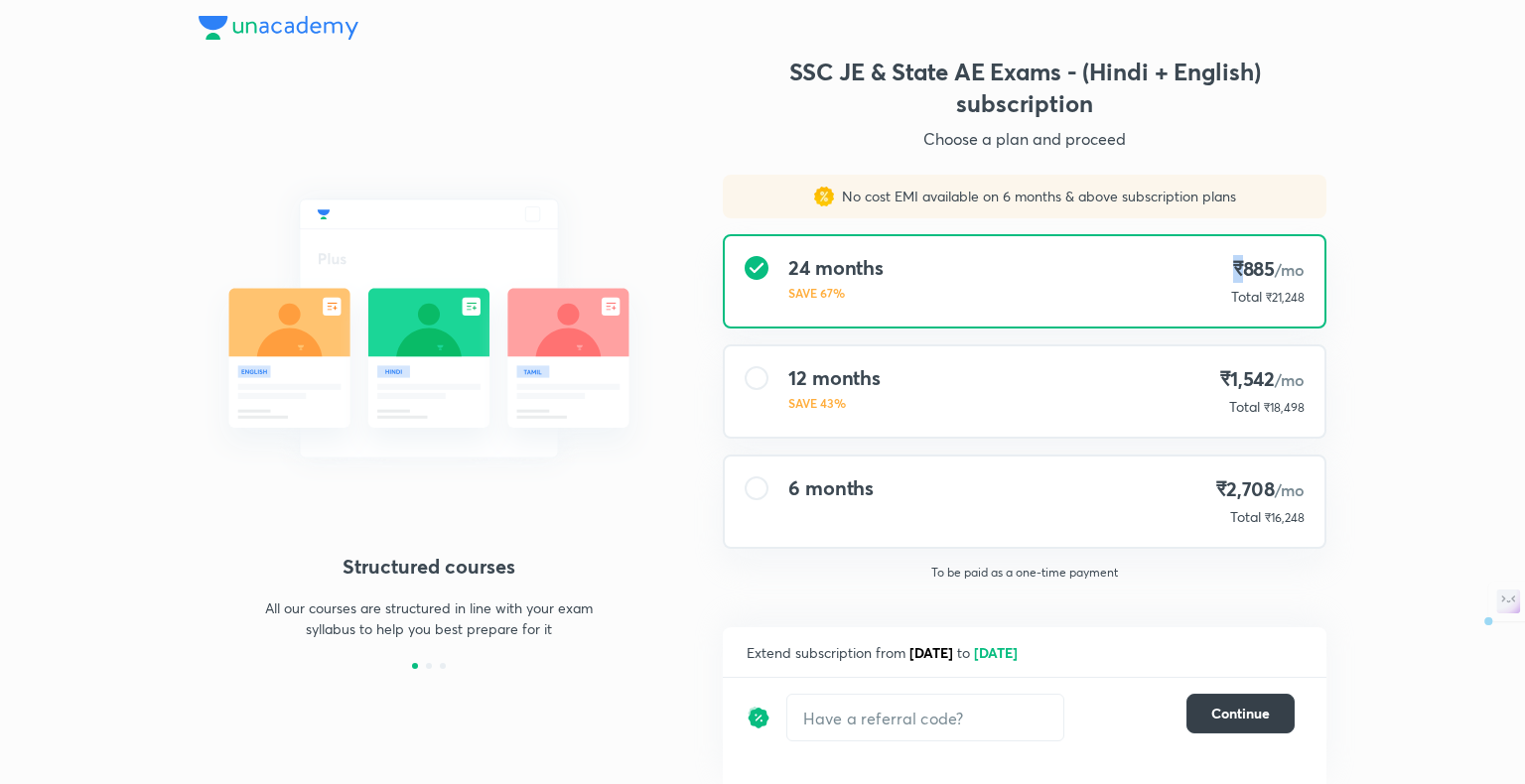 click on "Continue" at bounding box center [1240, 714] 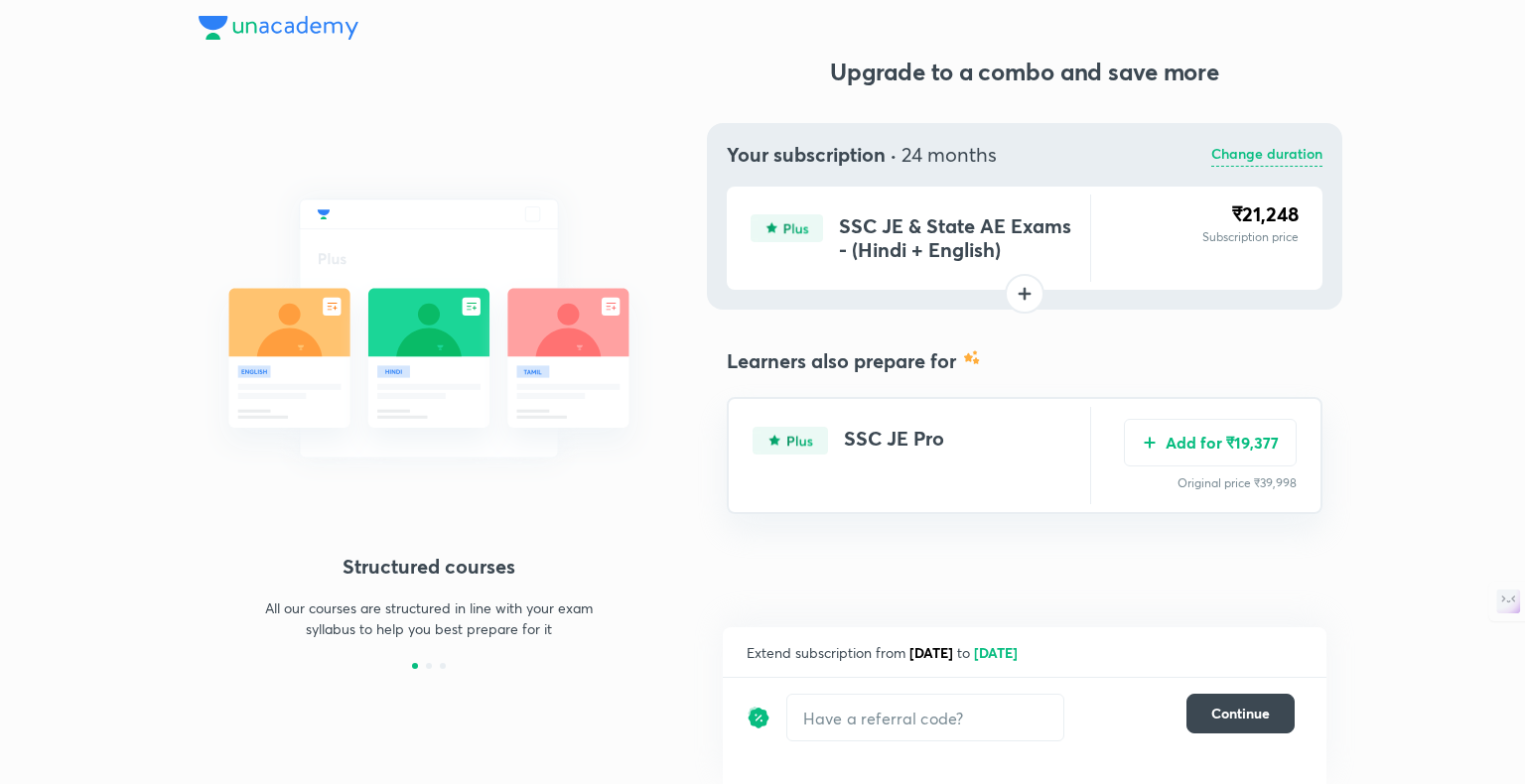 click on "Structured courses All our courses are structured in line with your exam syllabus to help you best prepare for it Interactive Live Classes Chat with the educator, engage in discussions and ask your questions - all during a class Live test and quizzes Take live Mock Tests curated in line with the exam pattern and stay on track with your preparation Upgrade to a combo and save more Your subscription &nbsp; 24 months Change duration SSC JE & State AE Exams - (Hindi + English) ₹21,248 Subscription price ₹0 Add-on price You're saving ₹NaNaN Remove this add-on Learners also prepare for SSC JE Pro Add for ₹19,377 Original price ₹39,998 Extend subscription from [DATE] to [DATE] ​ Continue" at bounding box center (762, 392) 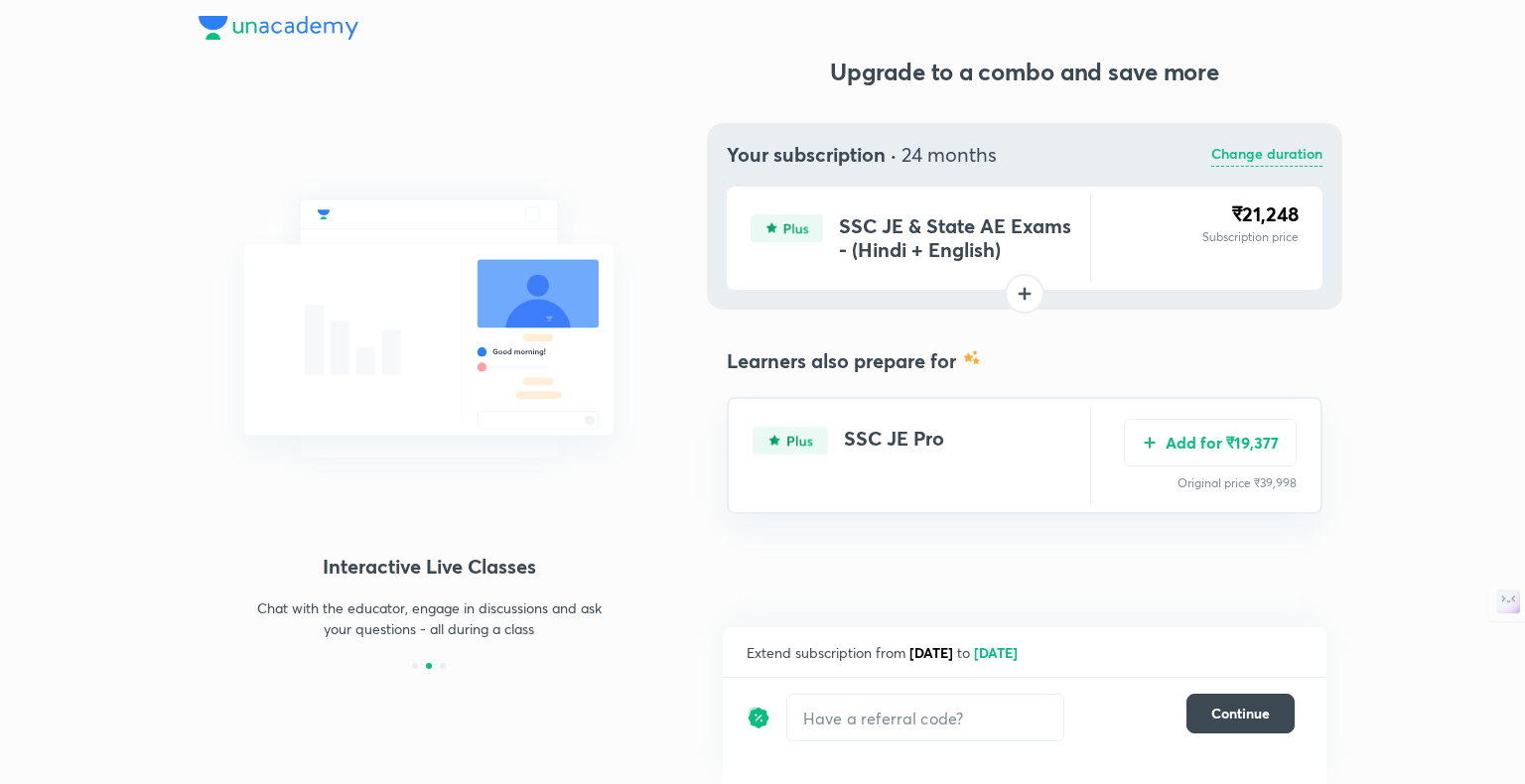 click on "Structured courses All our courses are structured in line with your exam syllabus to help you best prepare for it Interactive Live Classes Chat with the educator, engage in discussions and ask your questions - all during a class Live test and quizzes Take live Mock Tests curated in line with the exam pattern and stay on track with your preparation" at bounding box center (429, 390) 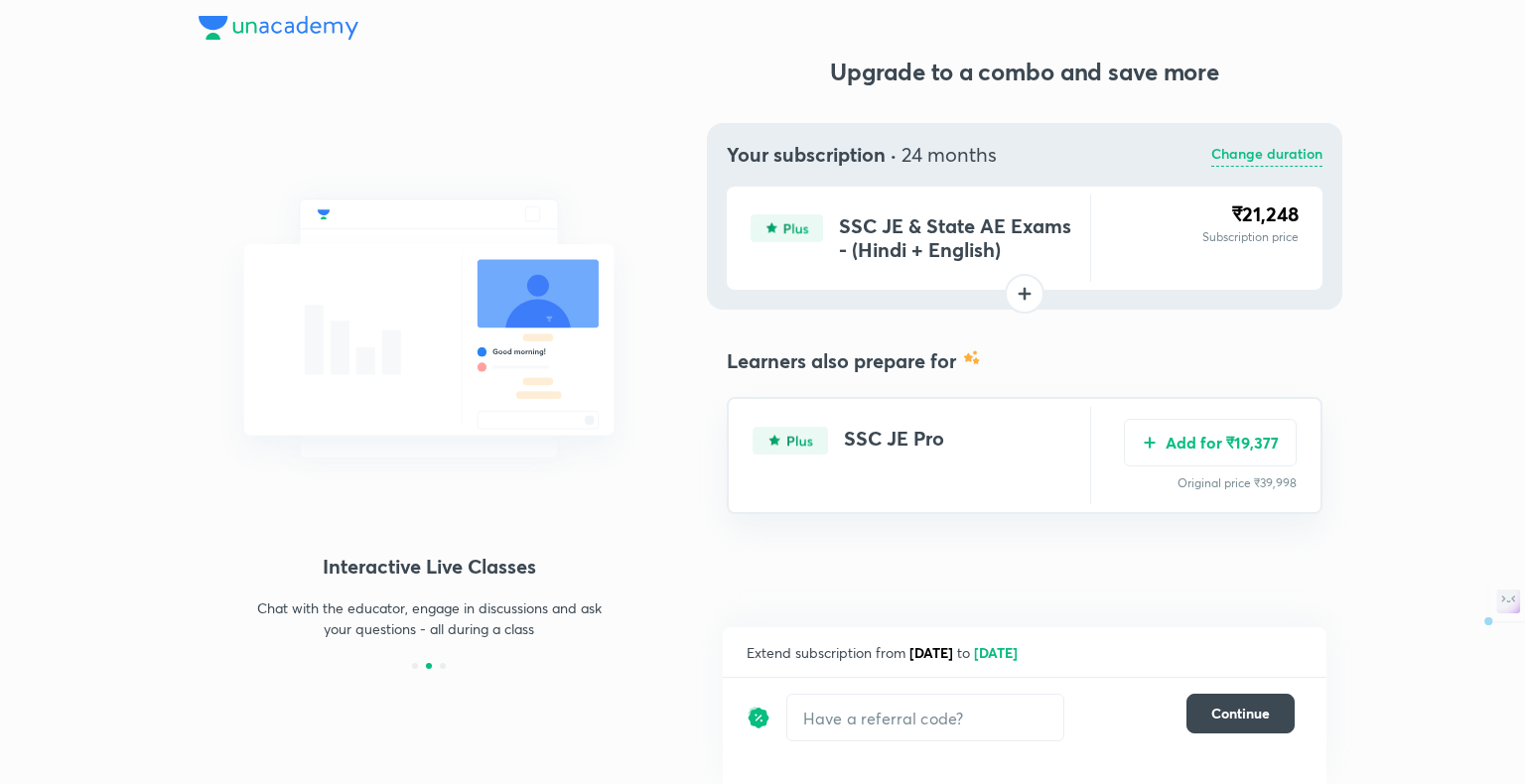 drag, startPoint x: 557, startPoint y: 100, endPoint x: 226, endPoint y: -23, distance: 353.11471 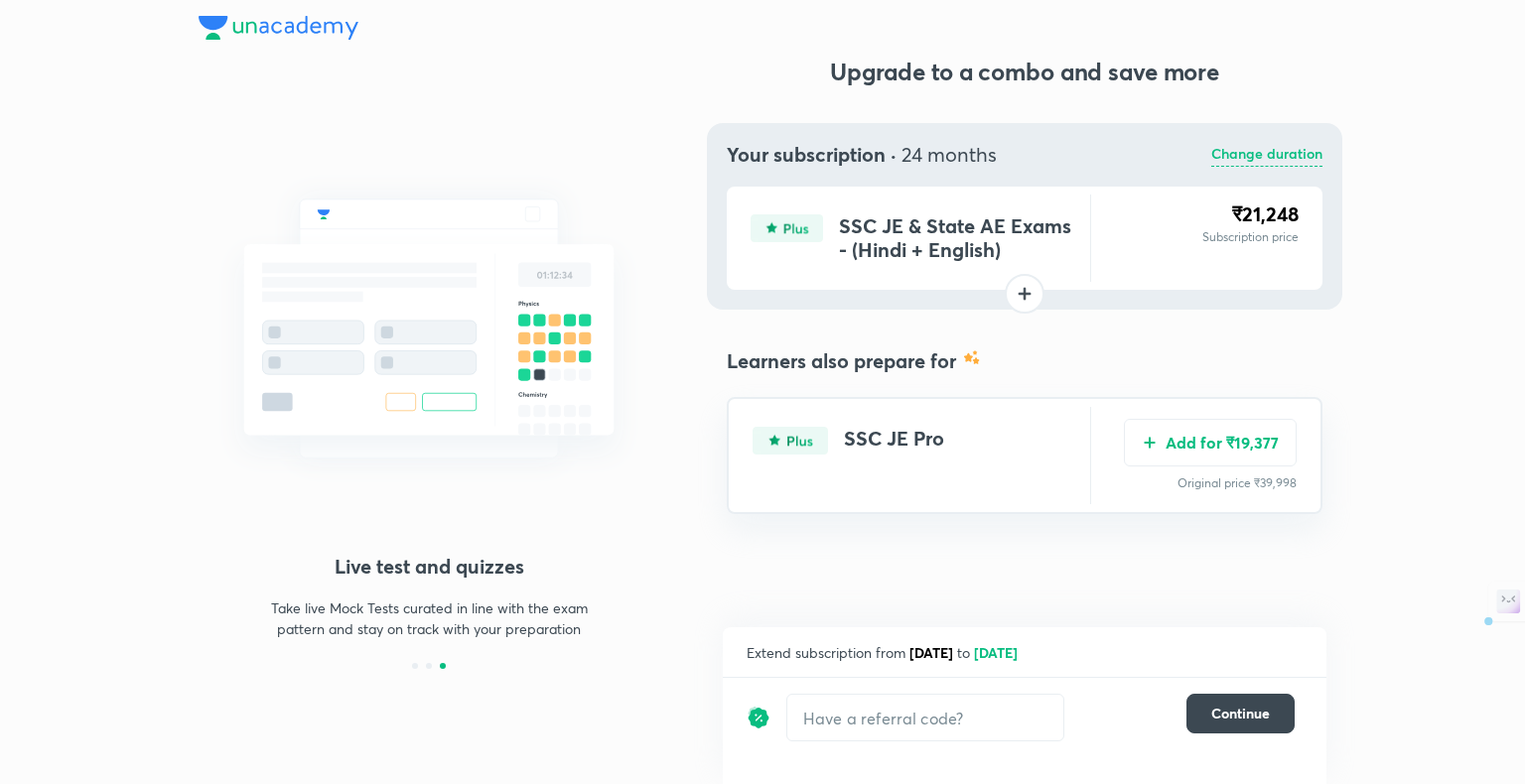 click at bounding box center (278, 28) 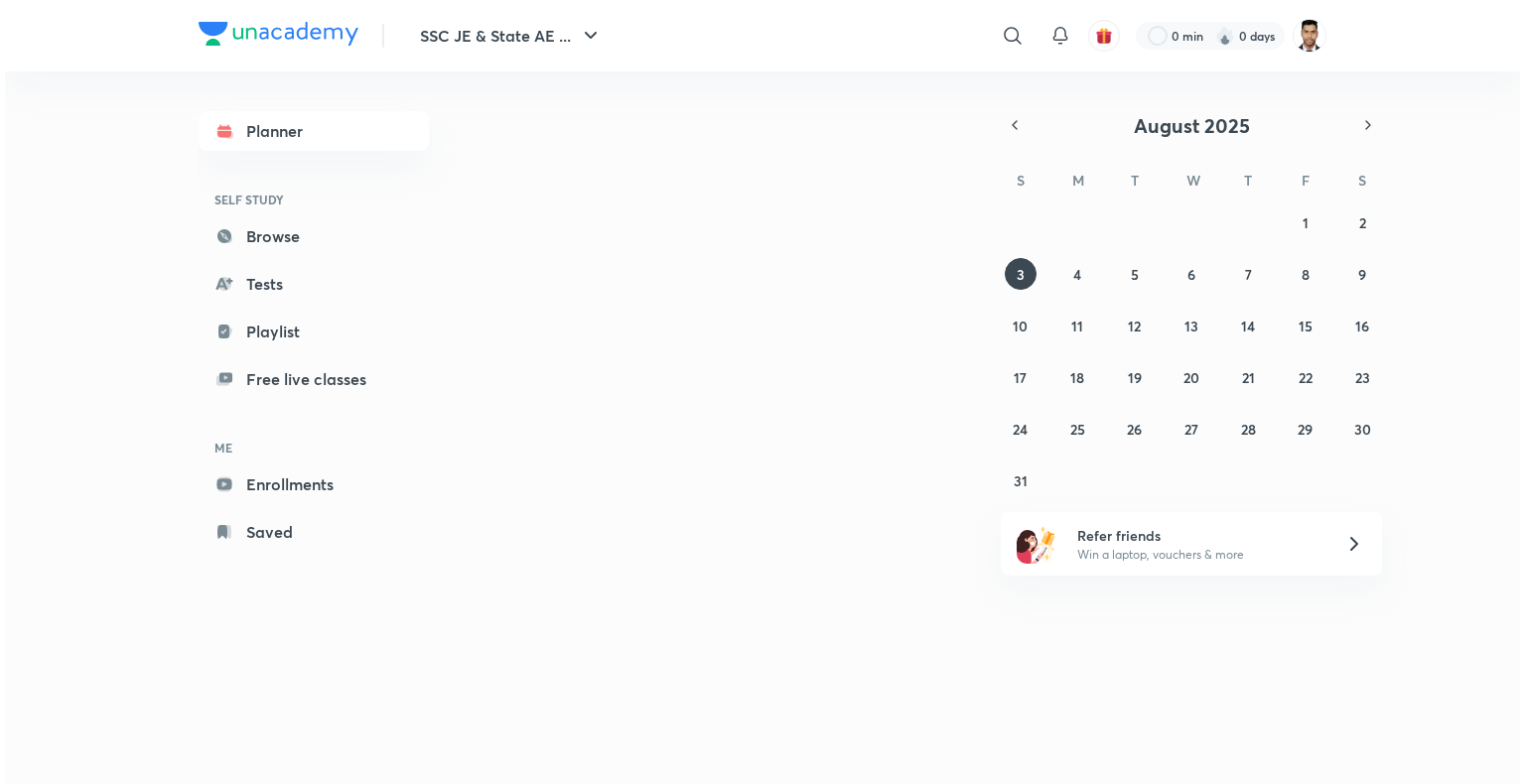 scroll, scrollTop: 0, scrollLeft: 0, axis: both 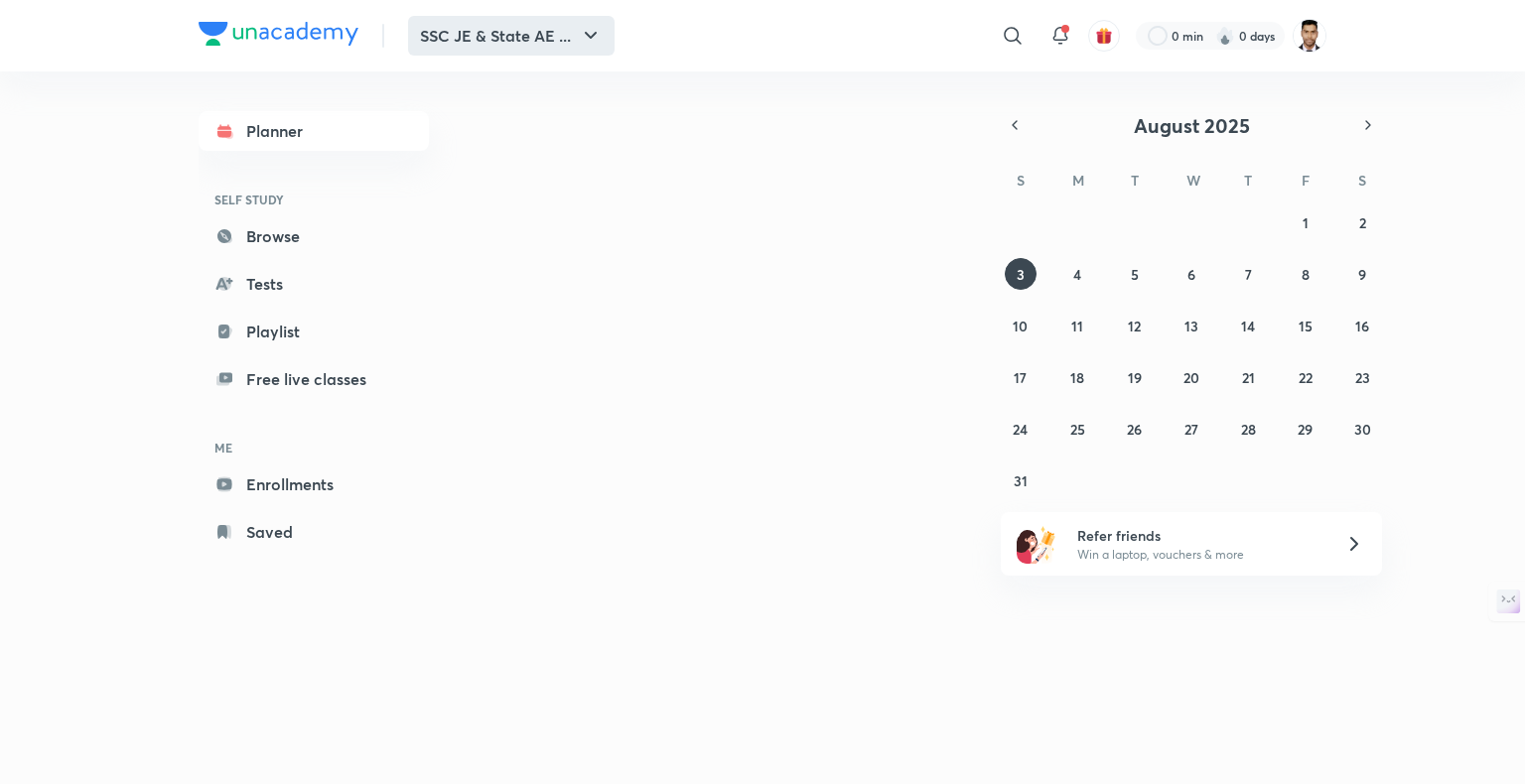 click on "SSC JE & State AE  ..." at bounding box center (511, 36) 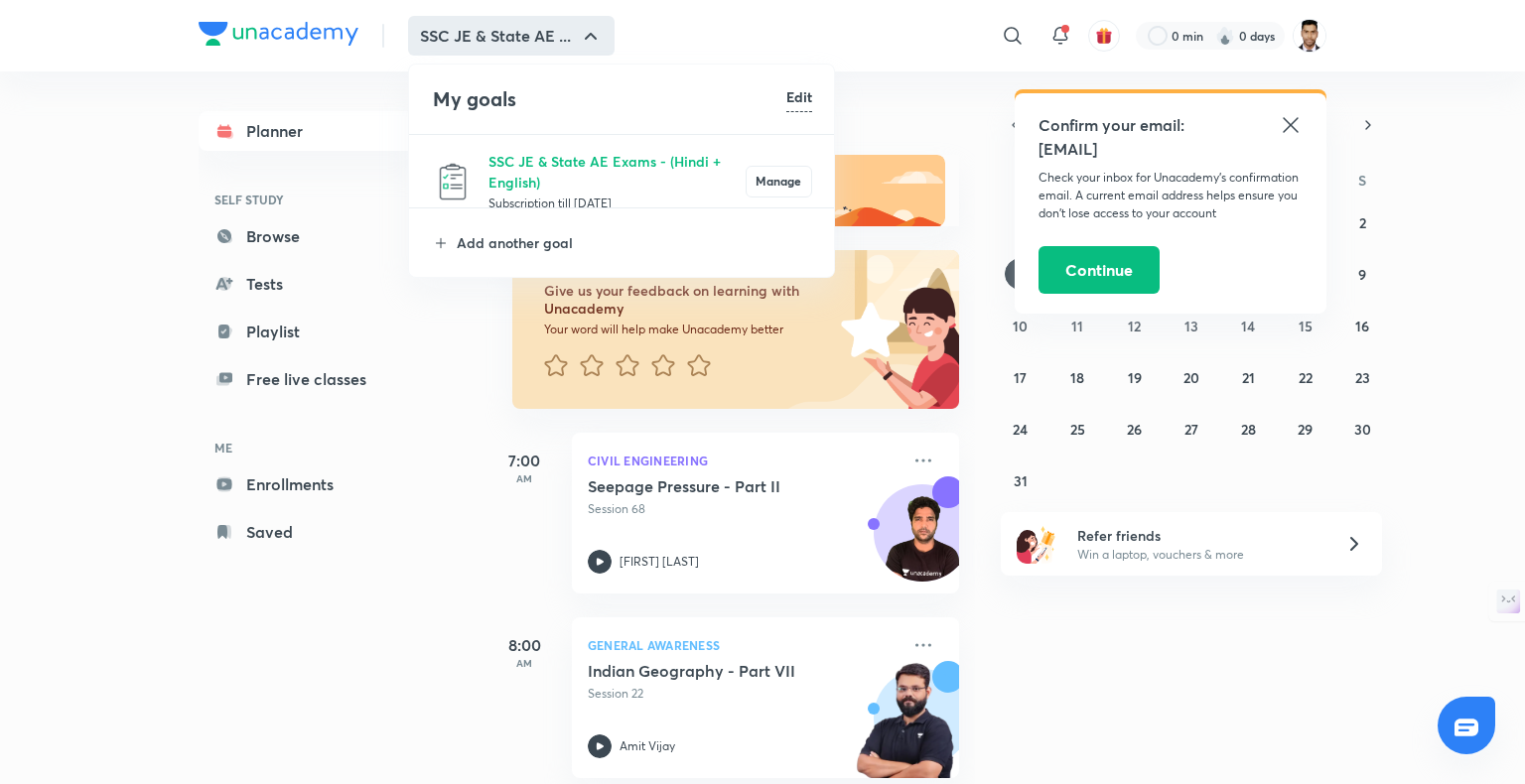 click at bounding box center [762, 392] 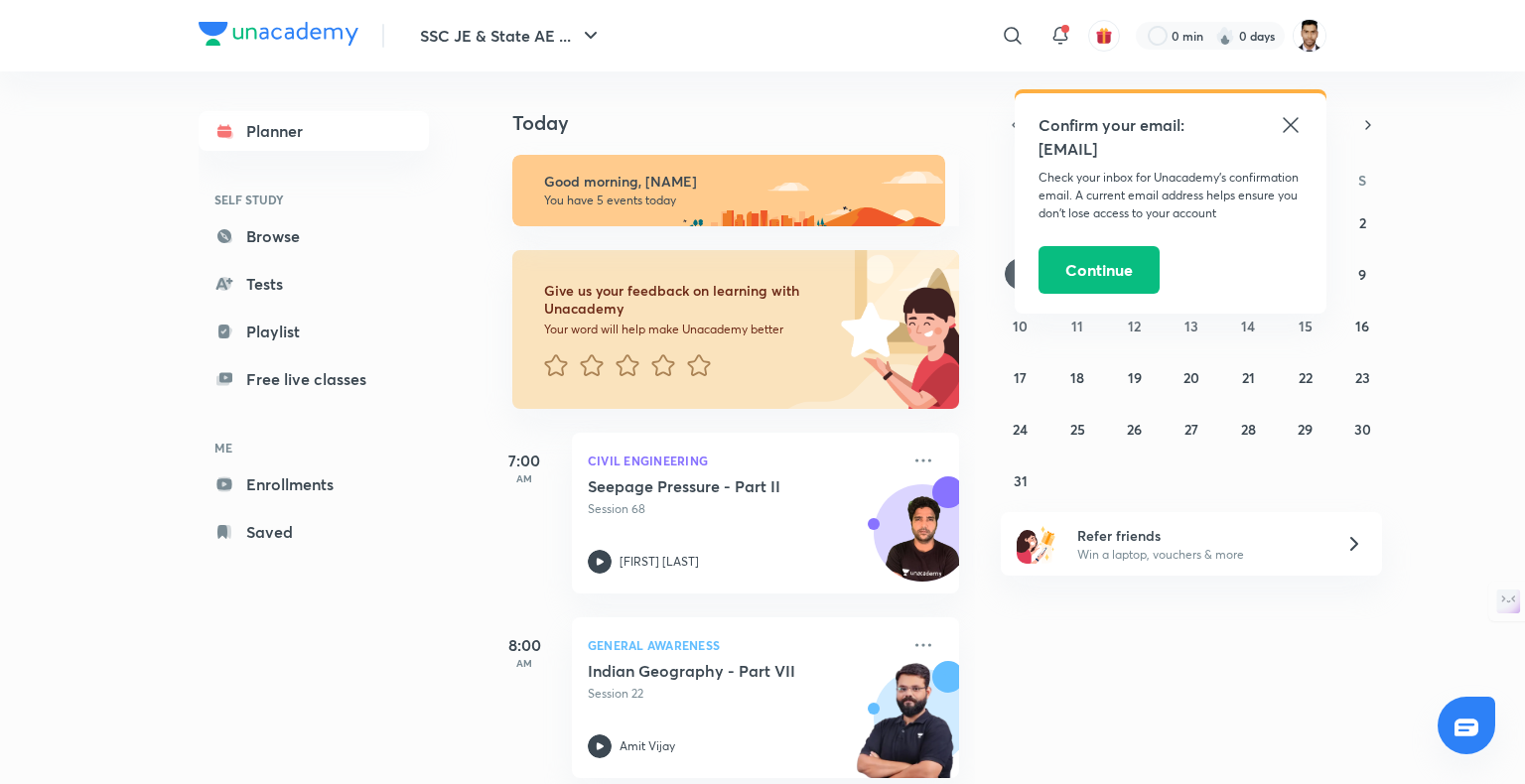 click 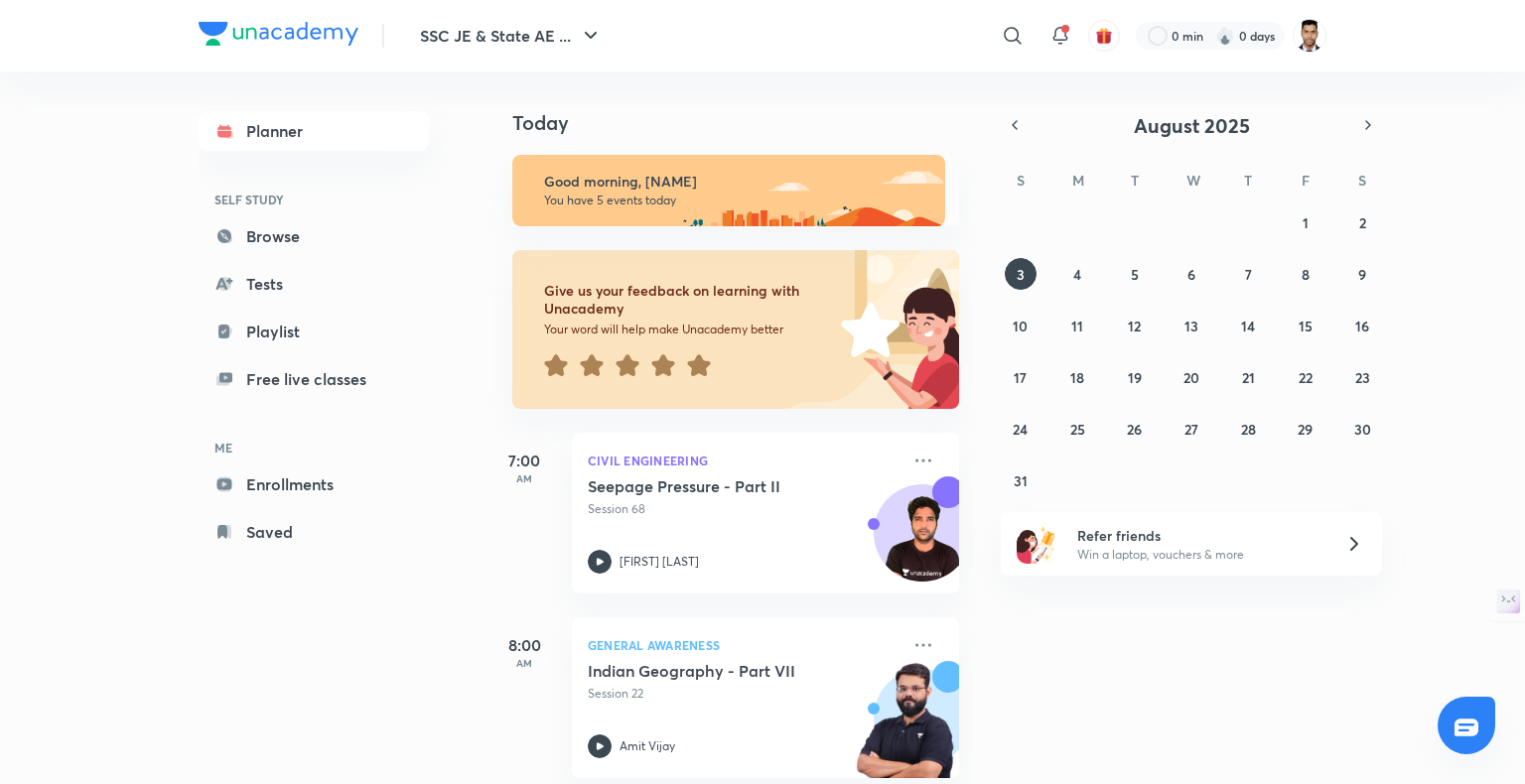 click 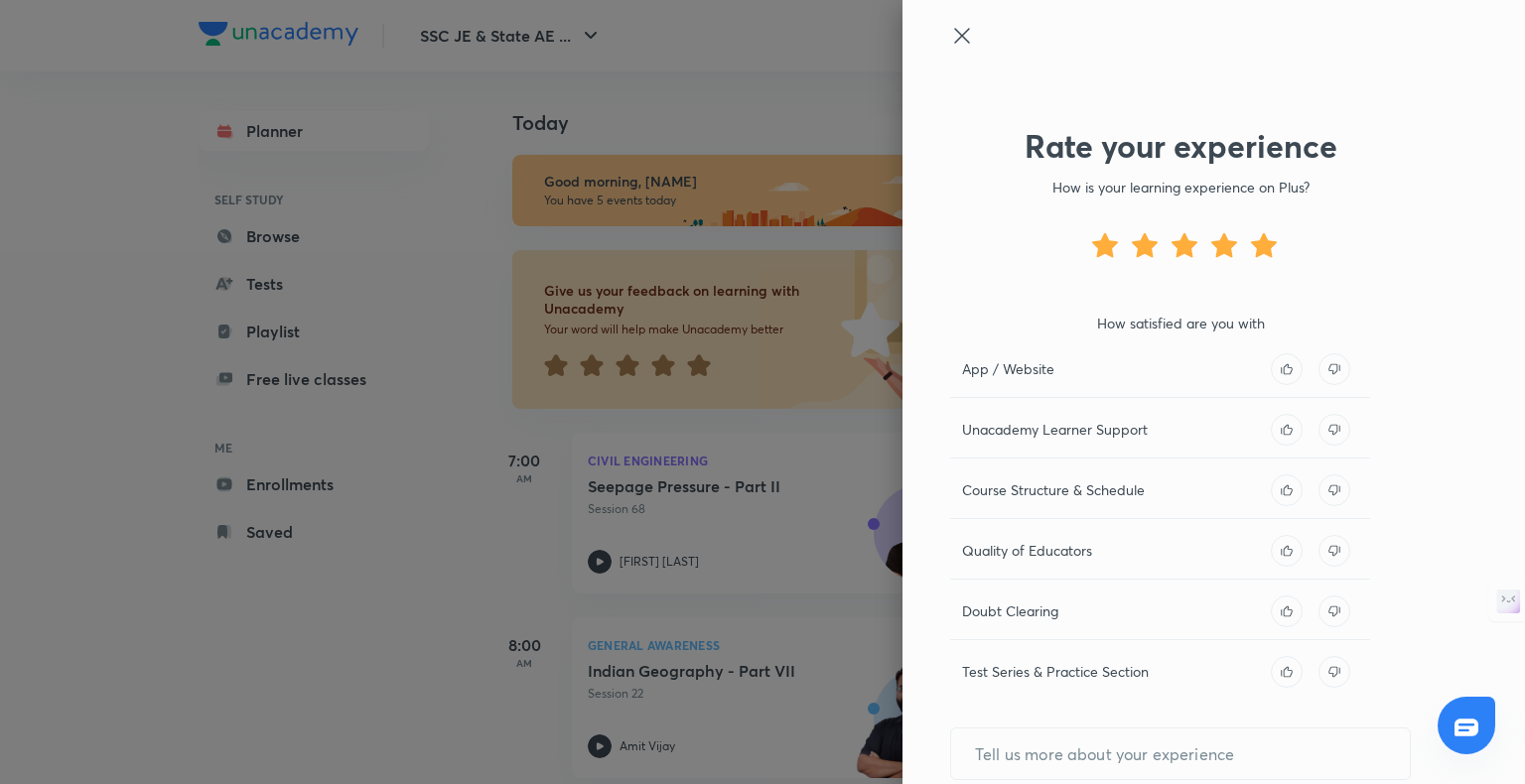 click 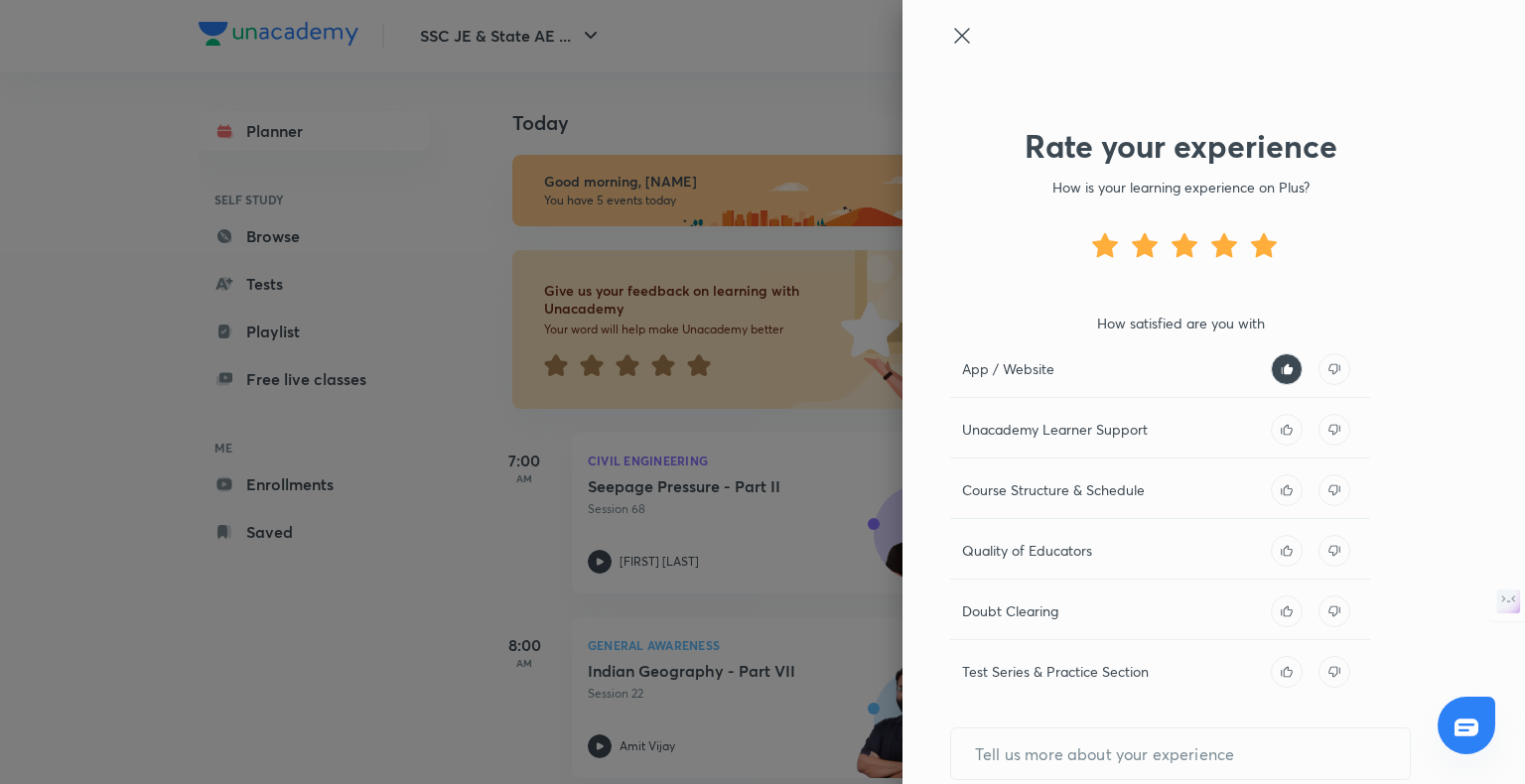 click 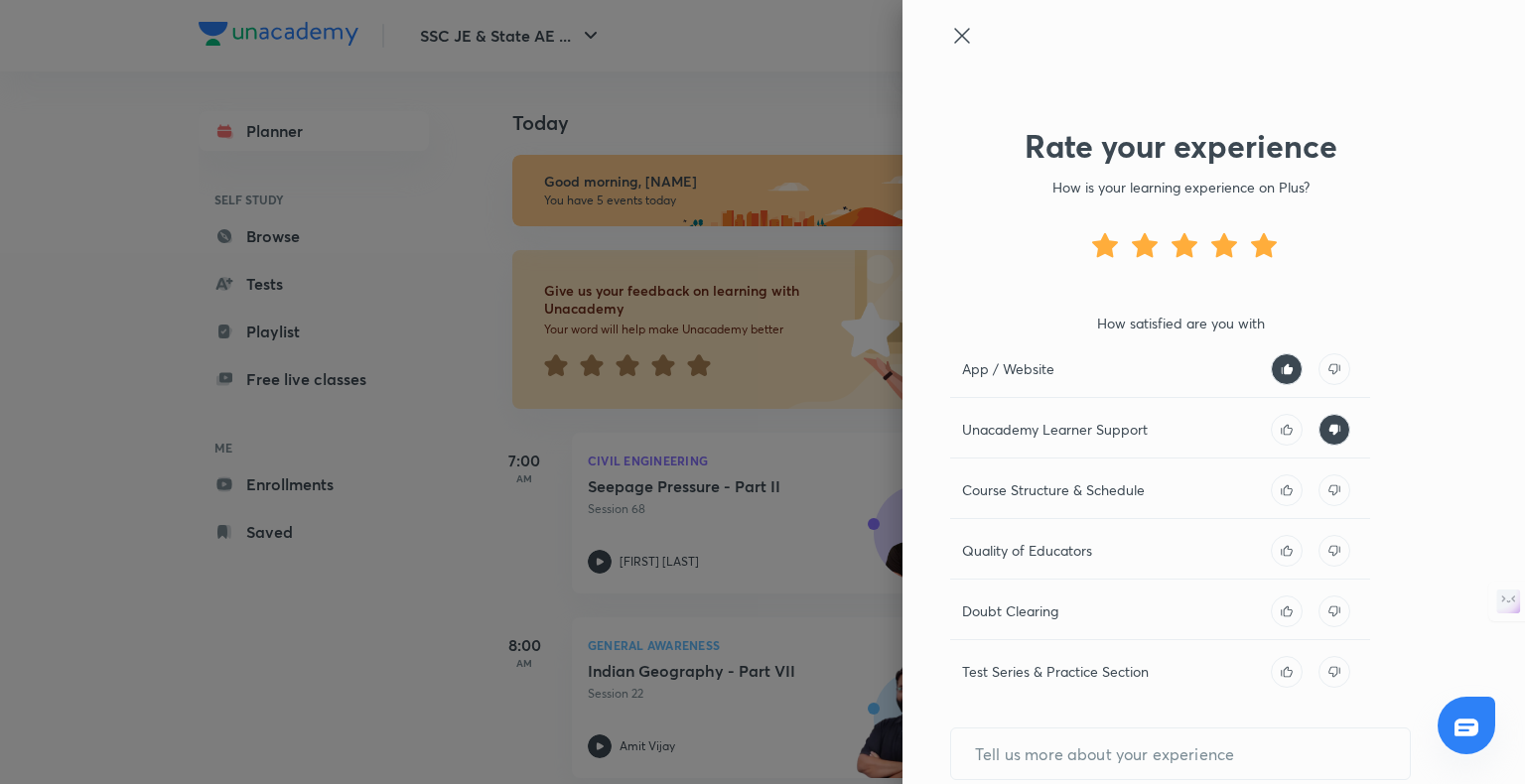 click 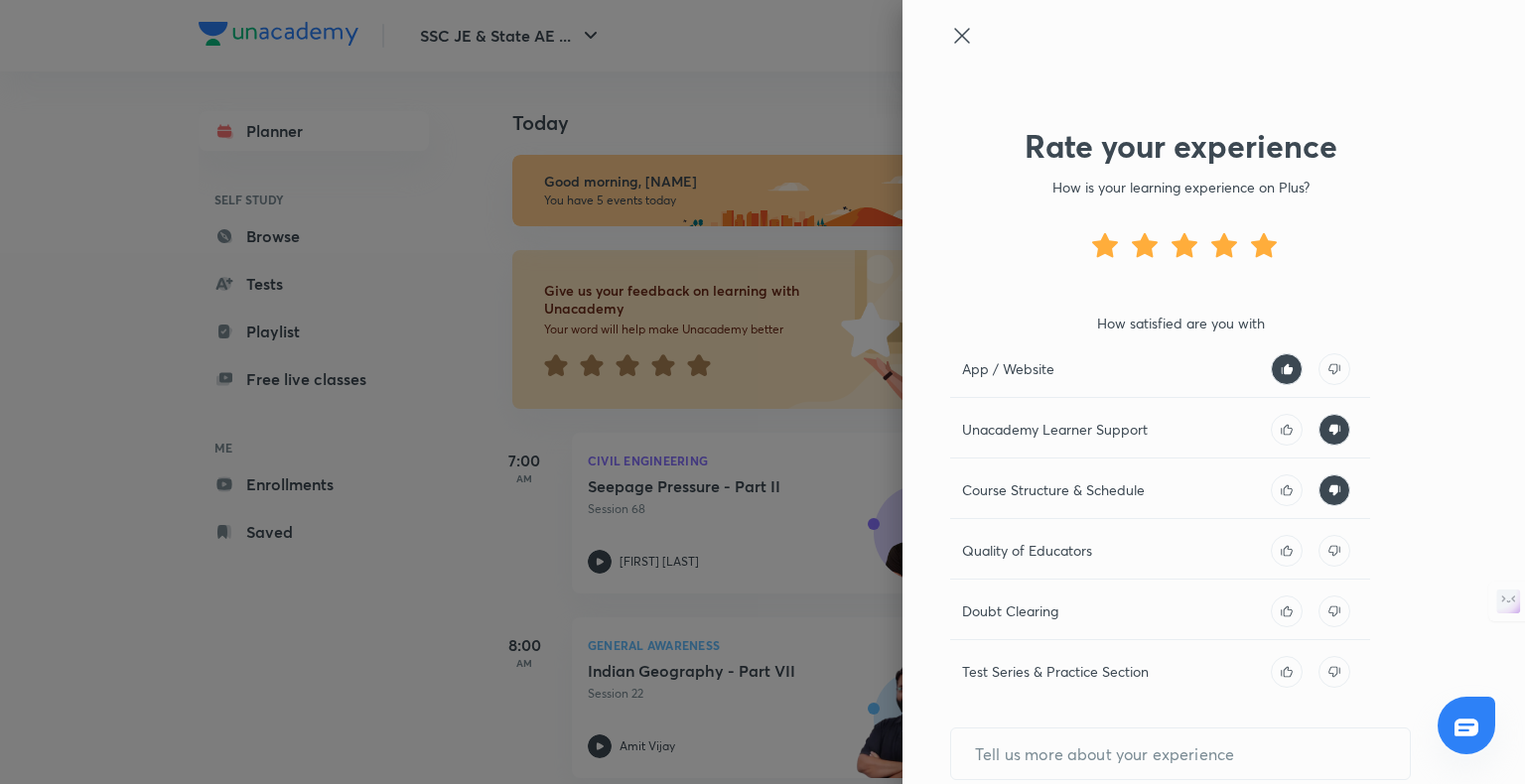 click 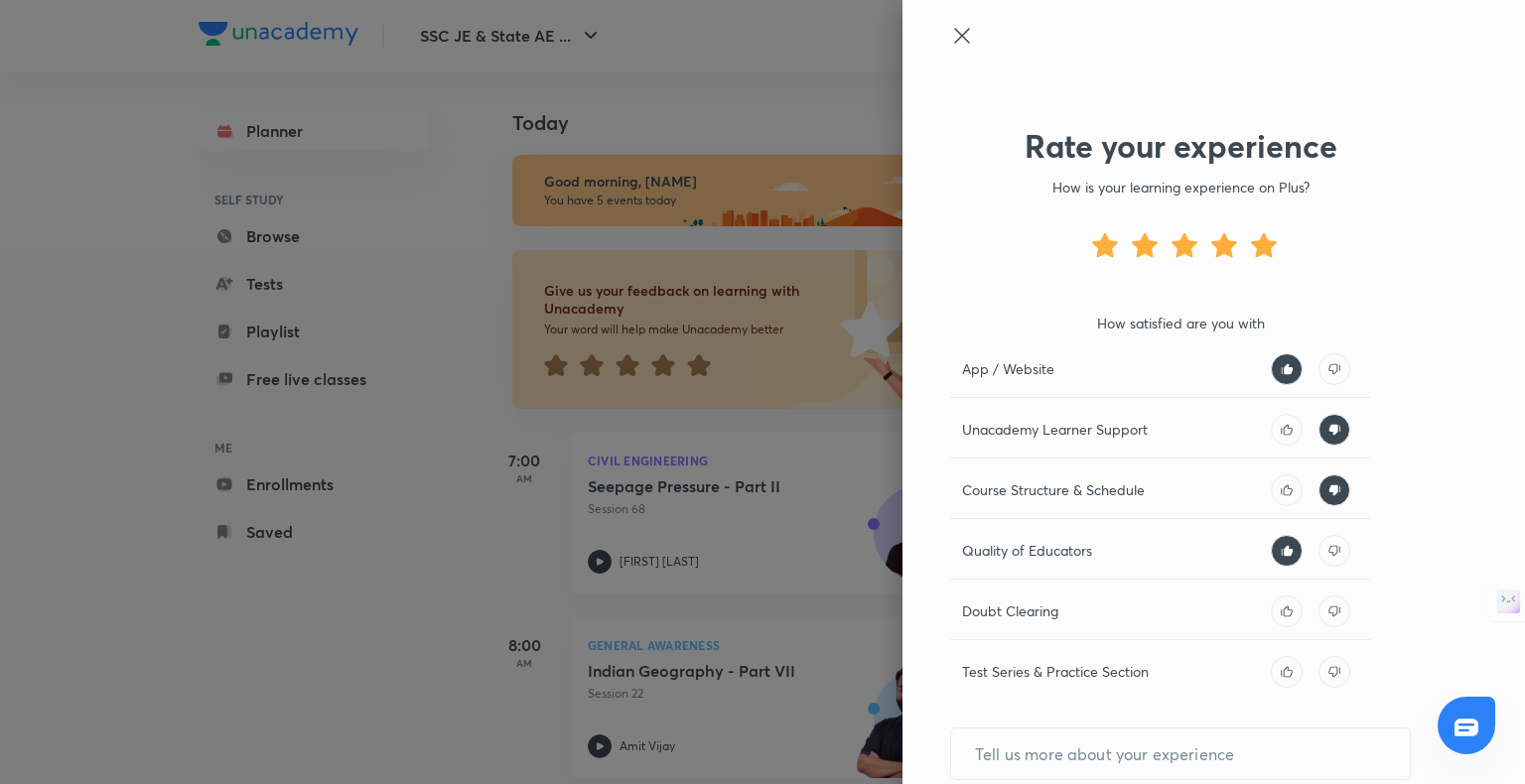 click 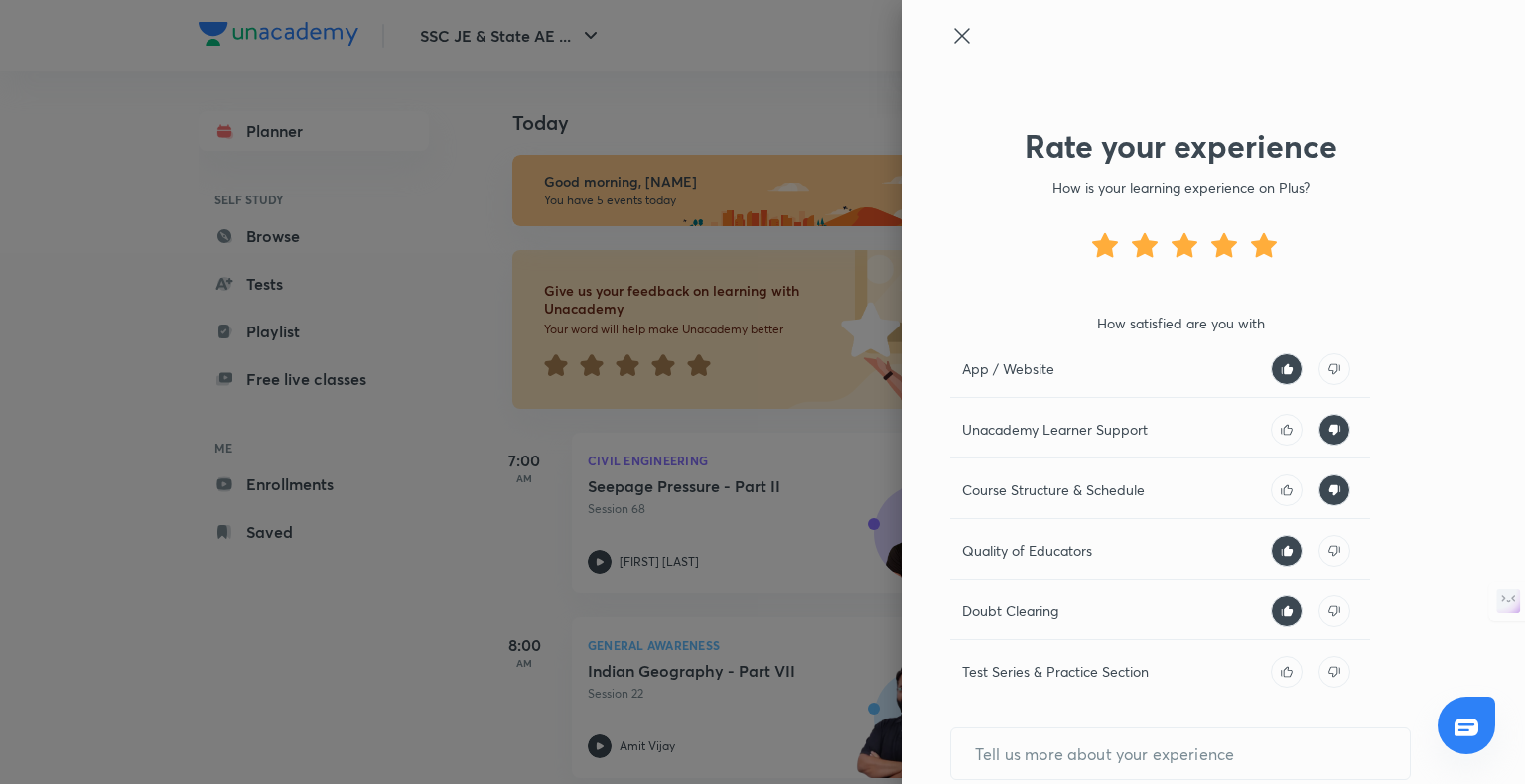 click 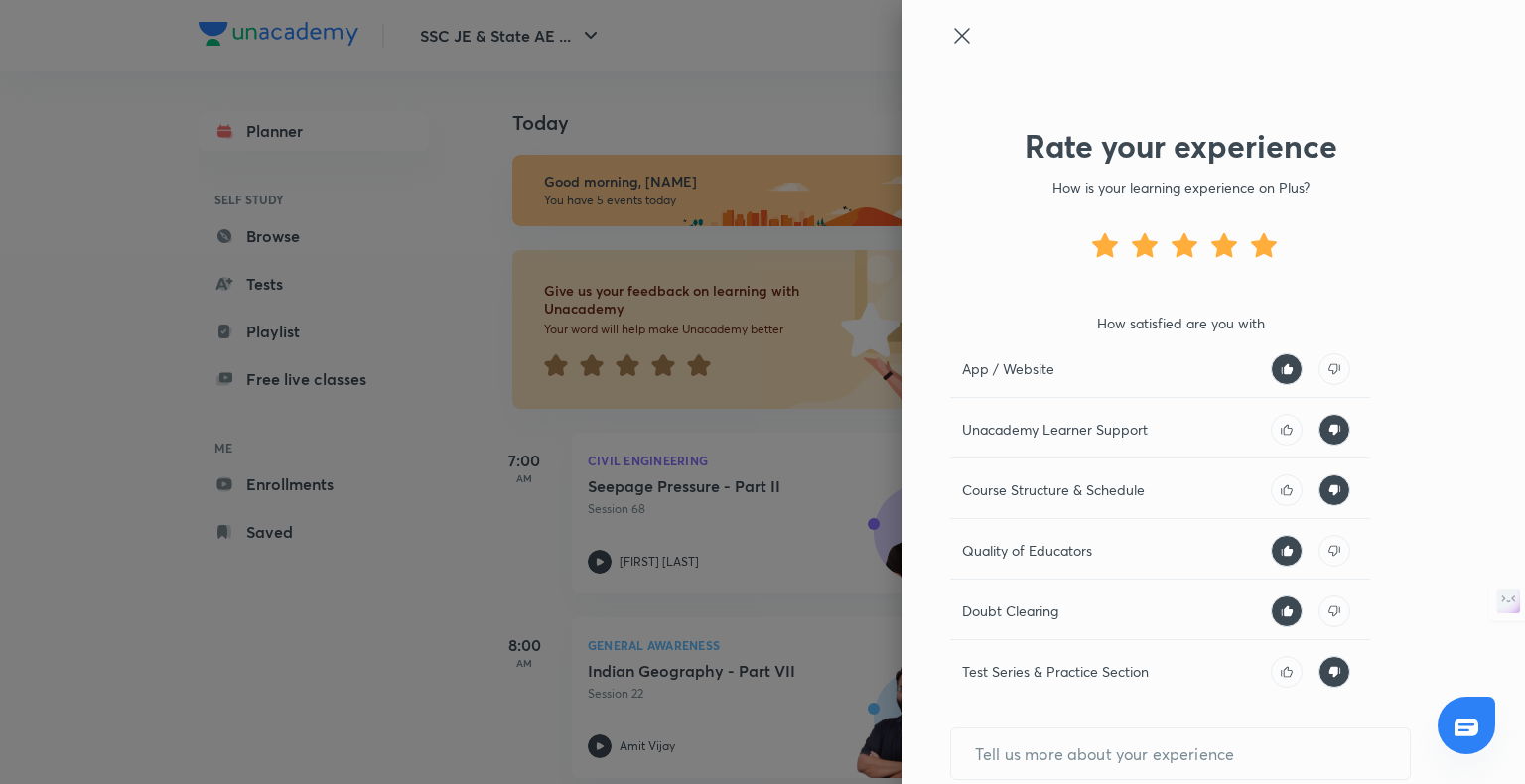 scroll, scrollTop: 80, scrollLeft: 0, axis: vertical 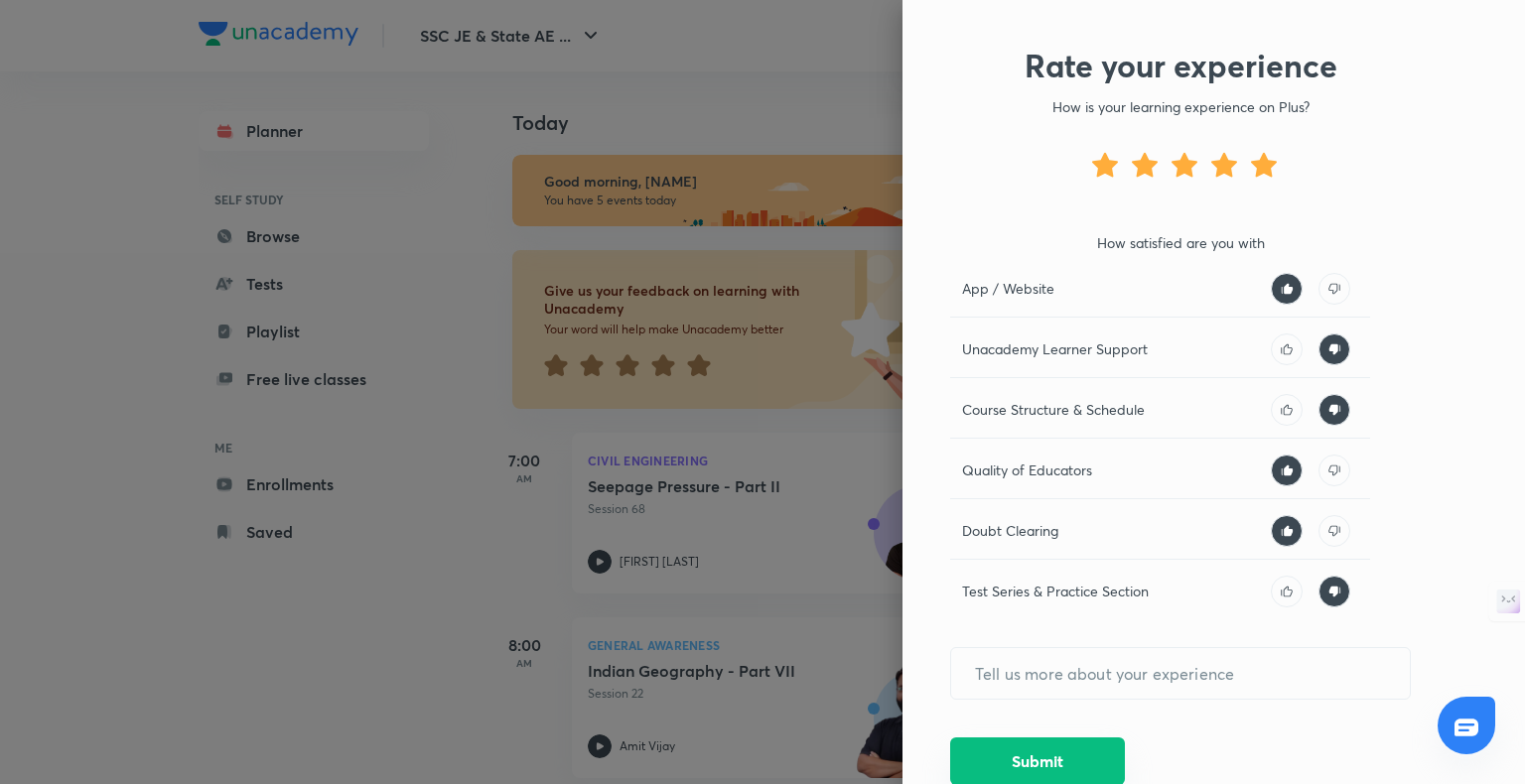 click on "Submit" at bounding box center (1038, 761) 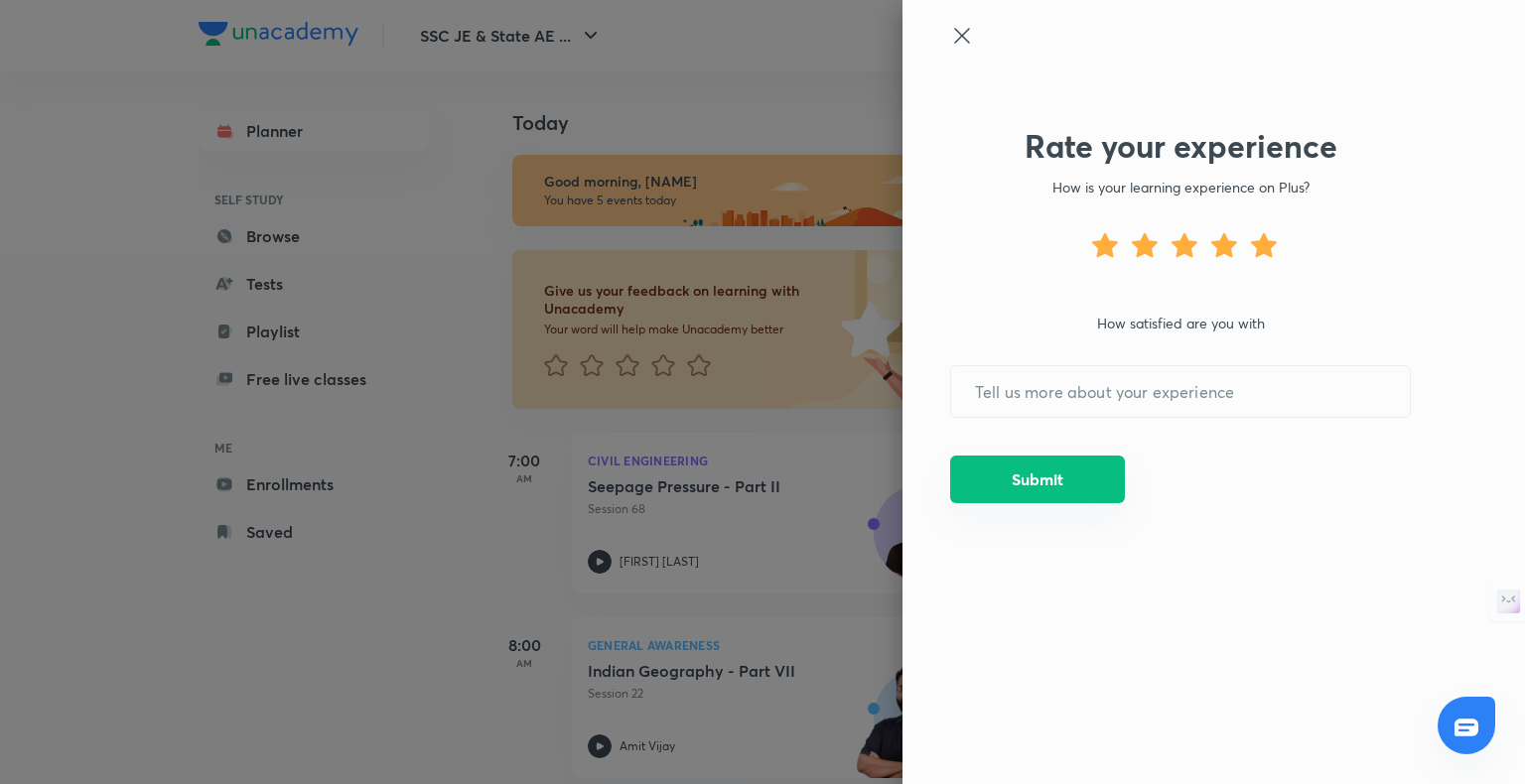 scroll, scrollTop: 0, scrollLeft: 0, axis: both 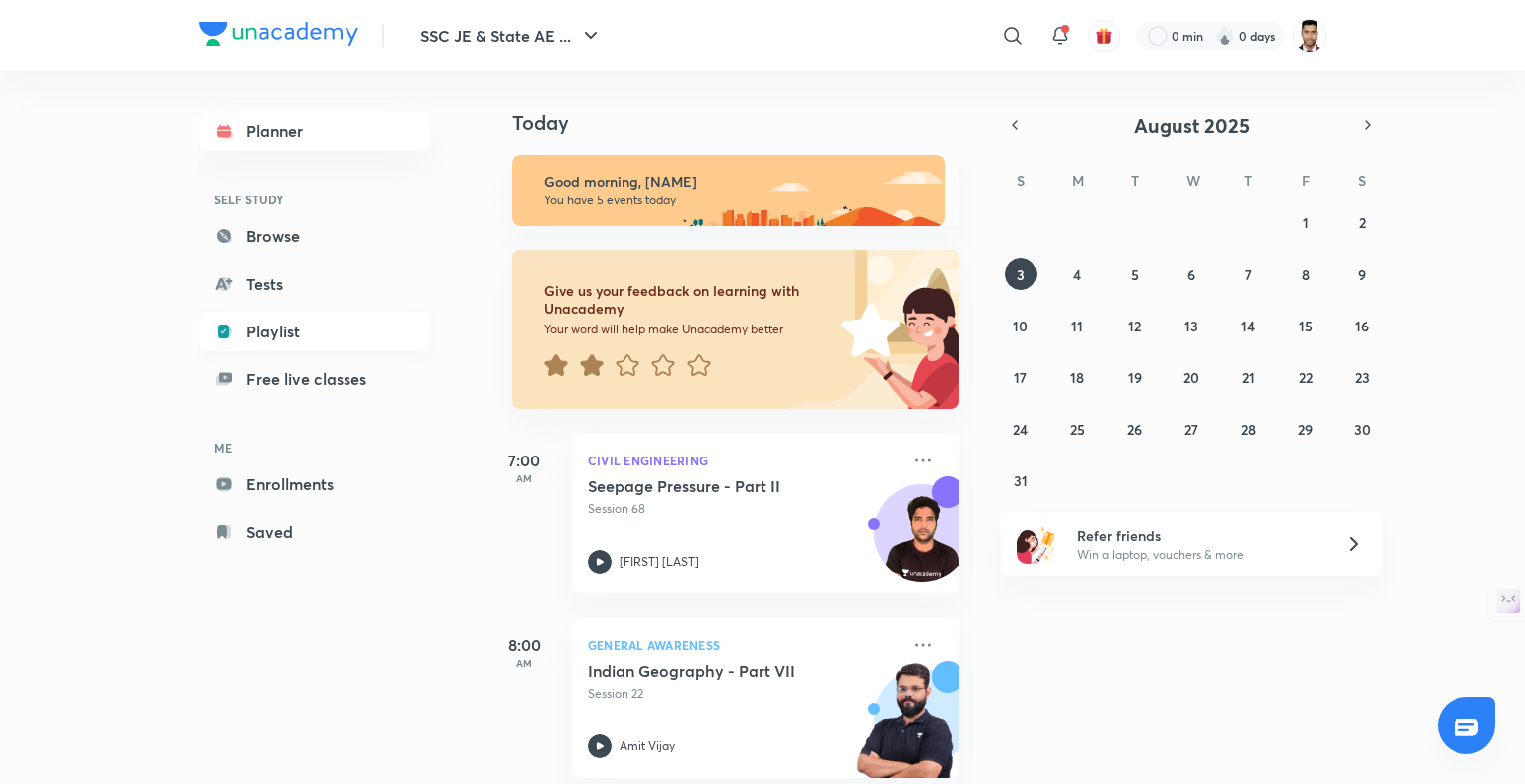 click on "Playlist" at bounding box center (314, 331) 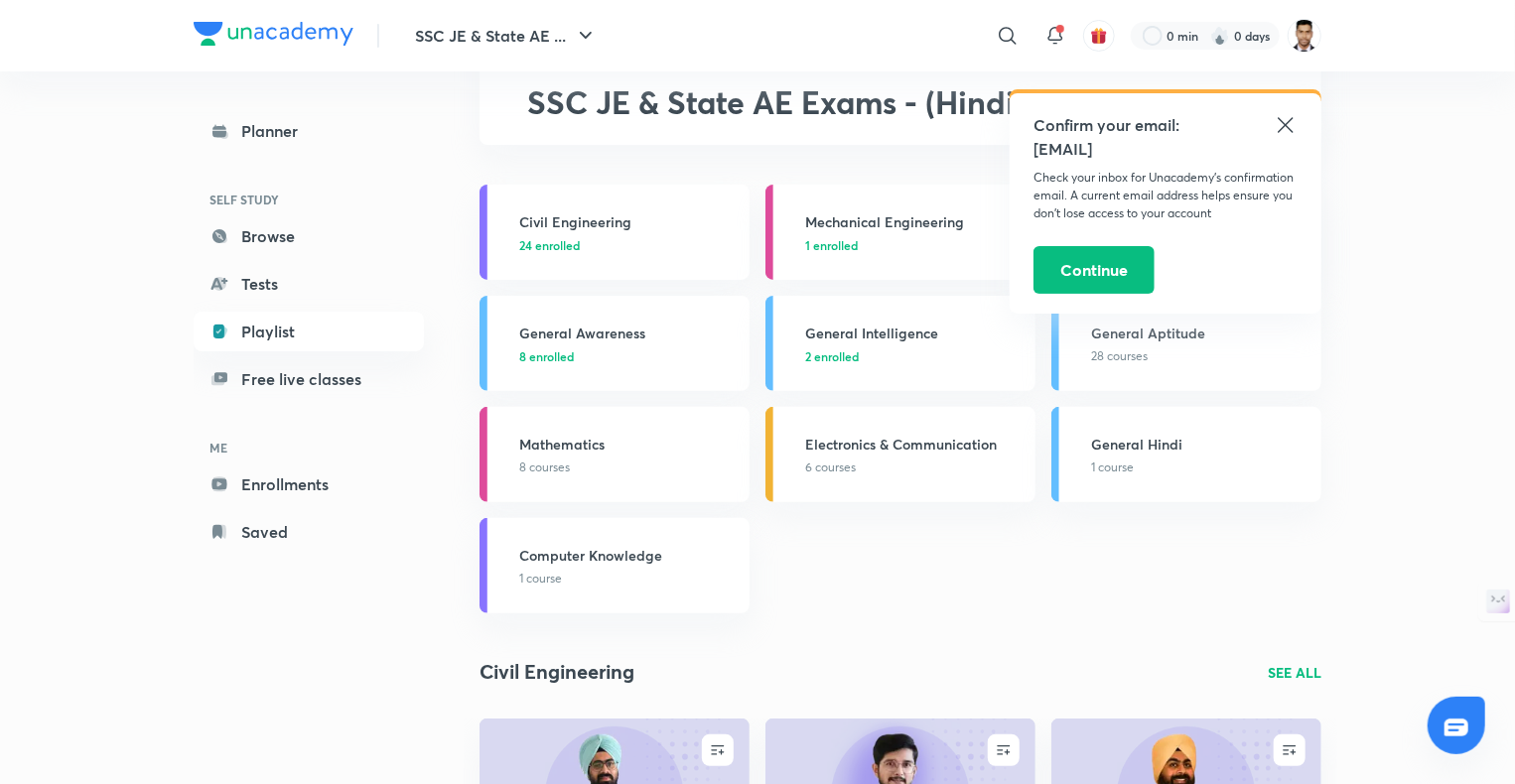 scroll, scrollTop: 0, scrollLeft: 0, axis: both 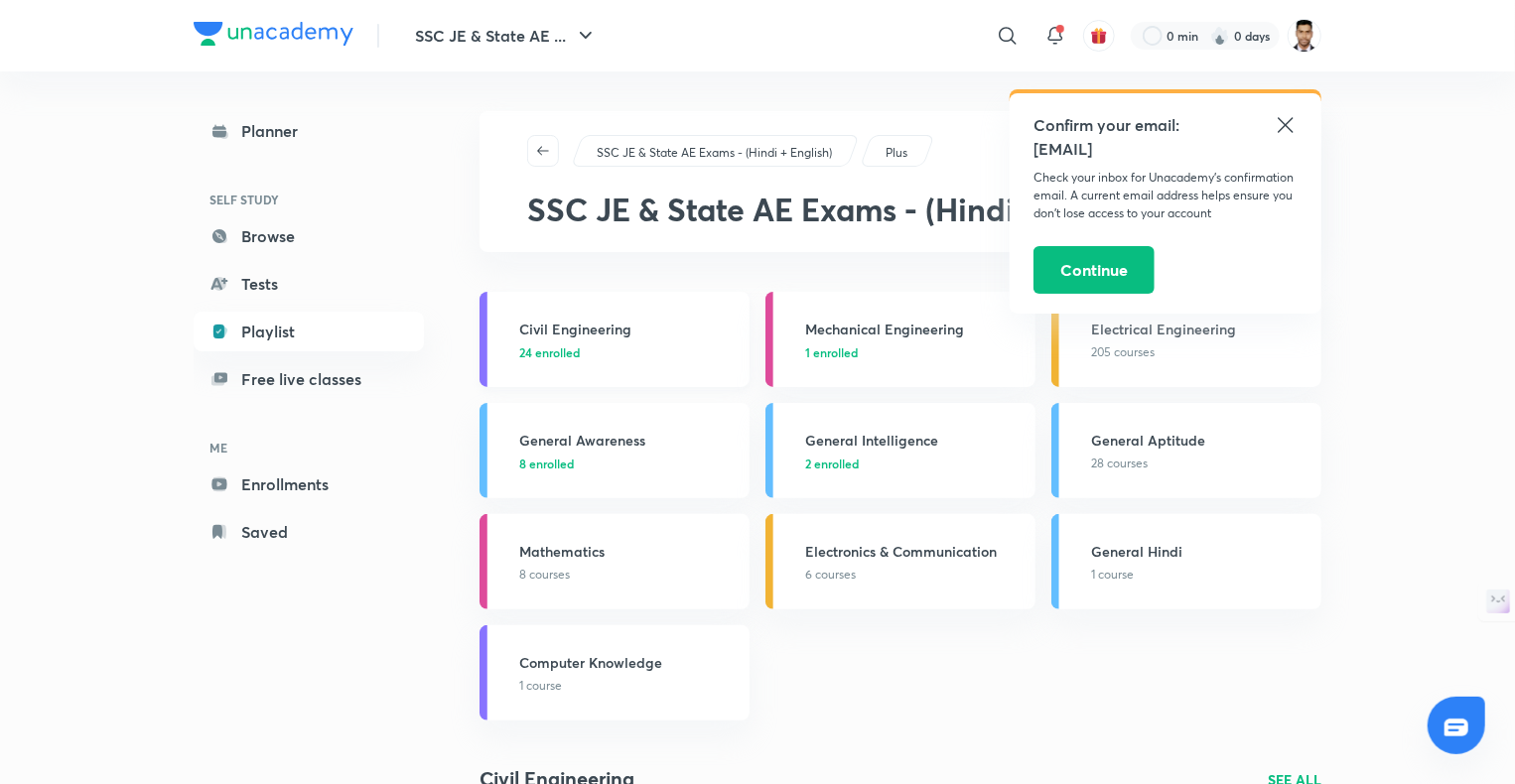 click on "Civil Engineering" at bounding box center [628, 328] 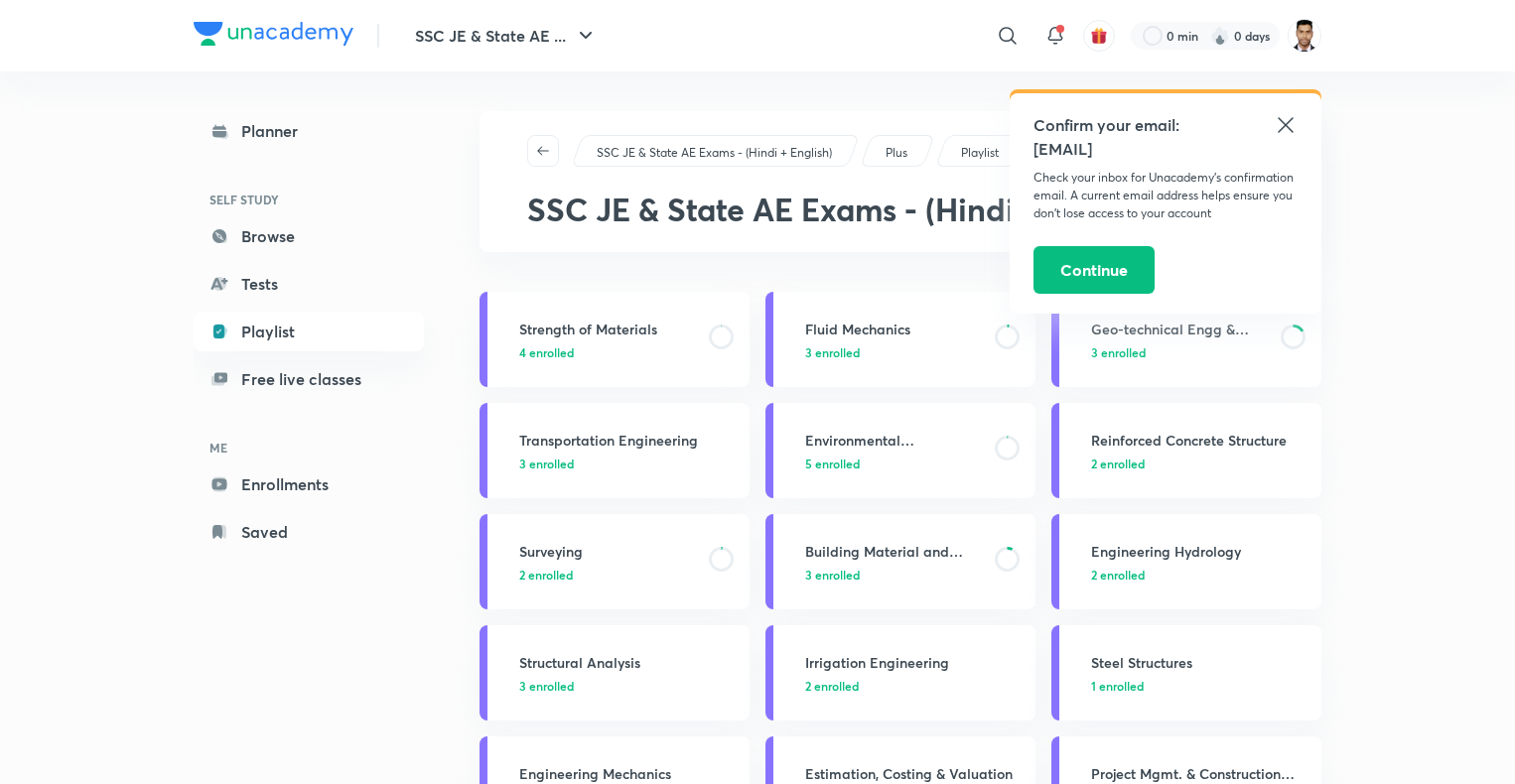 scroll, scrollTop: 0, scrollLeft: 0, axis: both 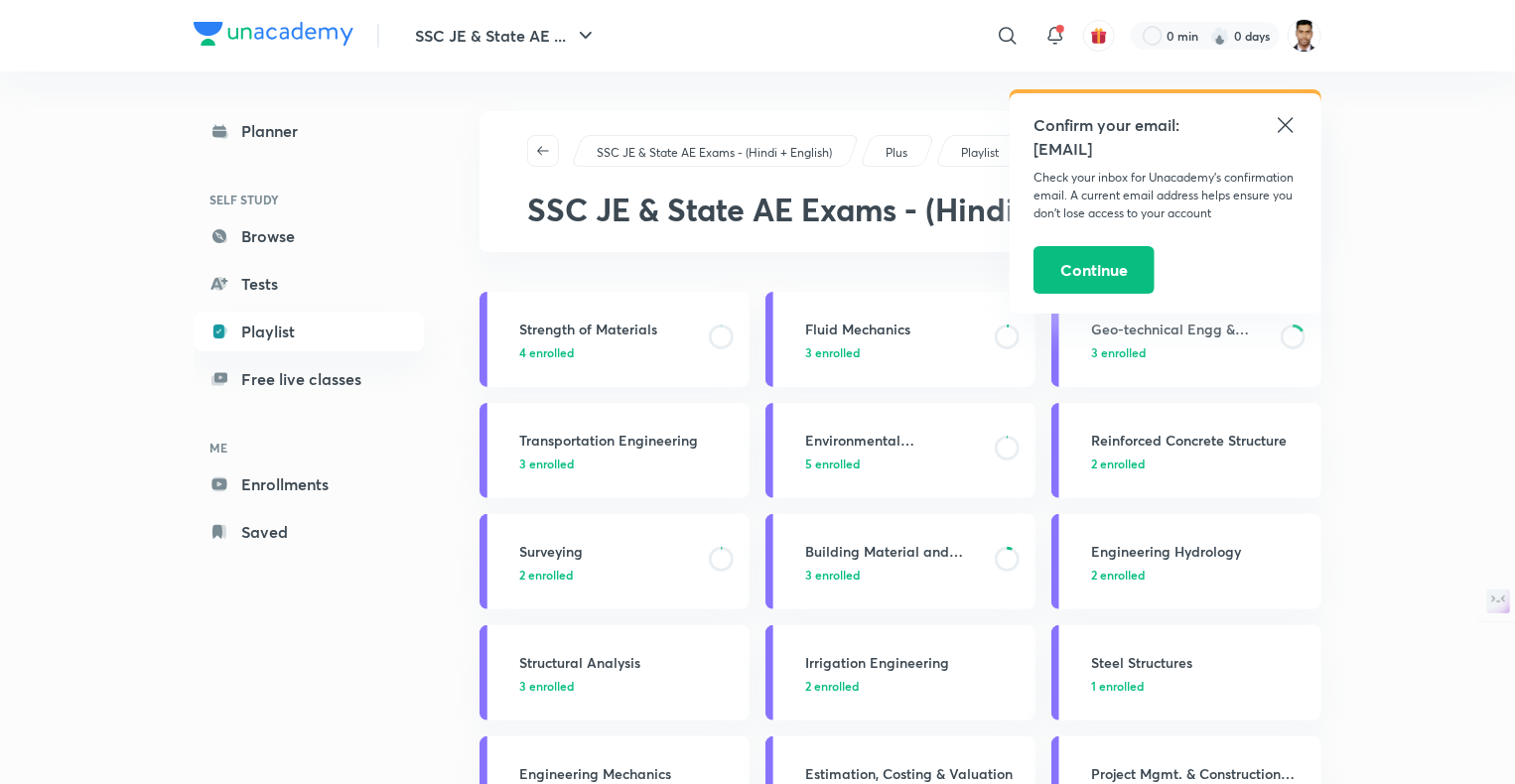 click 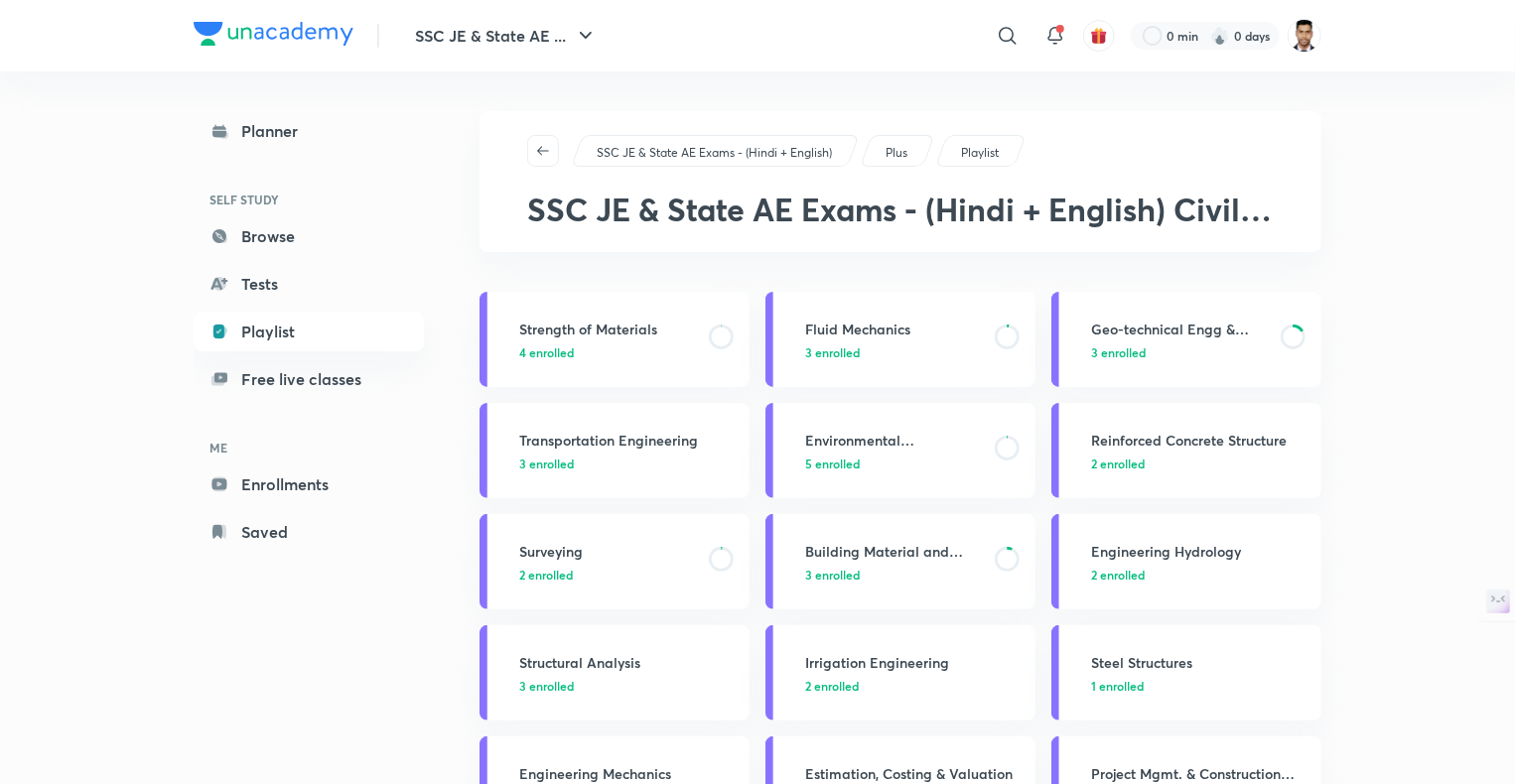 scroll, scrollTop: 0, scrollLeft: 0, axis: both 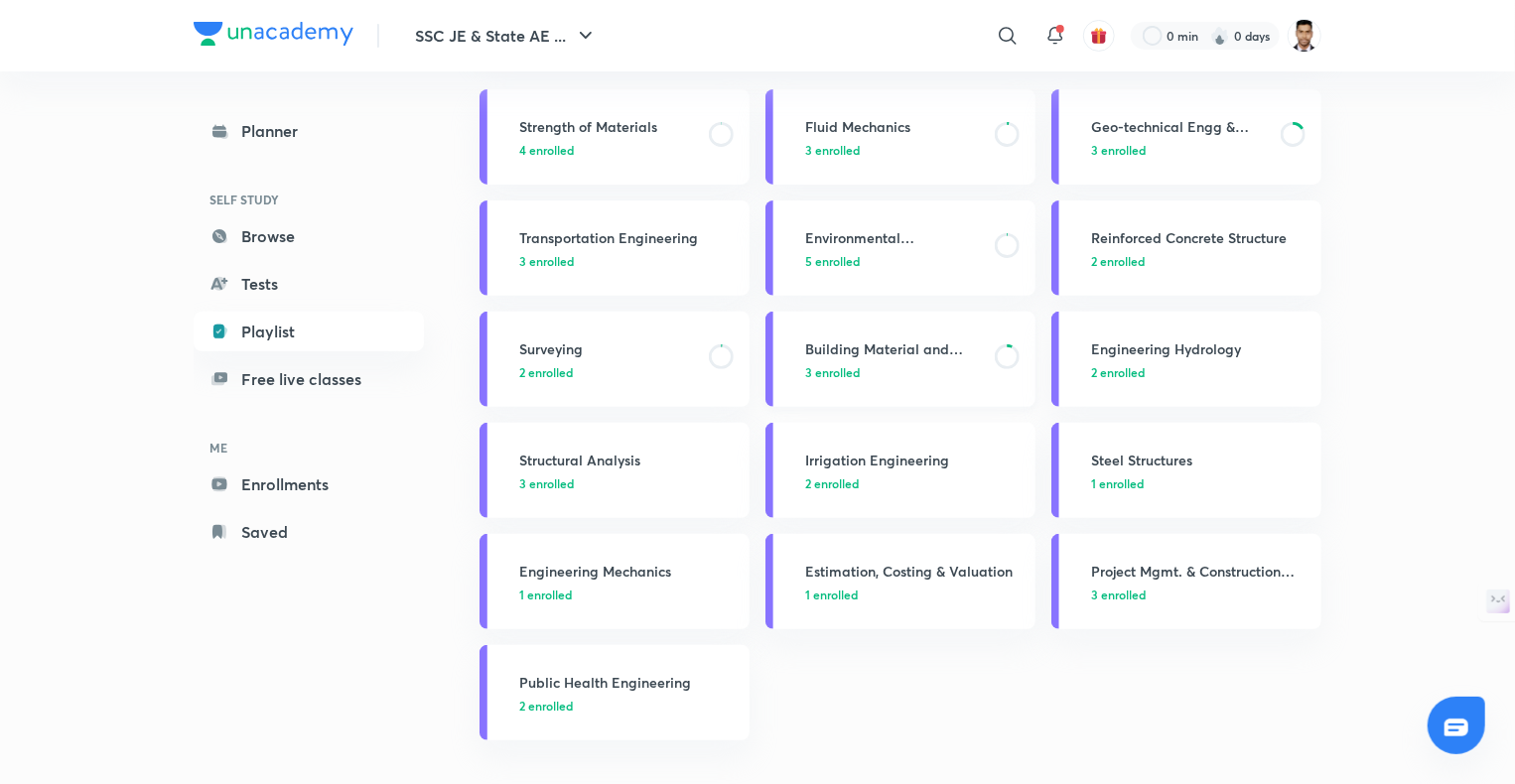 click on "Building Material and Construction" at bounding box center (894, 348) 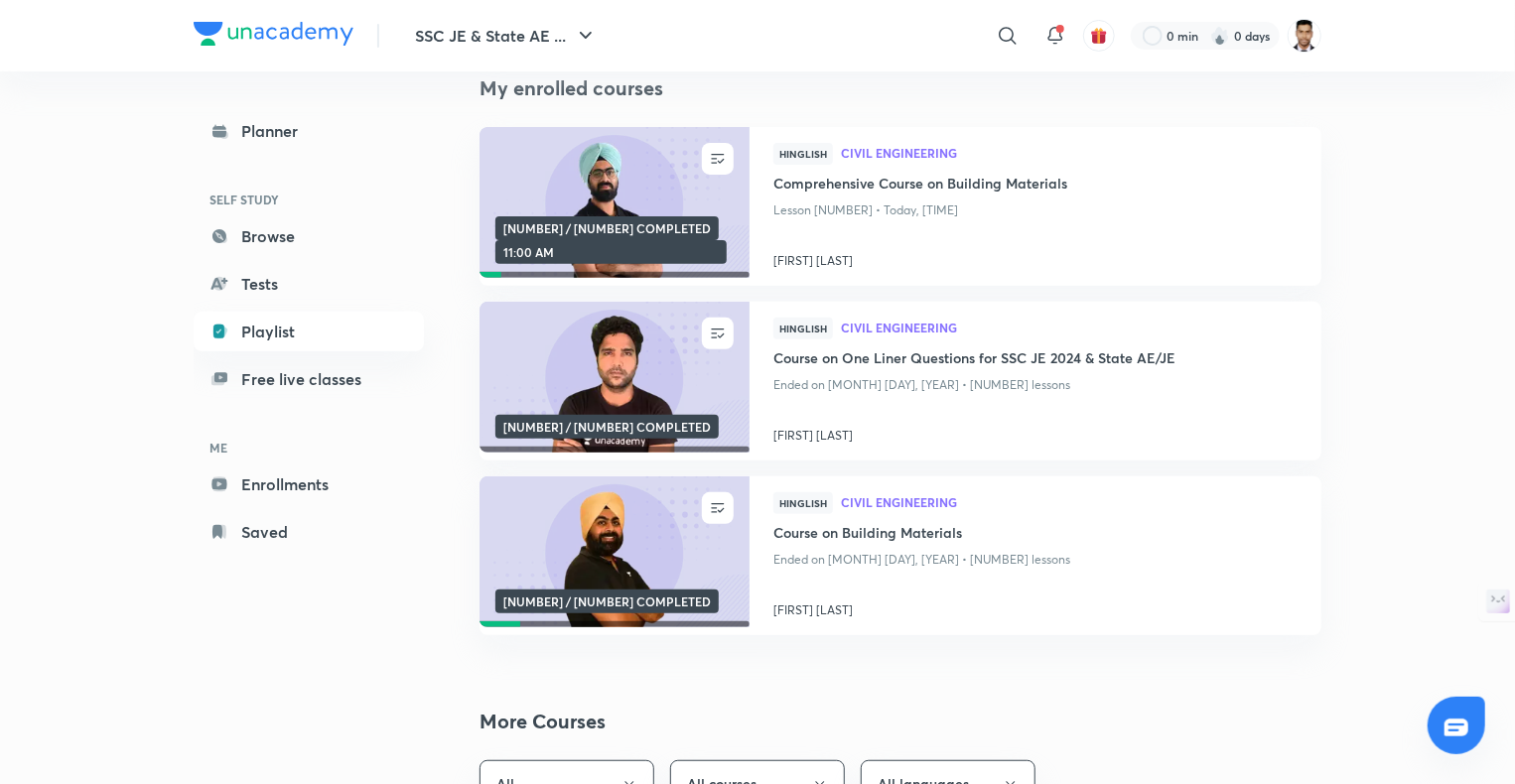 scroll, scrollTop: 218, scrollLeft: 0, axis: vertical 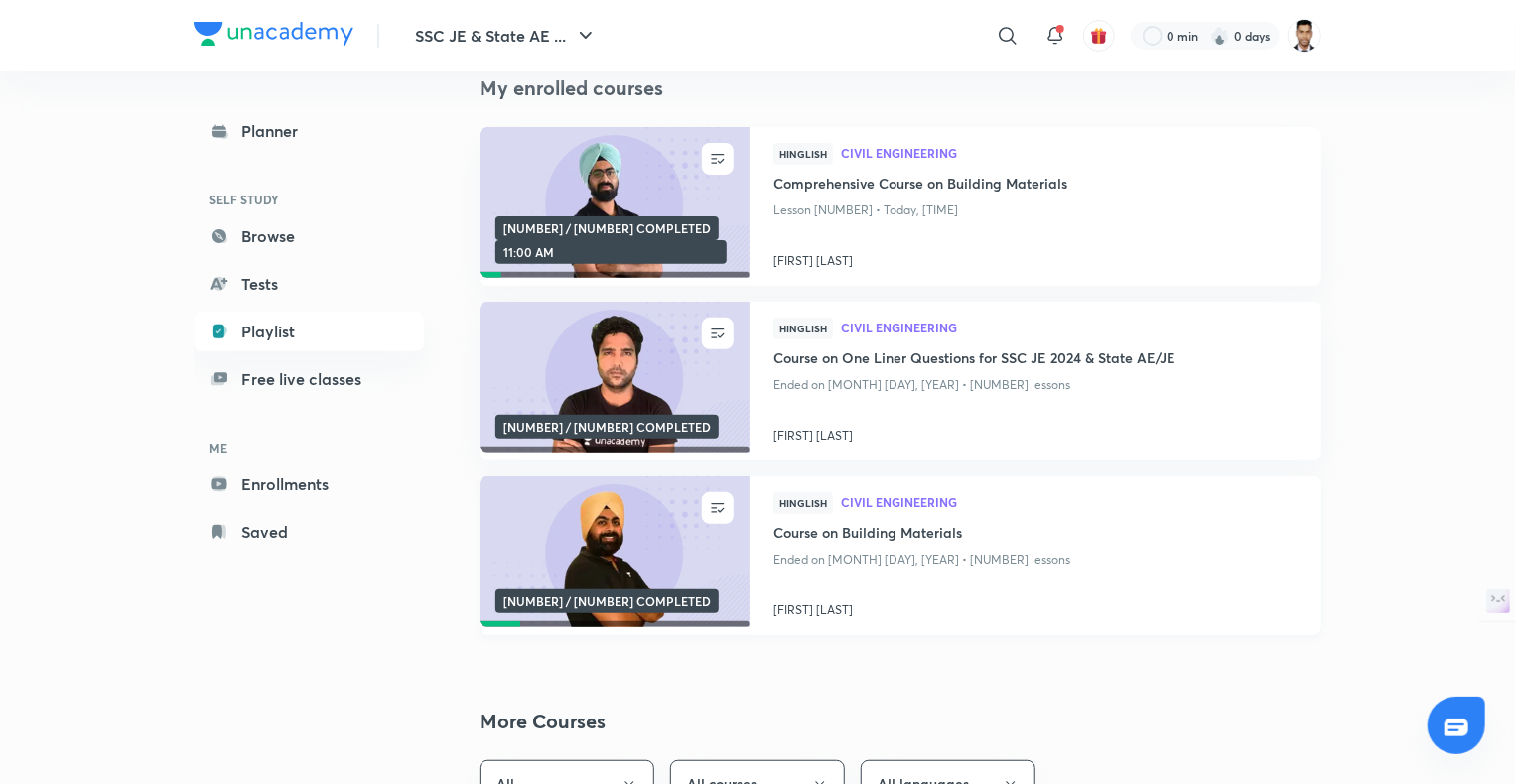 click at bounding box center (614, 552) 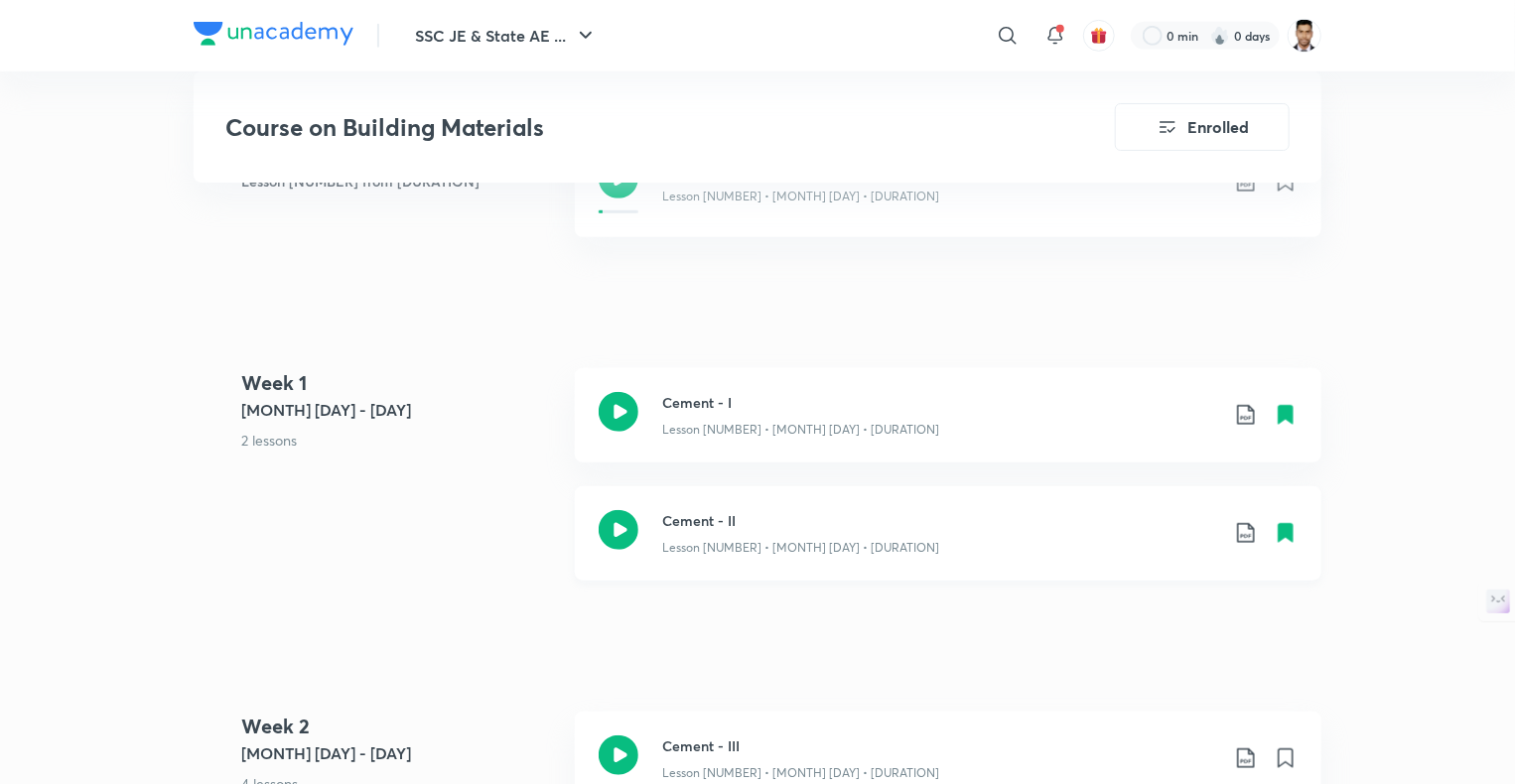 scroll, scrollTop: 590, scrollLeft: 0, axis: vertical 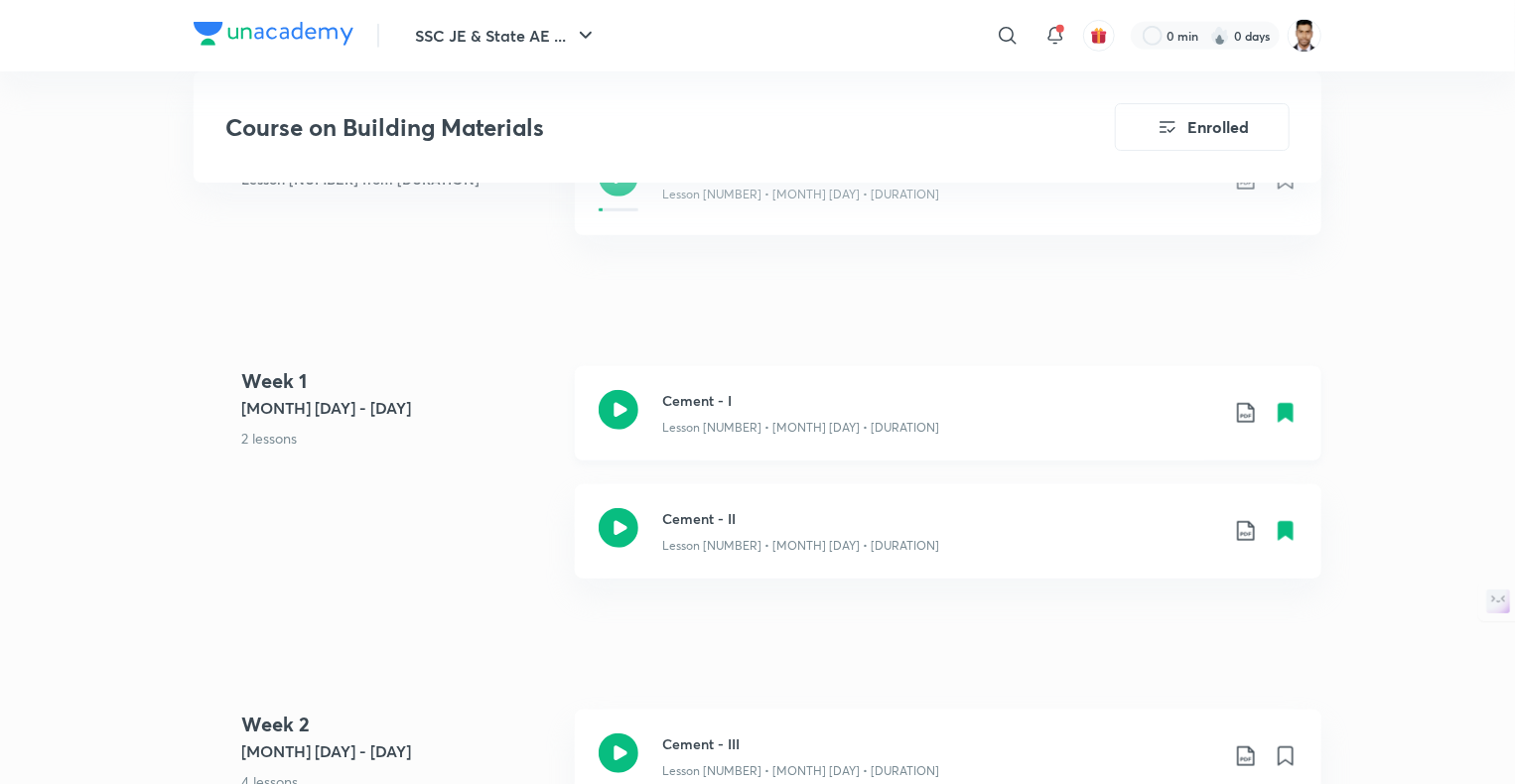 click on "Cement - I" at bounding box center [940, 400] 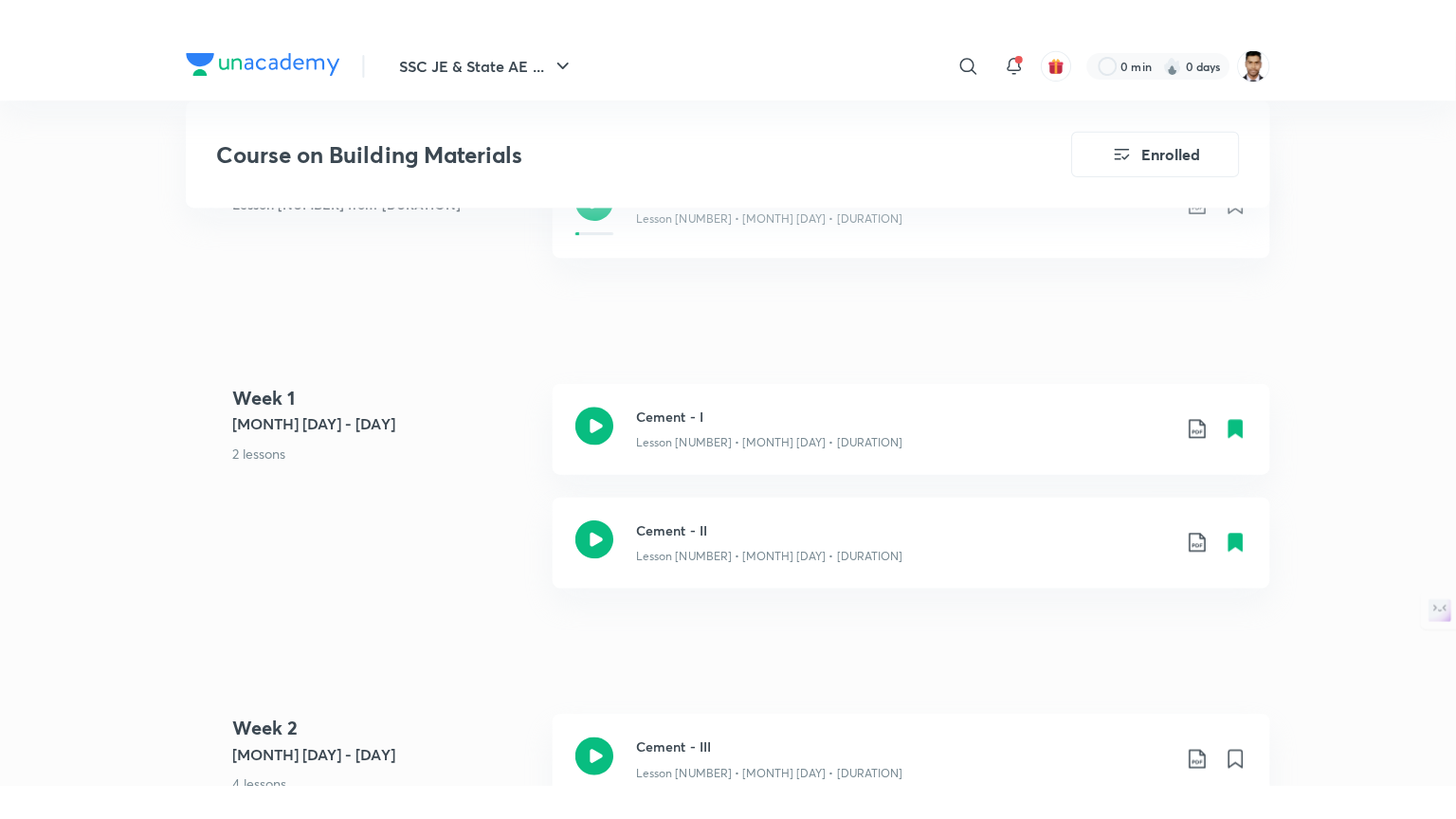 scroll, scrollTop: 1220, scrollLeft: 0, axis: vertical 